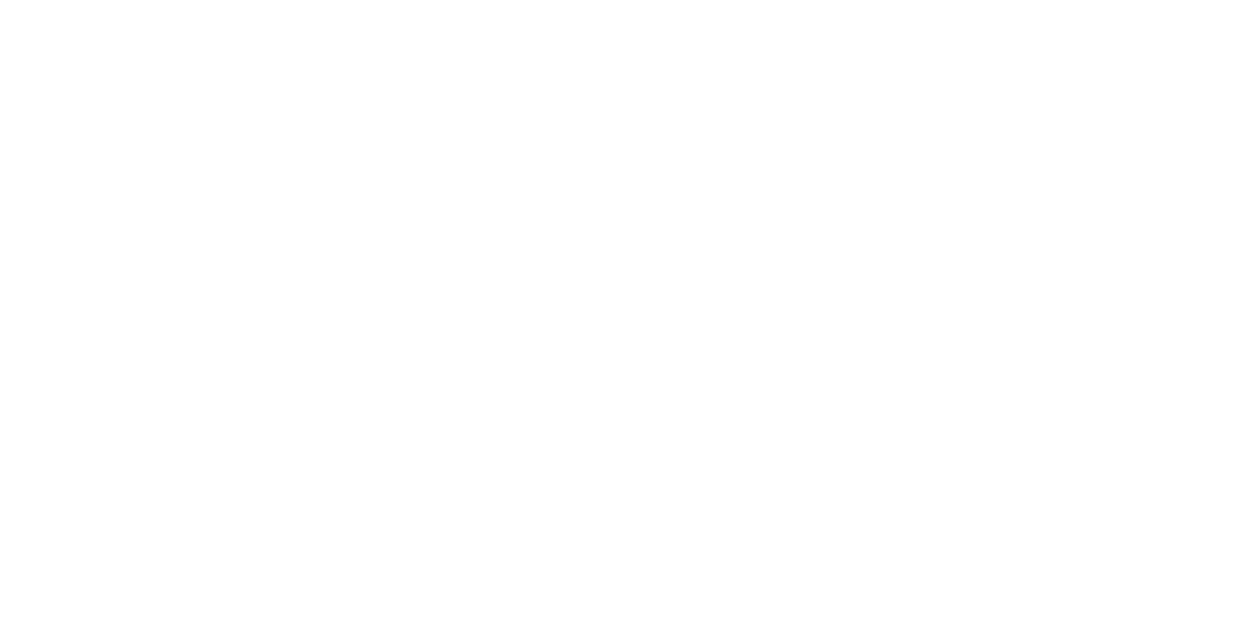 scroll, scrollTop: 0, scrollLeft: 0, axis: both 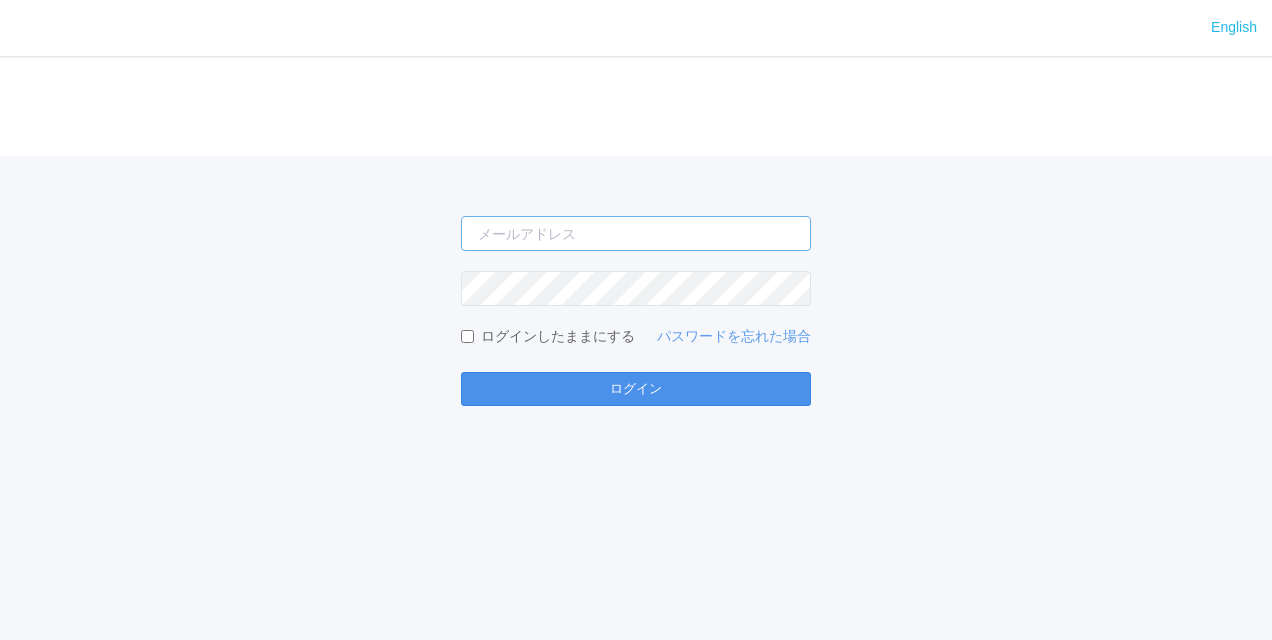 type on "[PERSON_NAME][EMAIL_ADDRESS][DOMAIN_NAME]" 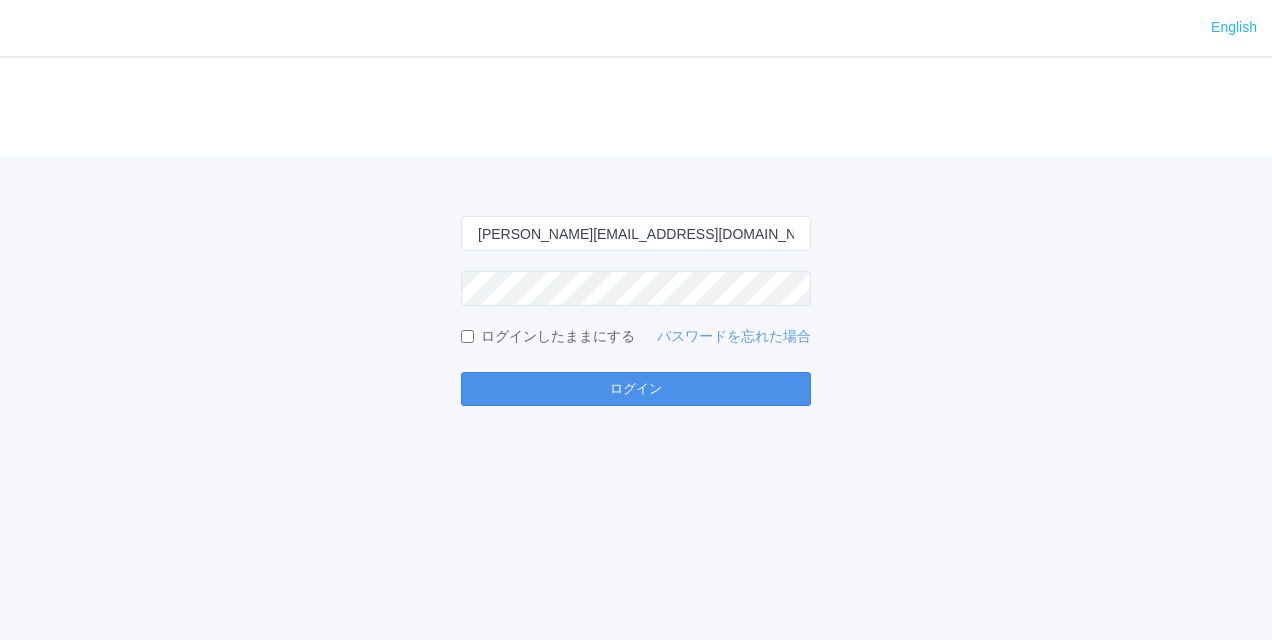 click on "ログイン" at bounding box center [636, 389] 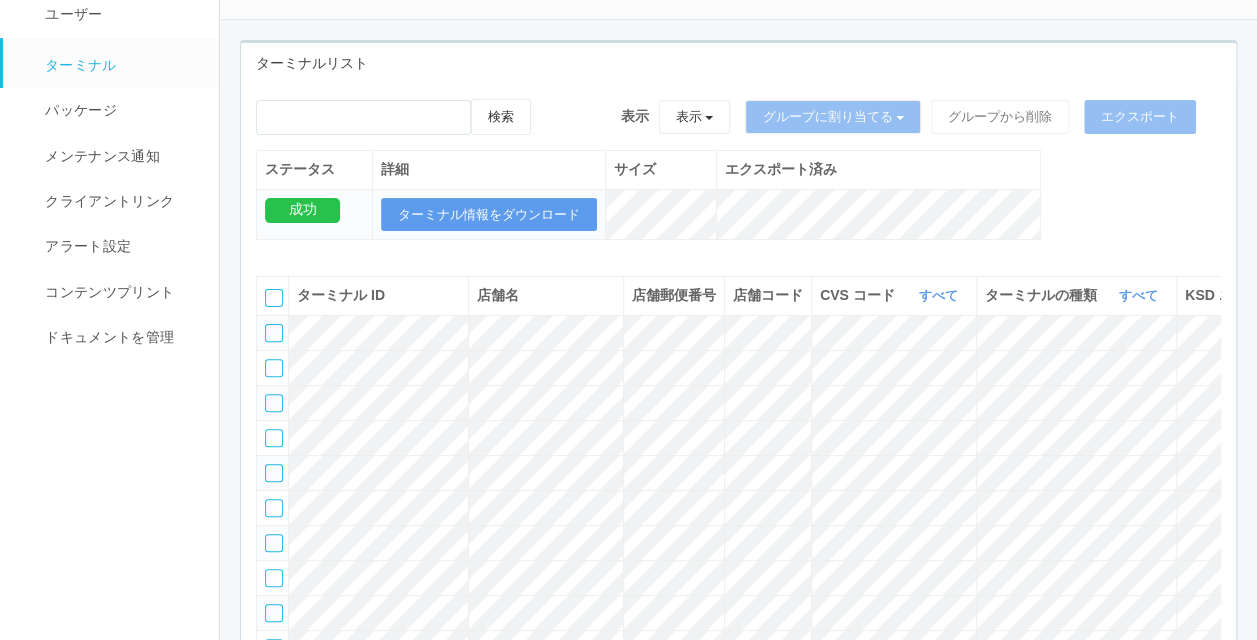 scroll, scrollTop: 0, scrollLeft: 0, axis: both 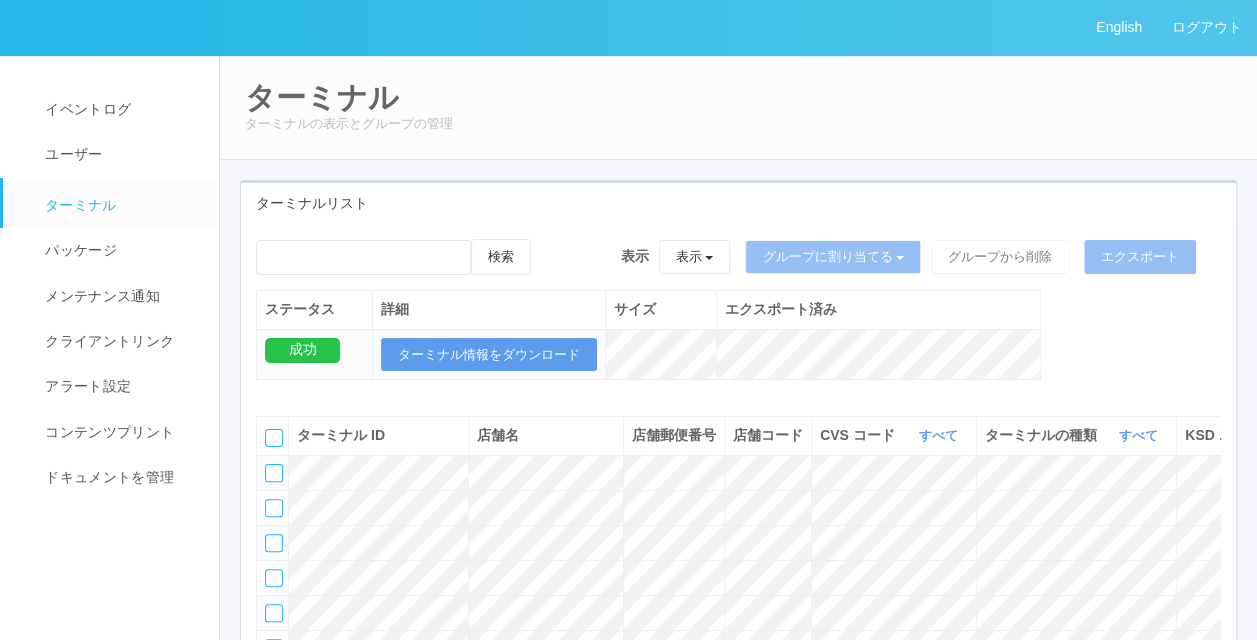 click on "ターミナルリスト" at bounding box center (738, 203) 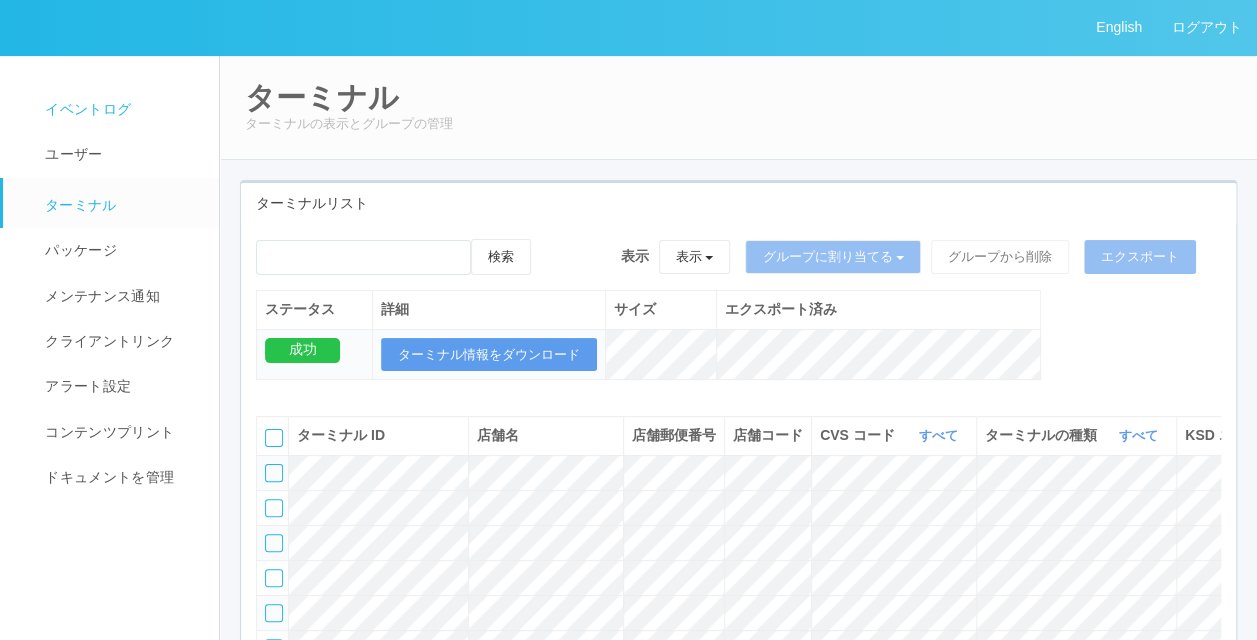 click on "イベントログ" at bounding box center [120, 109] 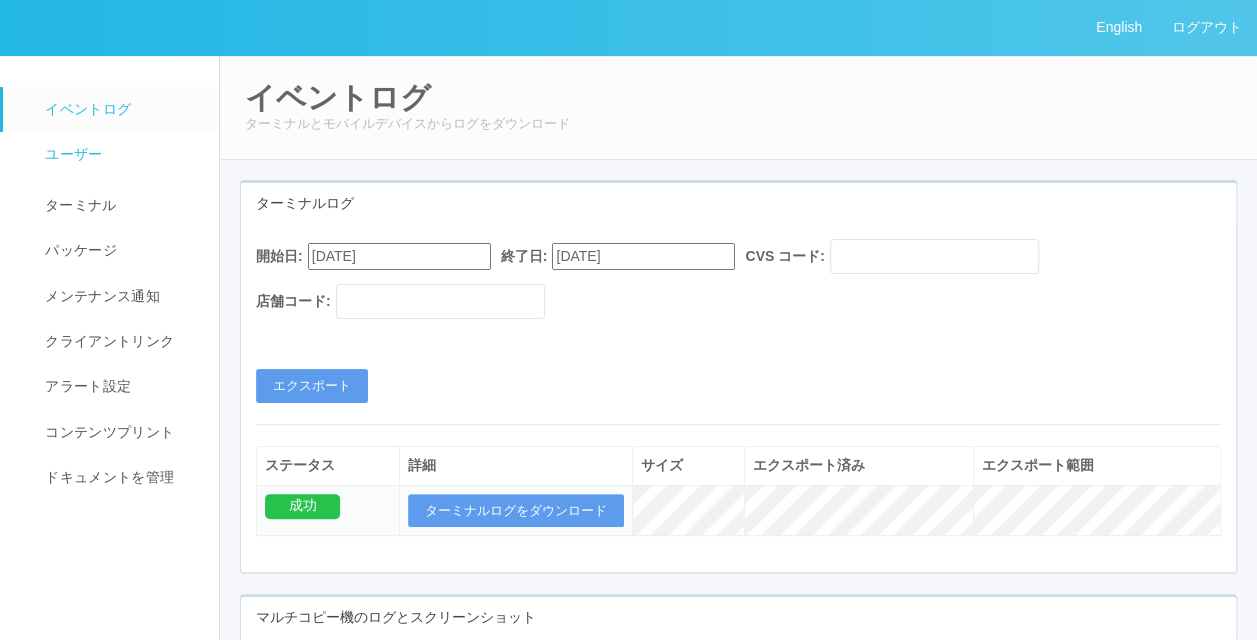 click on "ユーザー" at bounding box center (71, 154) 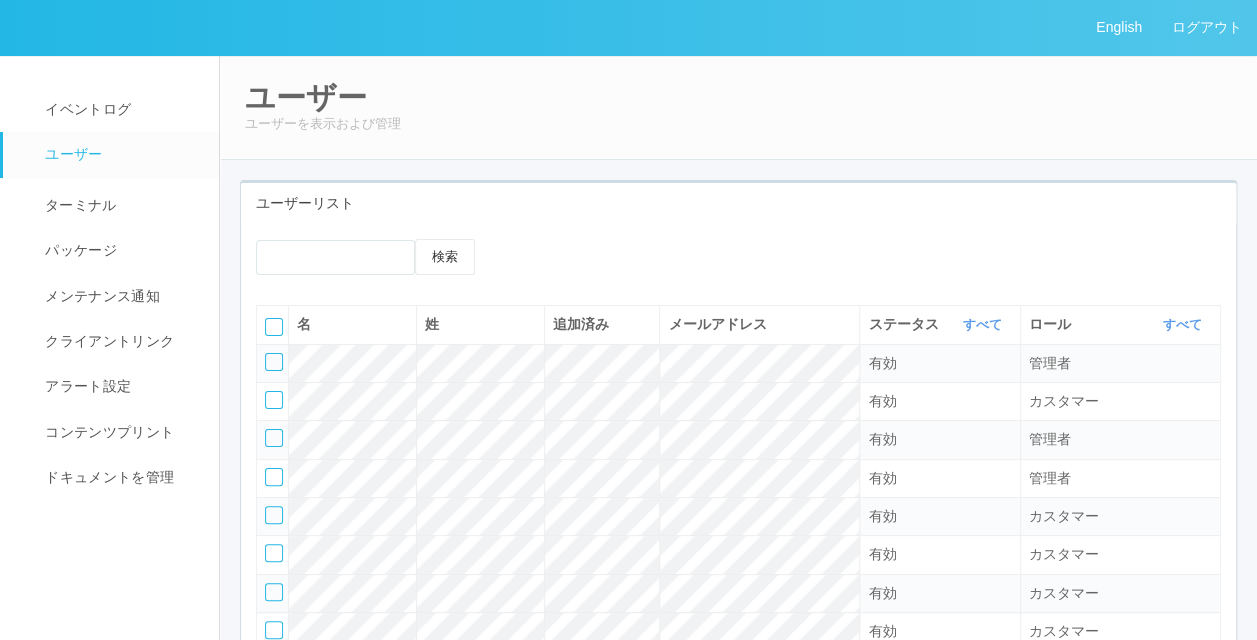 click on "ユーザーリスト" at bounding box center (738, 203) 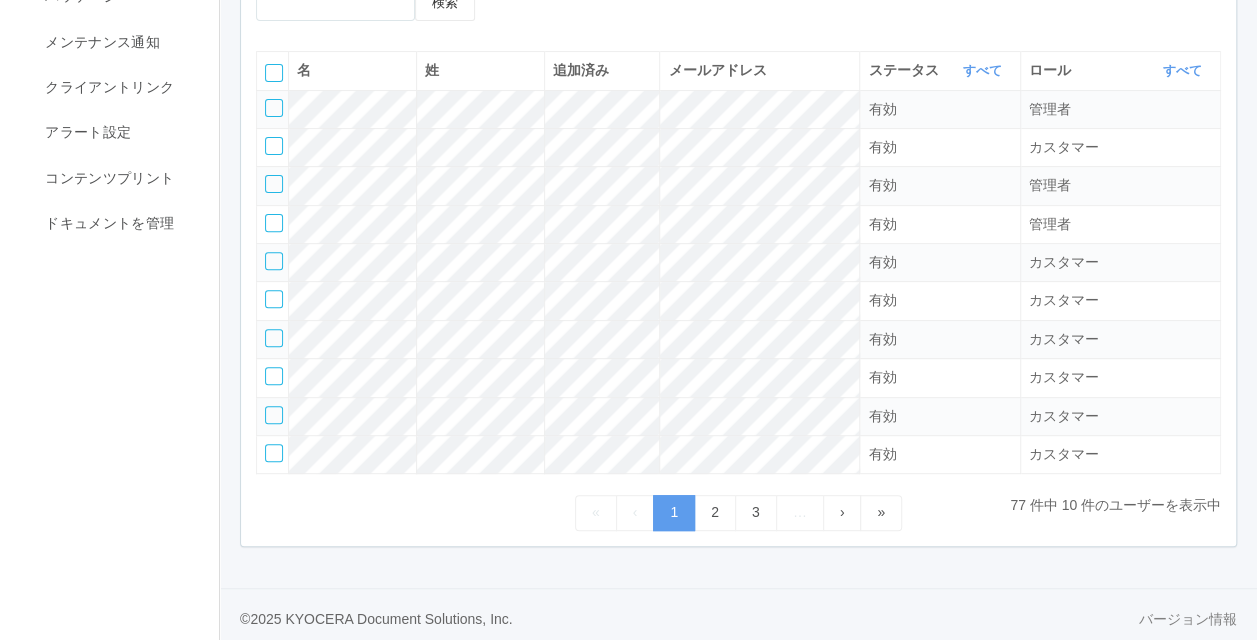 scroll, scrollTop: 0, scrollLeft: 0, axis: both 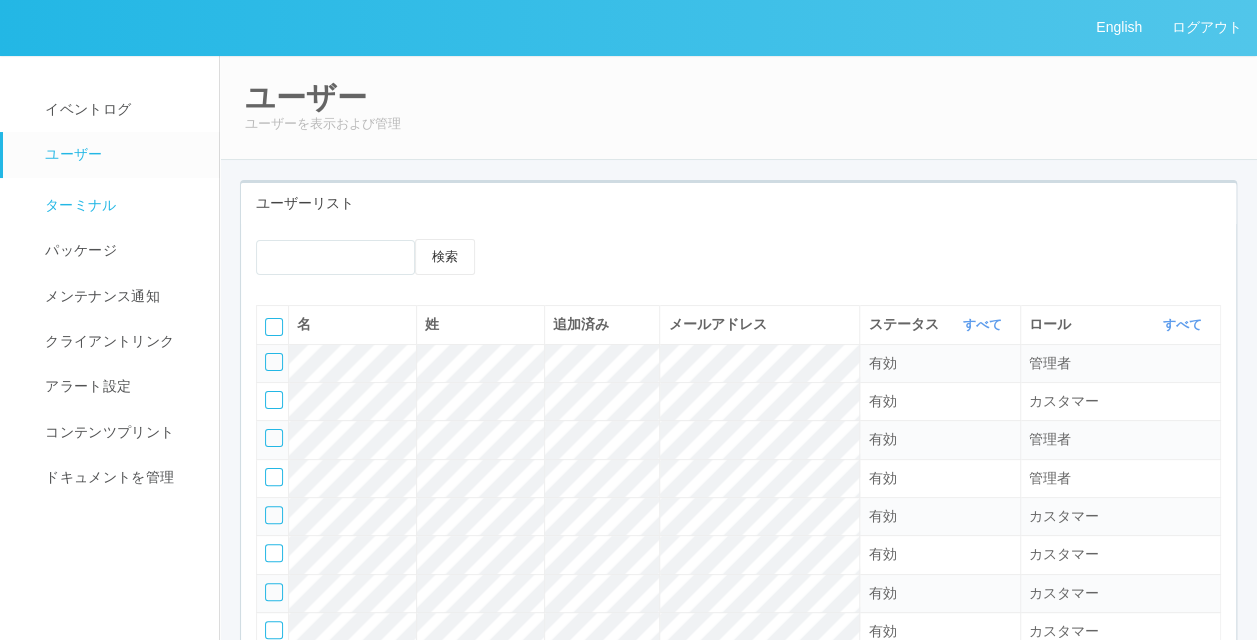 click on "ターミナル" at bounding box center [120, 203] 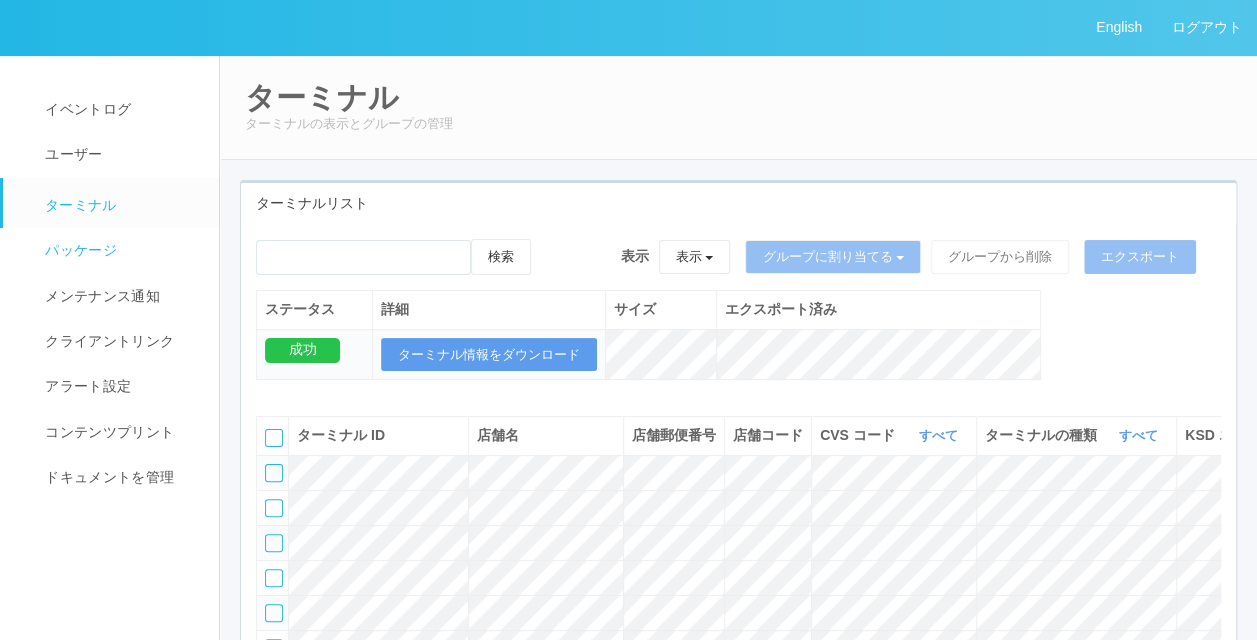 click on "パッケージ" at bounding box center (78, 250) 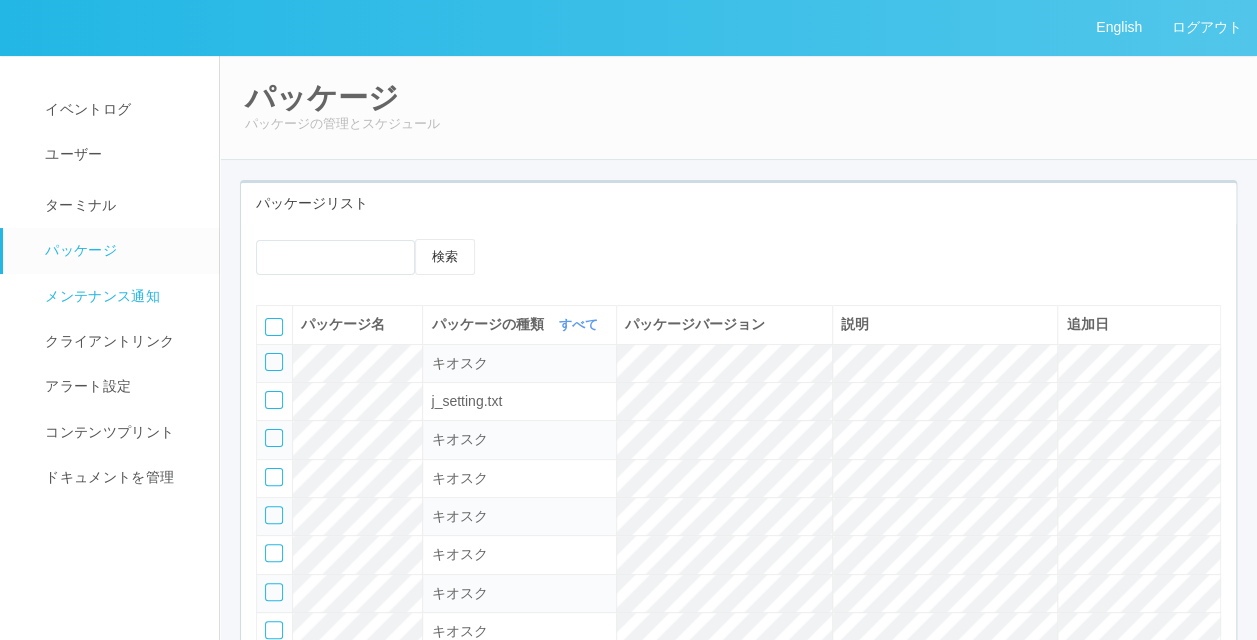 click on "メンテナンス通知" at bounding box center (100, 296) 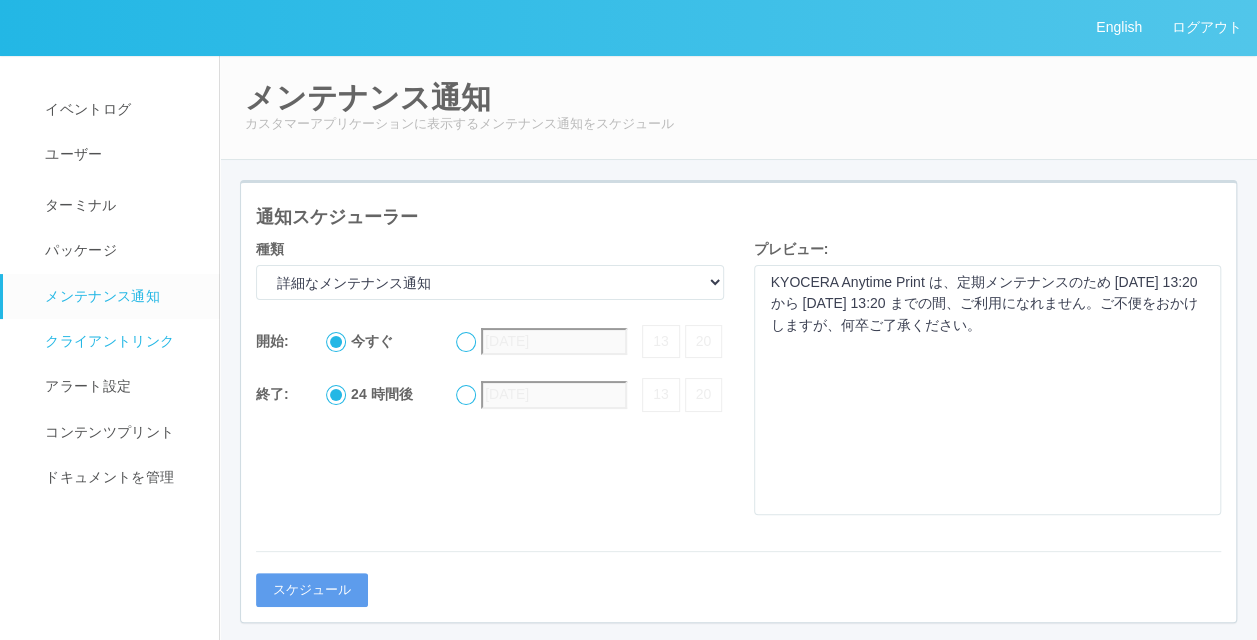 click on "クライアントリンク" at bounding box center [120, 341] 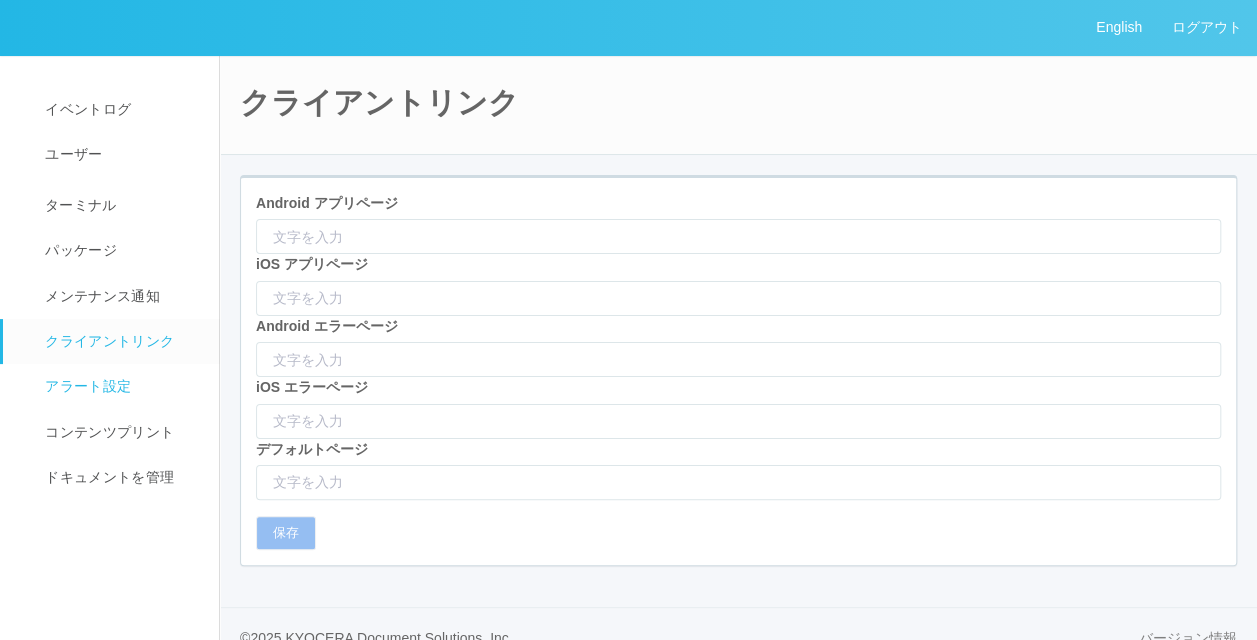 click on "アラート設定" at bounding box center [85, 386] 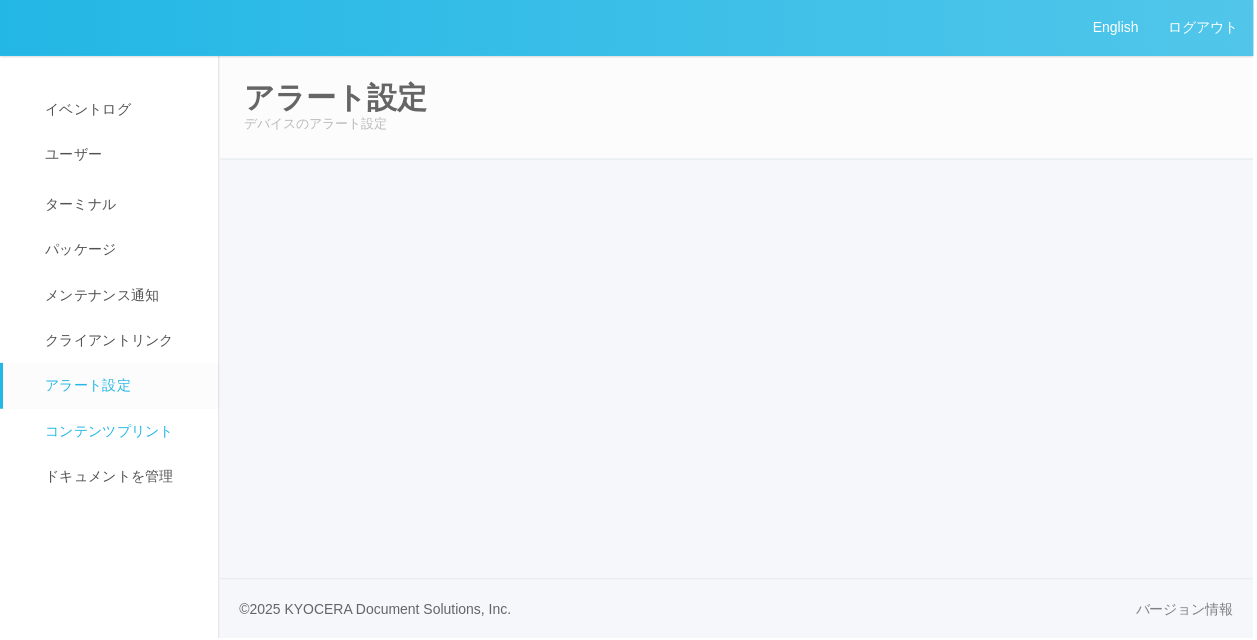 click on "コンテンツプリント" at bounding box center (107, 432) 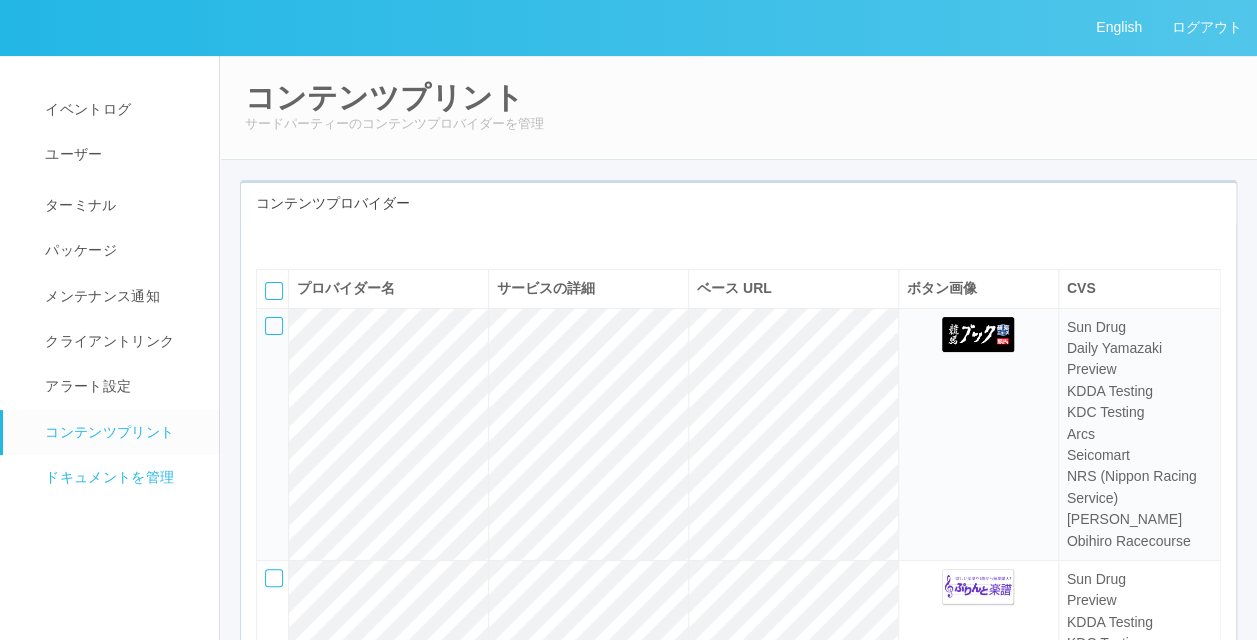 click on "ドキュメントを管理" at bounding box center (120, 477) 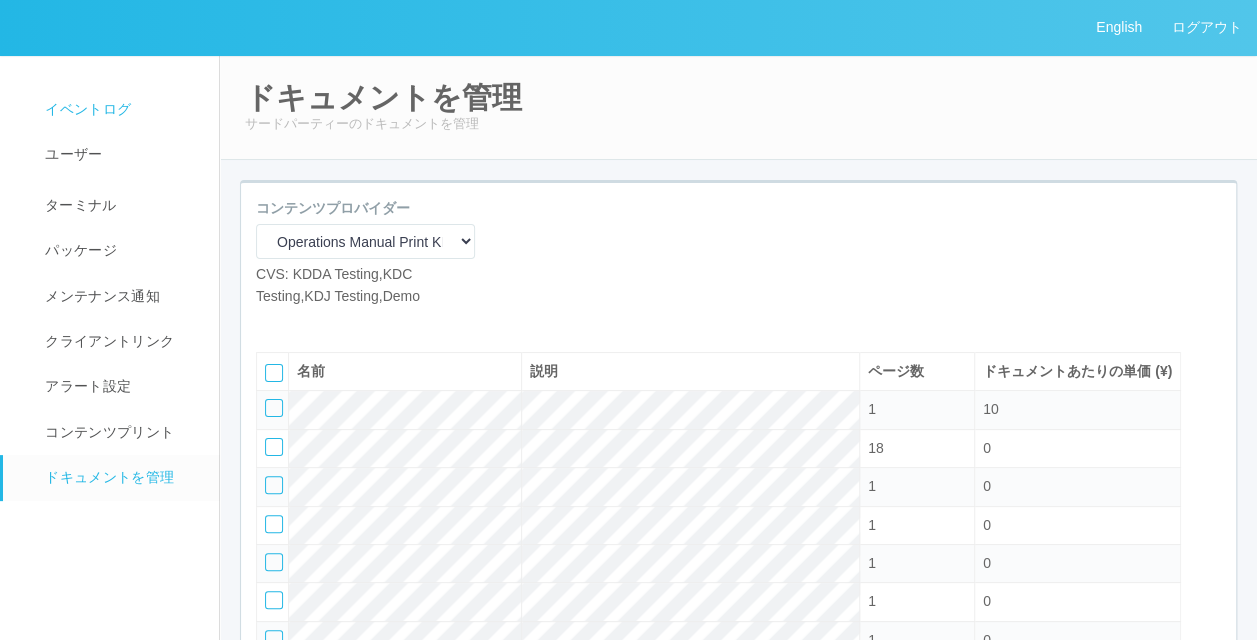 click on "イベントログ" at bounding box center [120, 109] 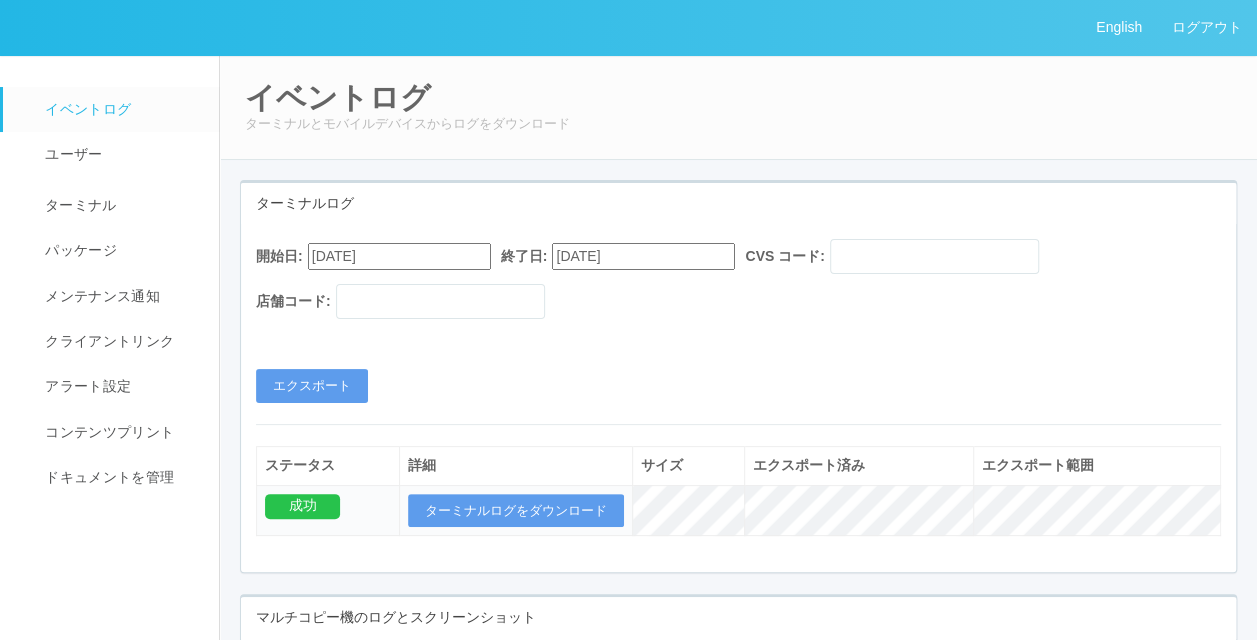click on "ターミナルログ" at bounding box center [738, 203] 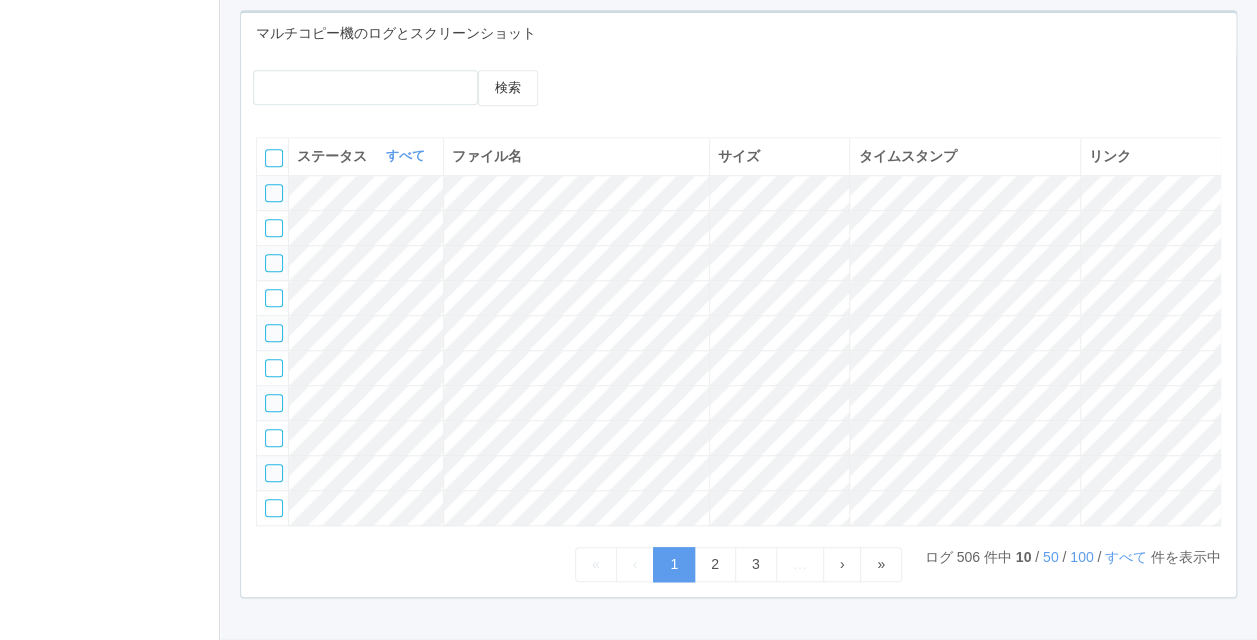 scroll, scrollTop: 0, scrollLeft: 0, axis: both 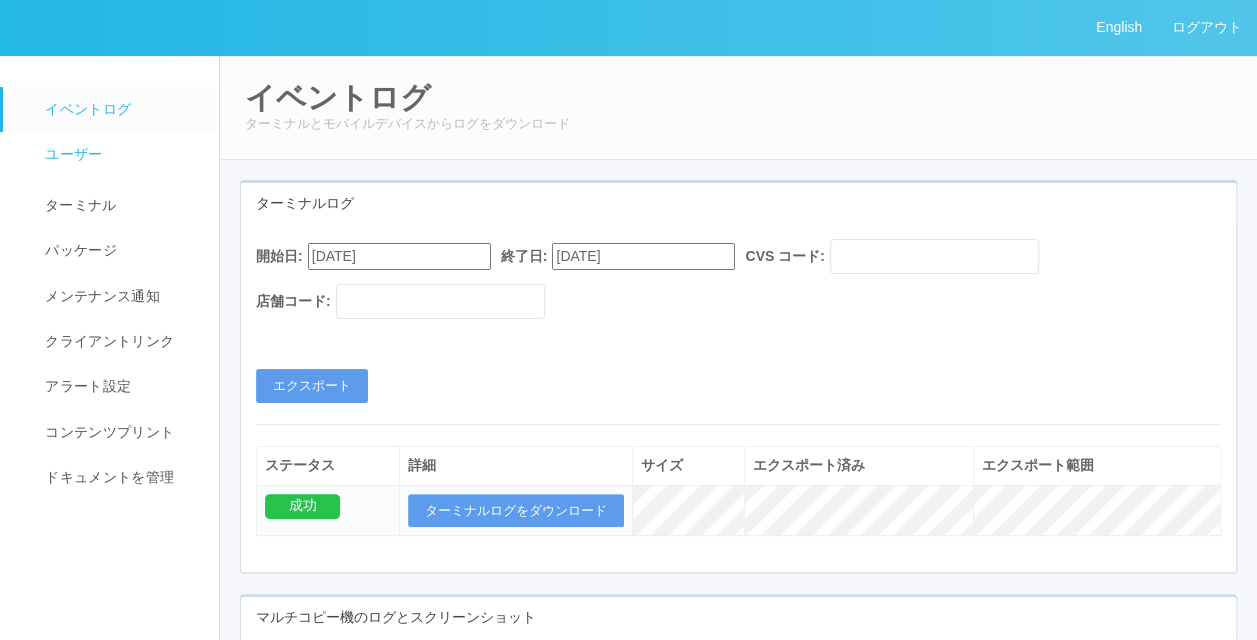 click on "ユーザー" at bounding box center [71, 154] 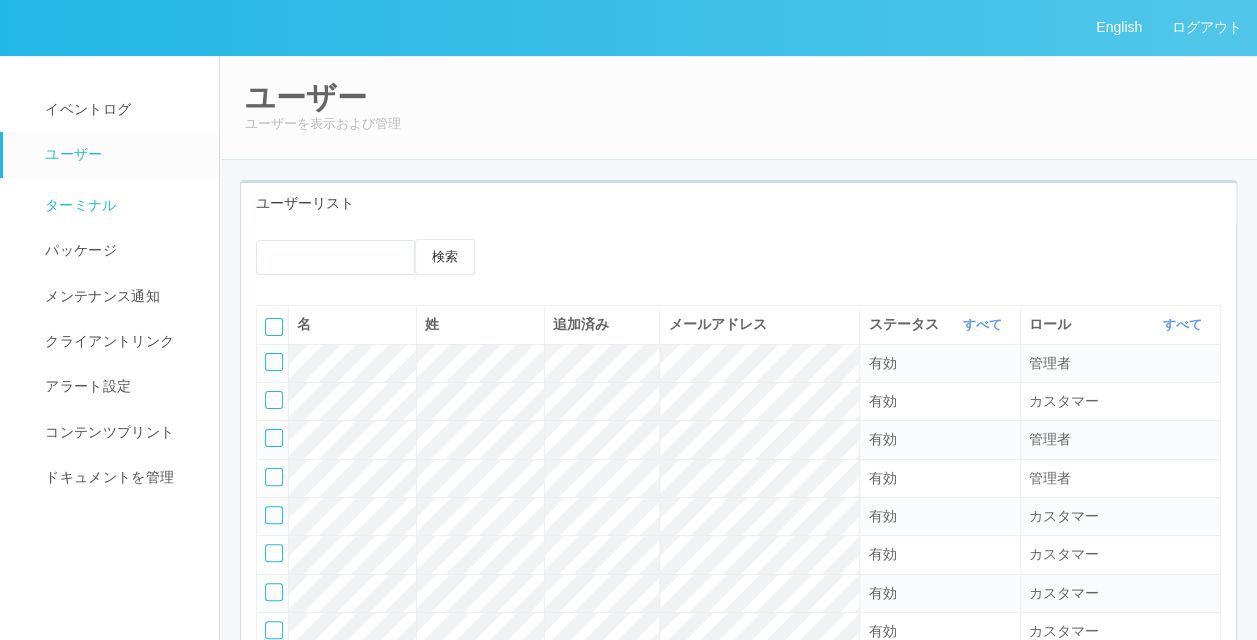 click on "ターミナル" at bounding box center (78, 205) 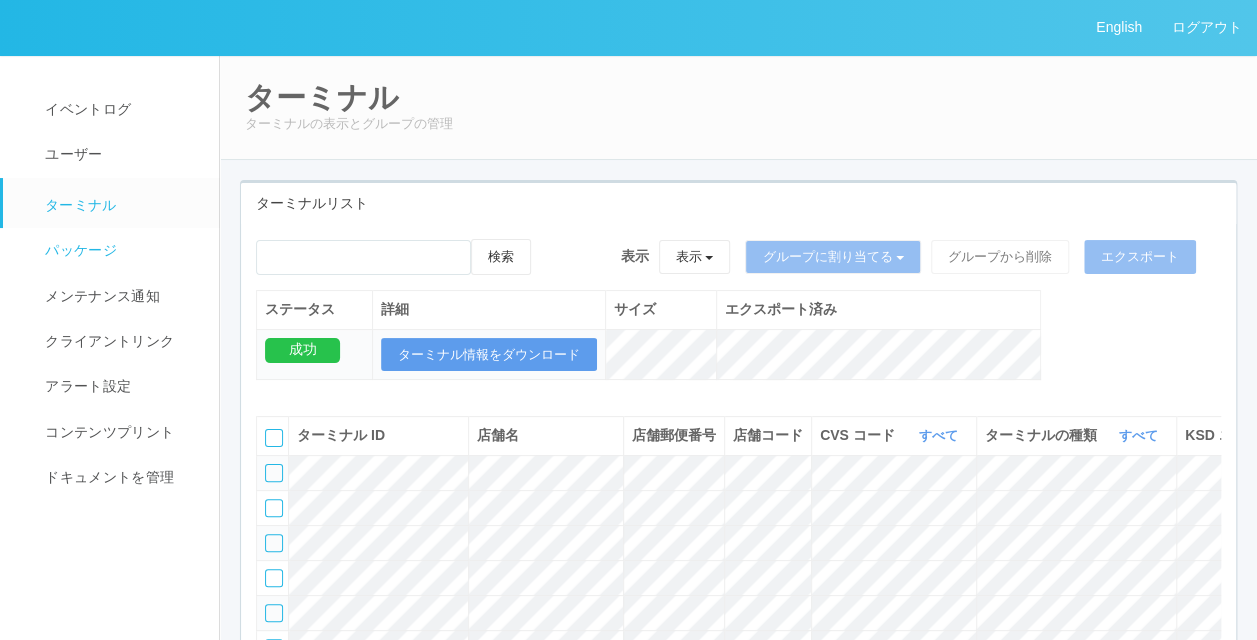 click on "パッケージ" at bounding box center [120, 250] 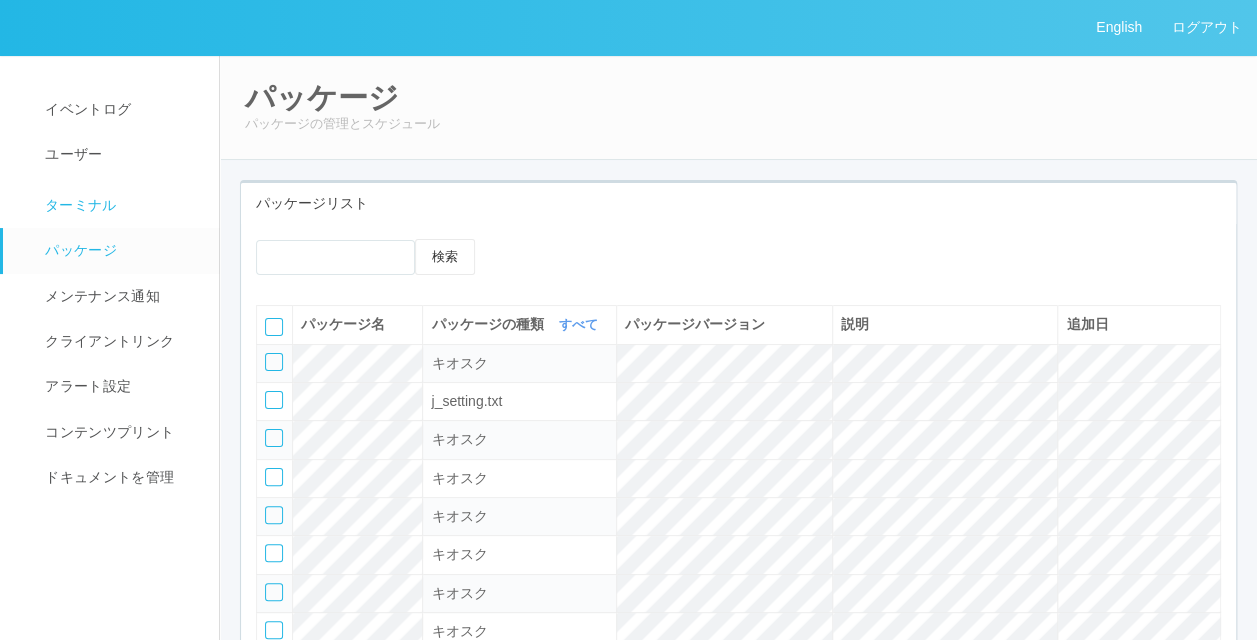 click on "ターミナル" at bounding box center [78, 205] 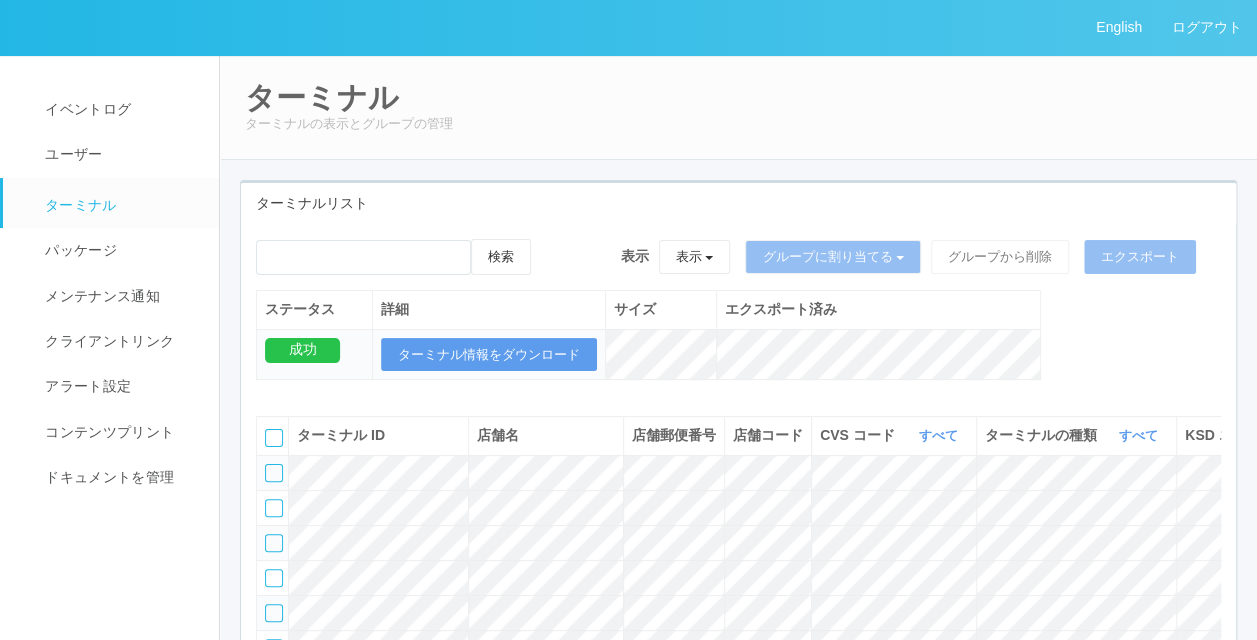 click at bounding box center (274, 473) 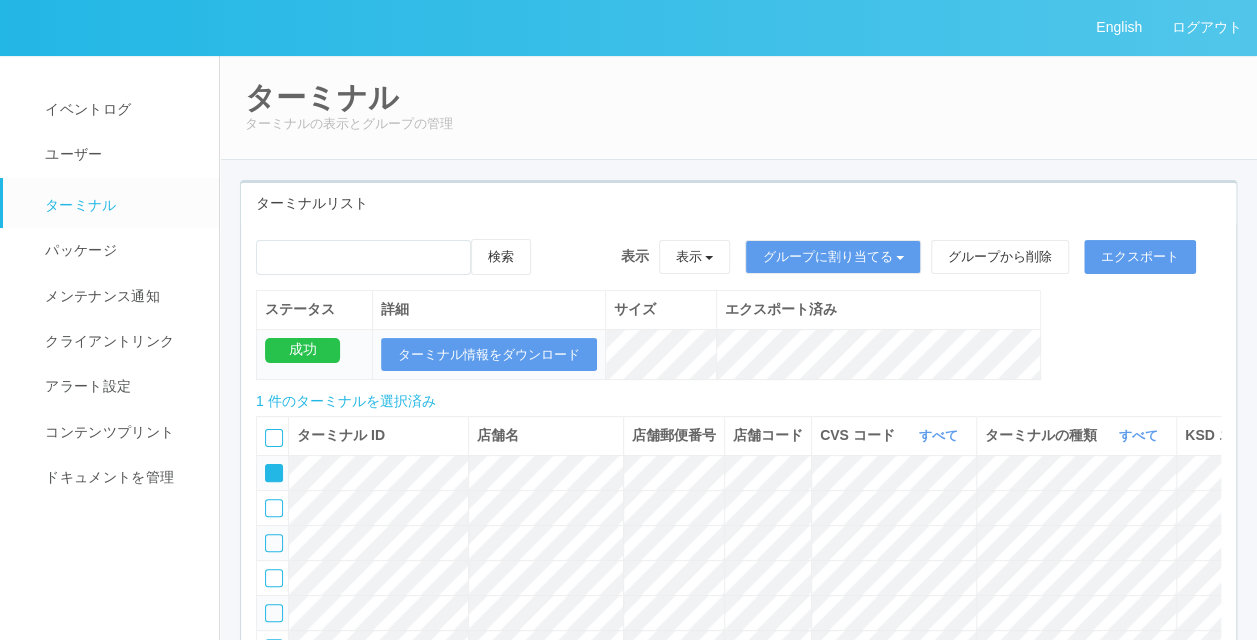 scroll, scrollTop: 34, scrollLeft: 0, axis: vertical 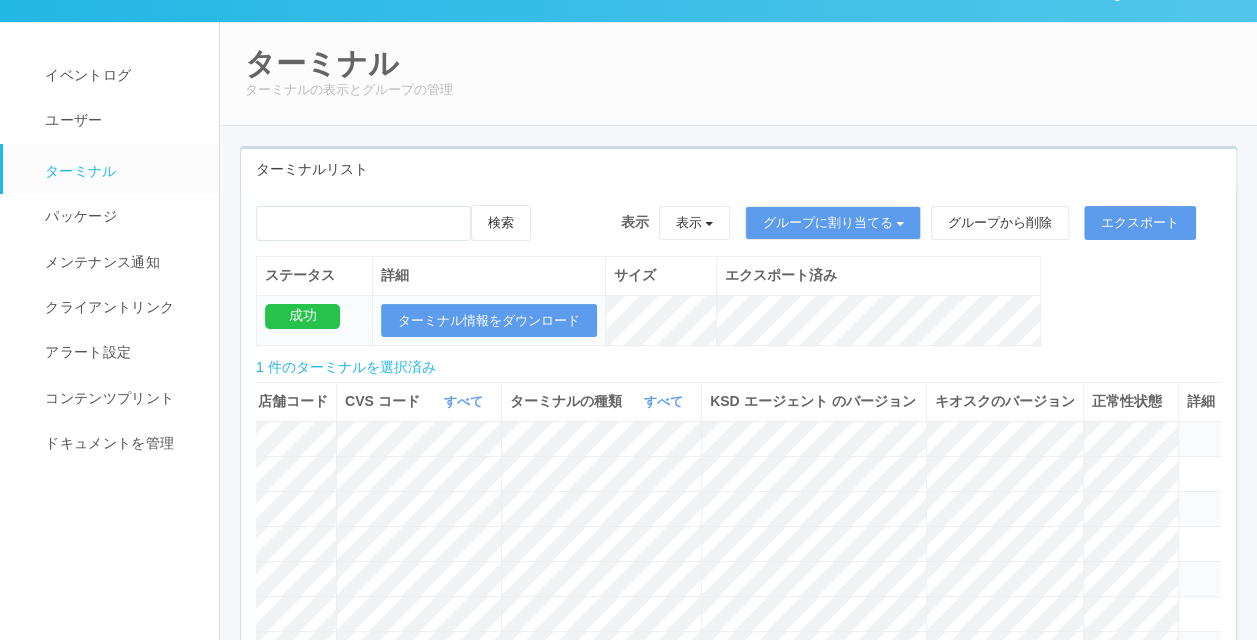 click at bounding box center [1187, 430] 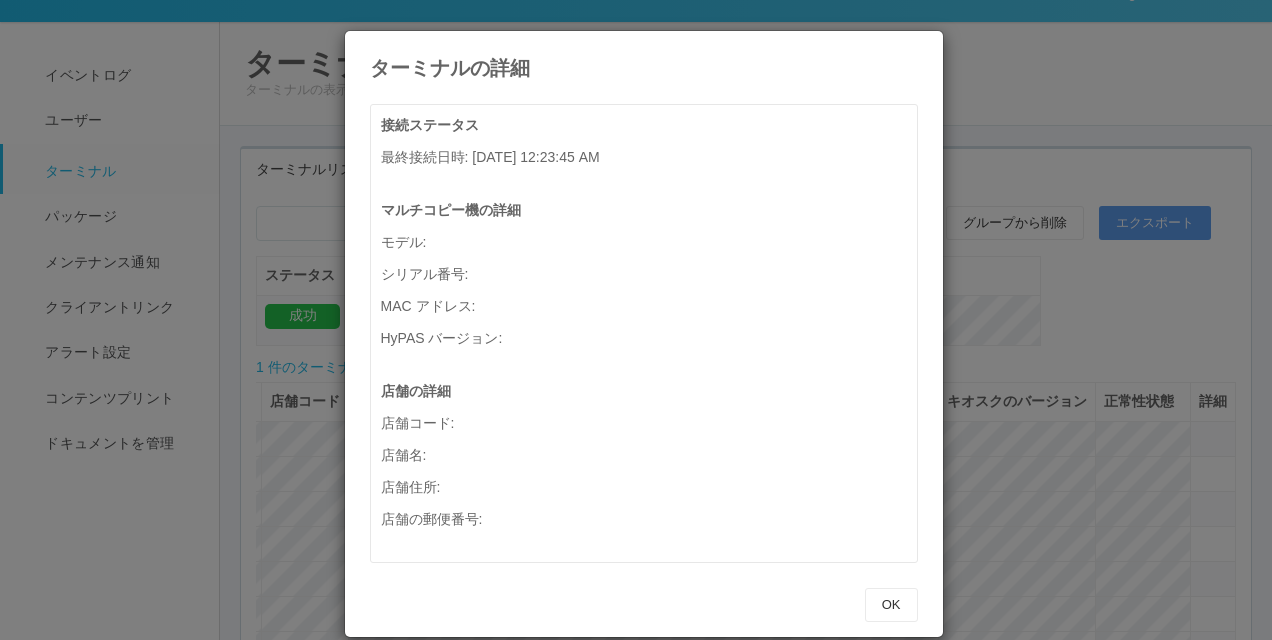 scroll, scrollTop: 0, scrollLeft: 460, axis: horizontal 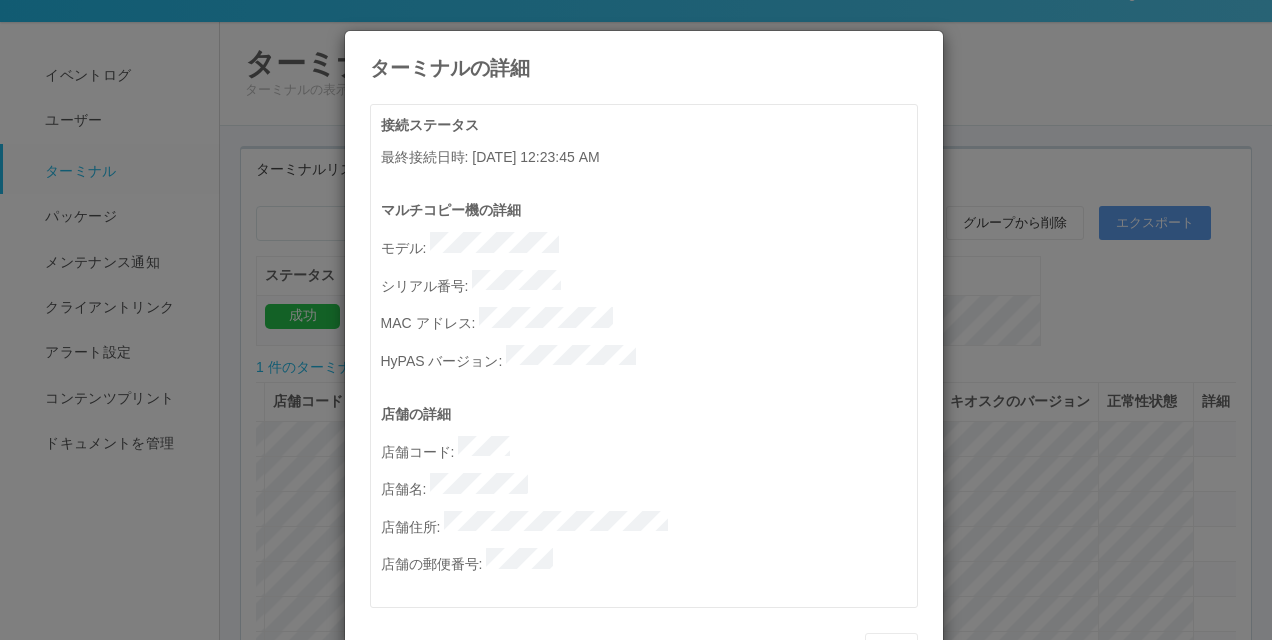 click on "店舗の詳細" at bounding box center (649, 414) 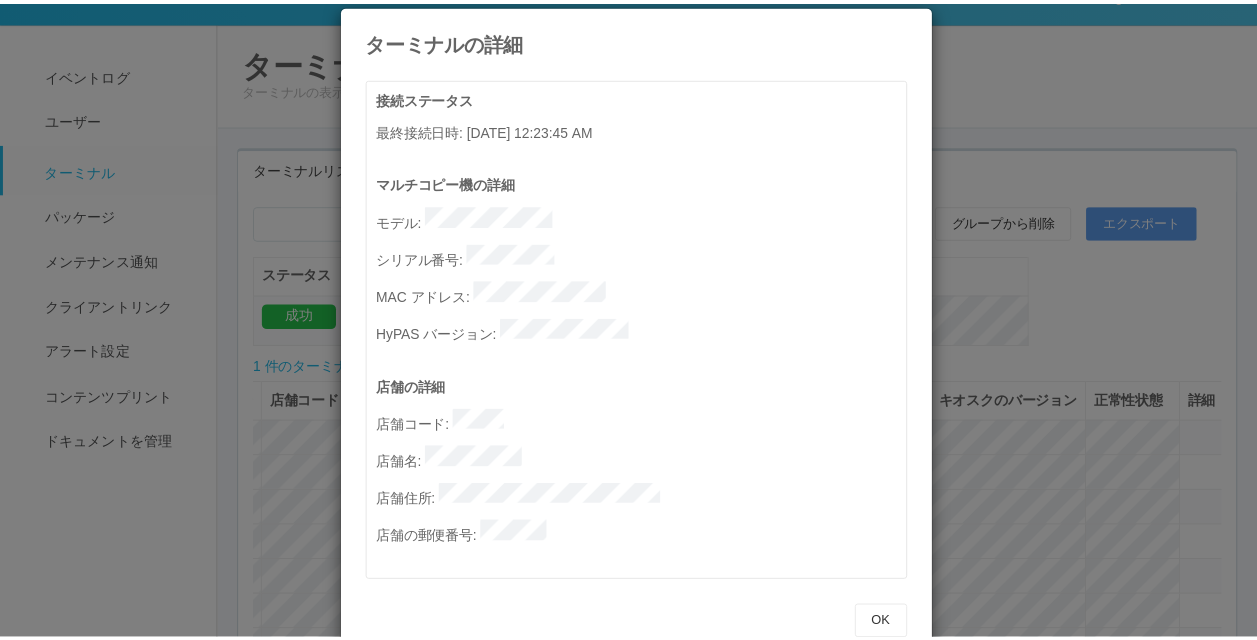 scroll, scrollTop: 0, scrollLeft: 0, axis: both 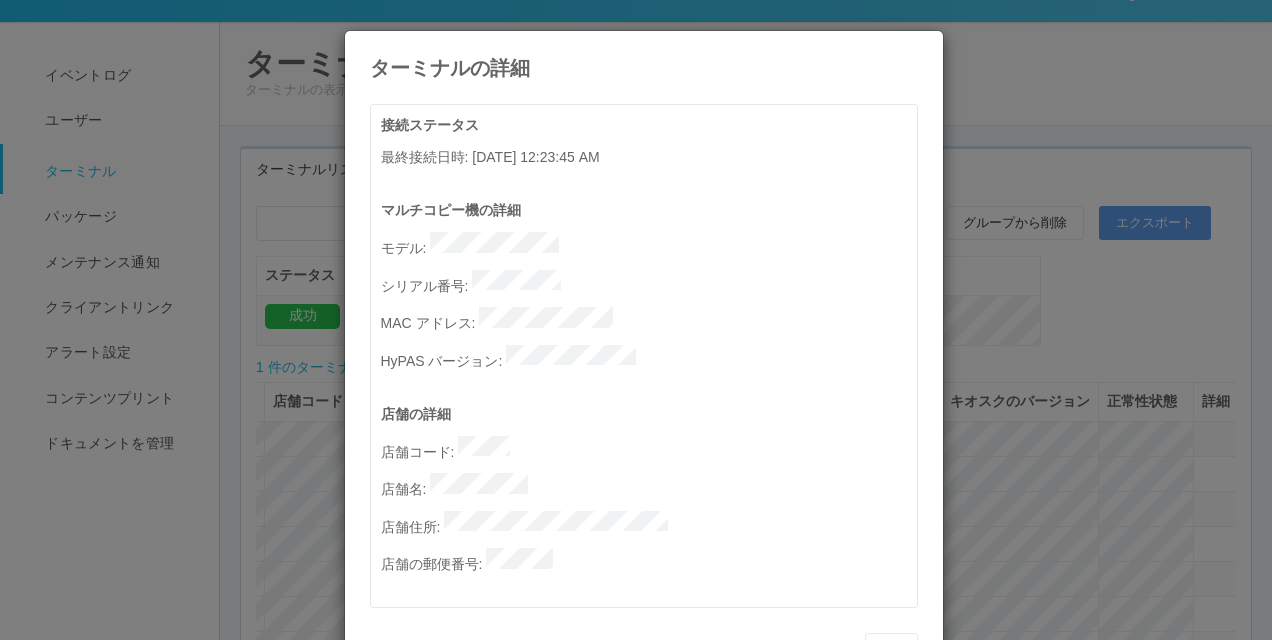 click at bounding box center [918, 46] 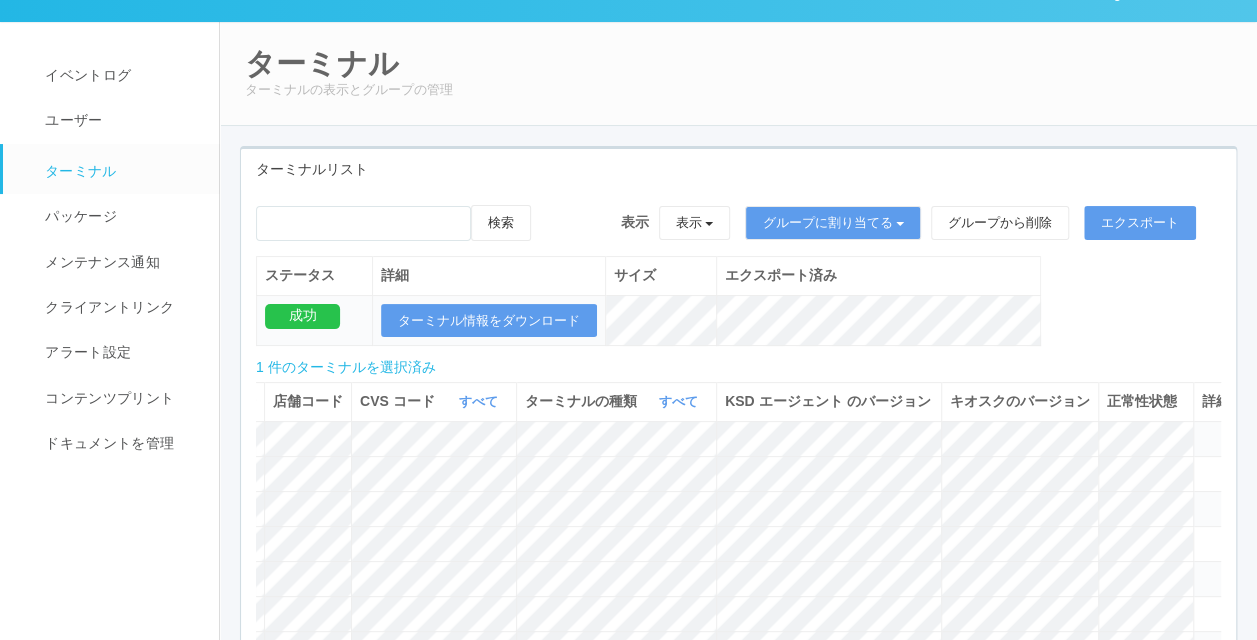click on "ターミナルリスト" at bounding box center (738, 169) 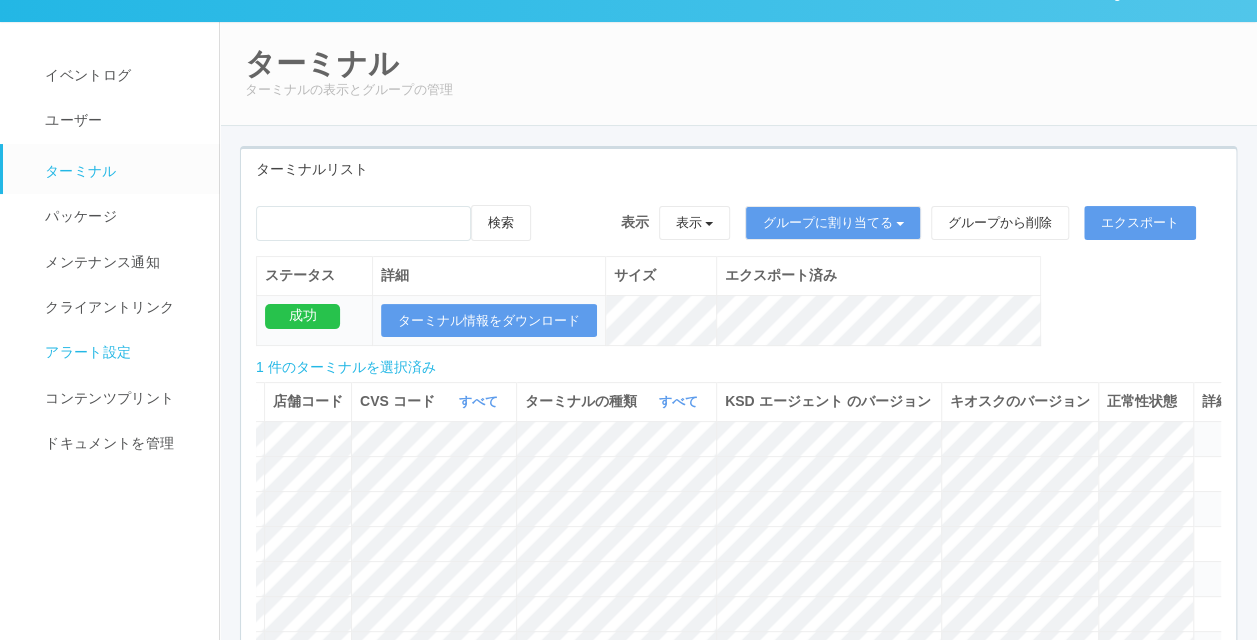 click on "アラート設定" at bounding box center (120, 352) 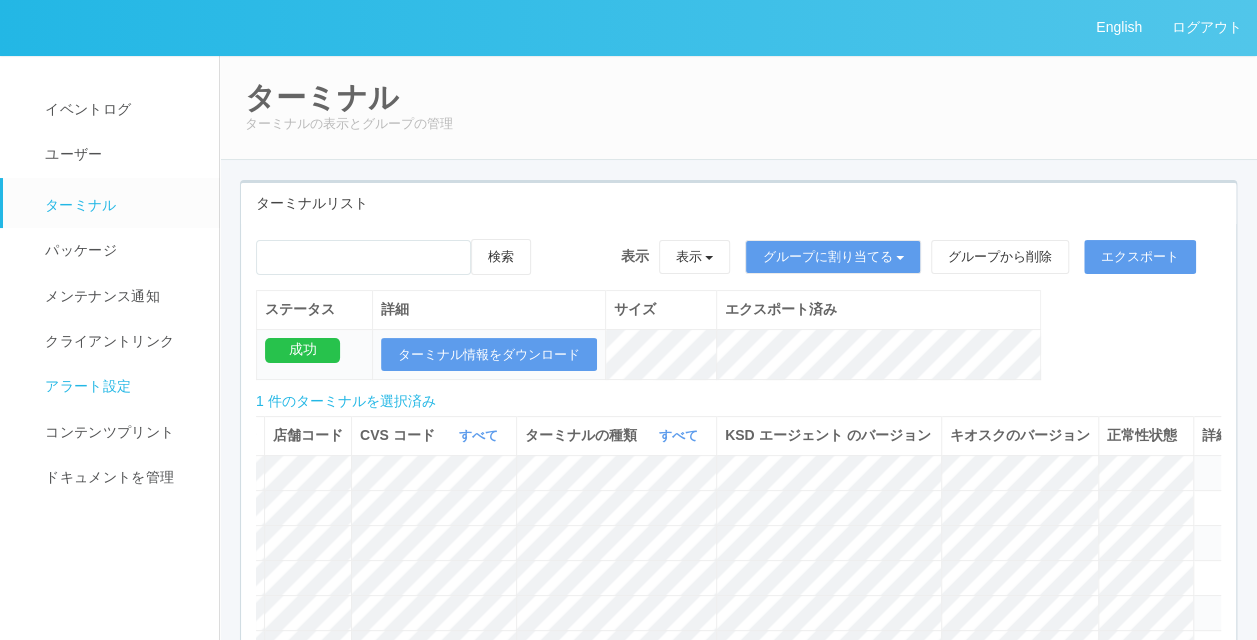 select on "19" 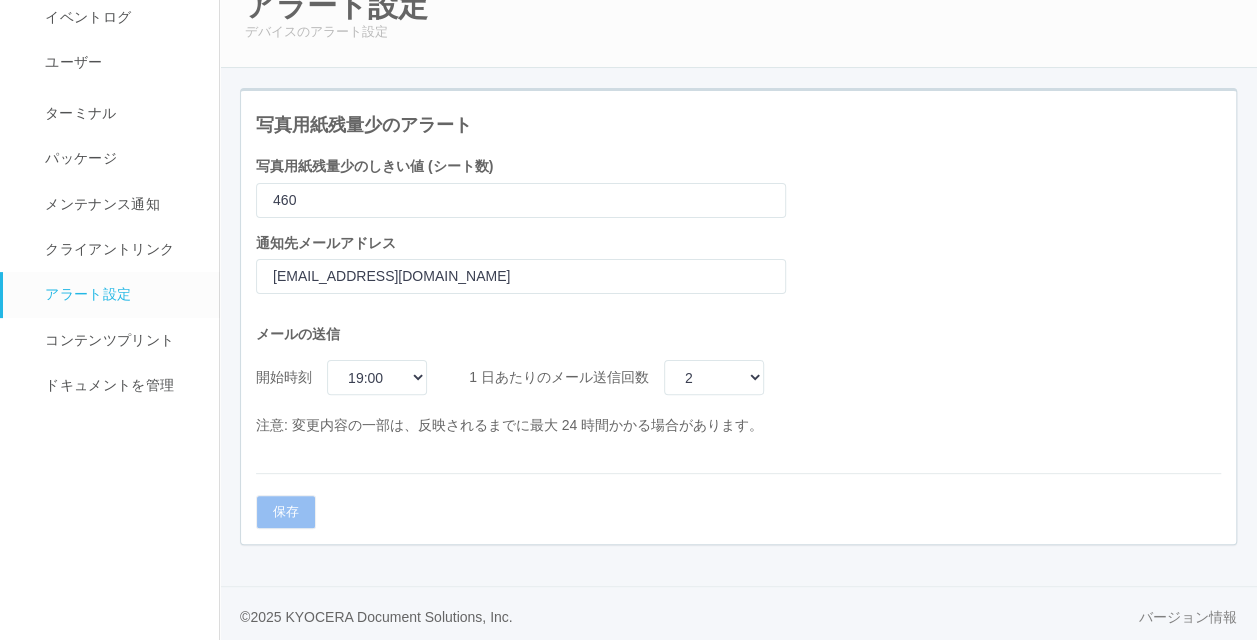scroll, scrollTop: 94, scrollLeft: 0, axis: vertical 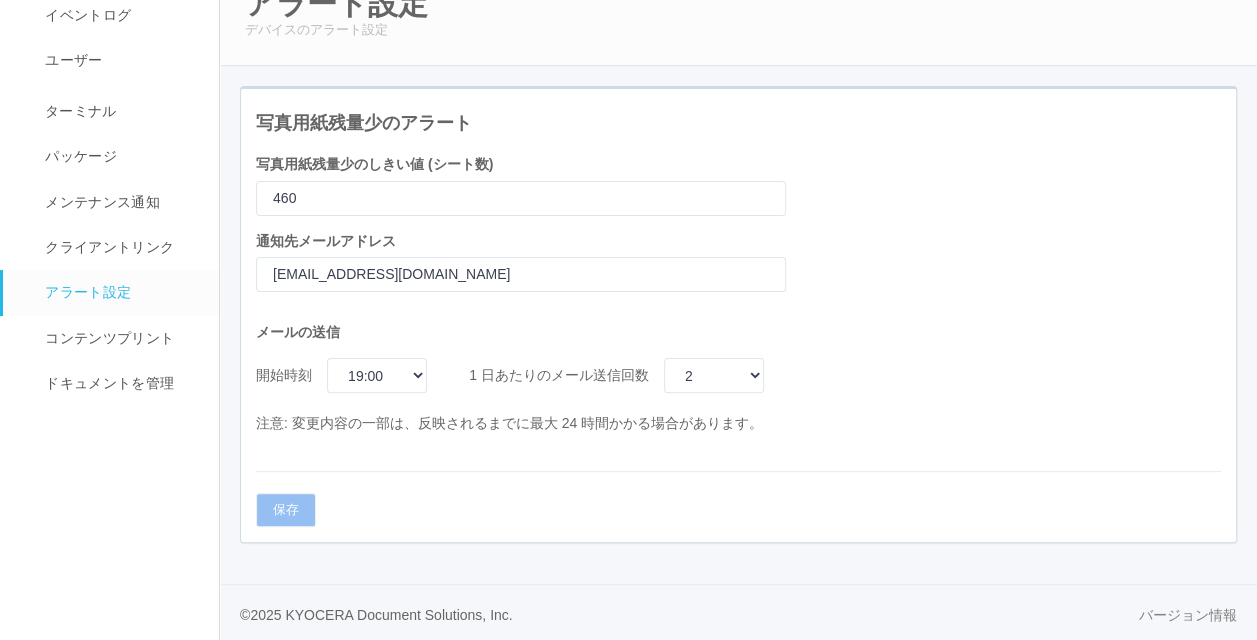 click on "注意: 変更内容の一部は、反映されるまでに最大 24 時間かかる場合があります。" at bounding box center (521, 423) 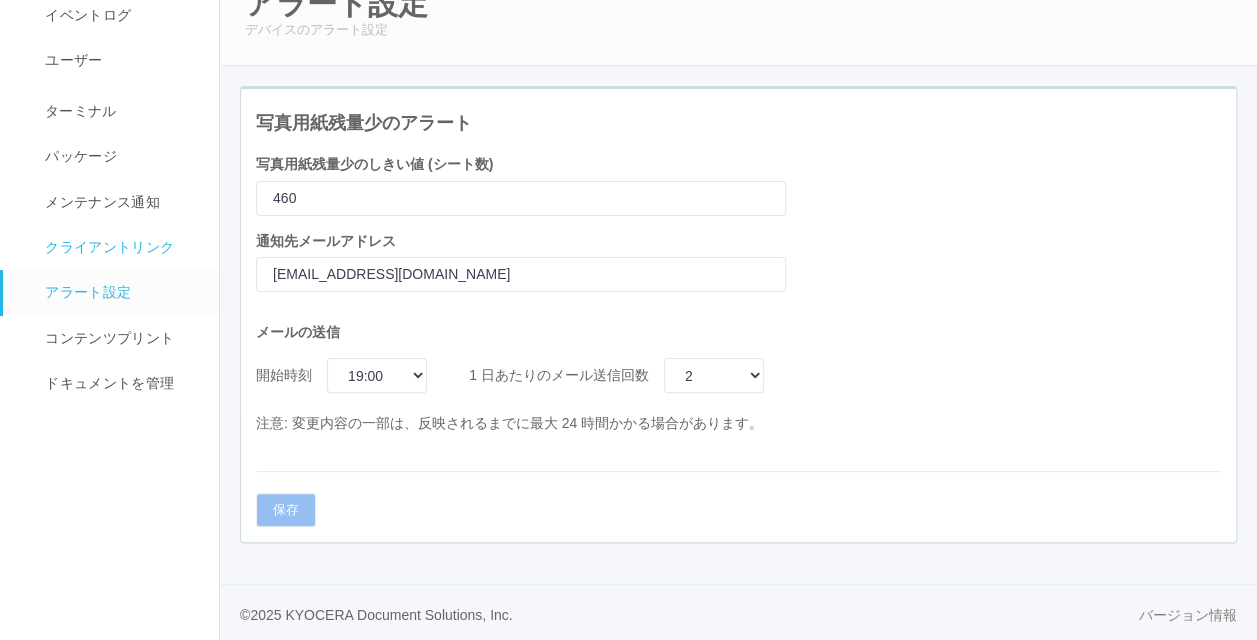 click on "クライアントリンク" at bounding box center [120, 247] 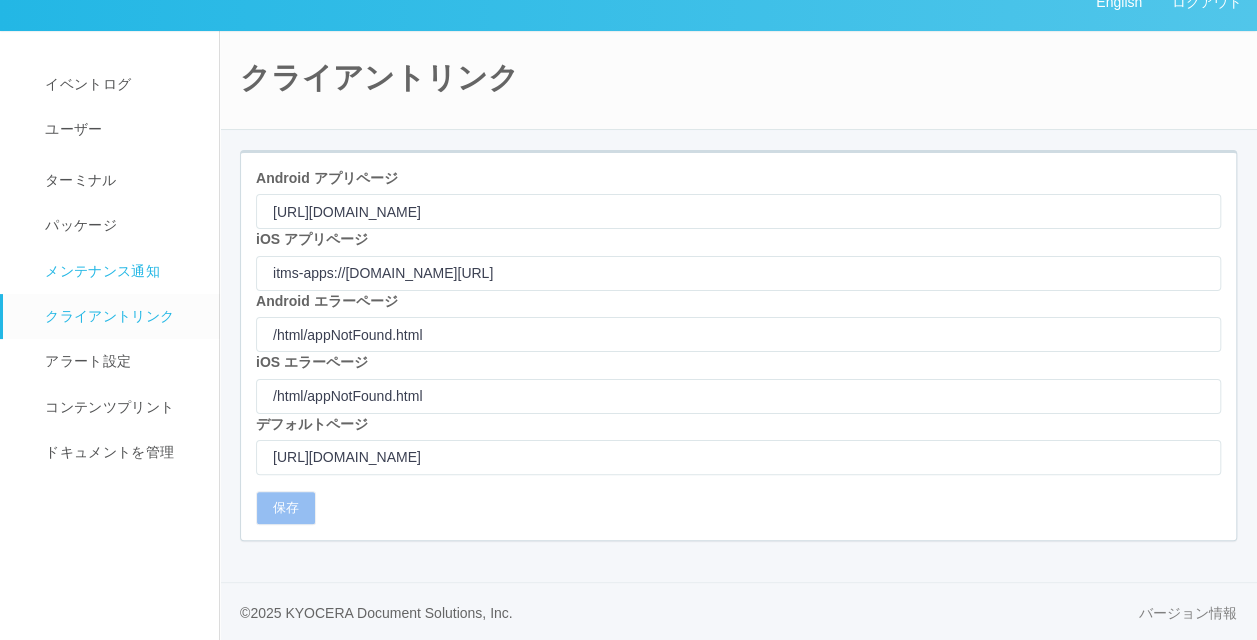 click on "メンテナンス通知" at bounding box center (100, 271) 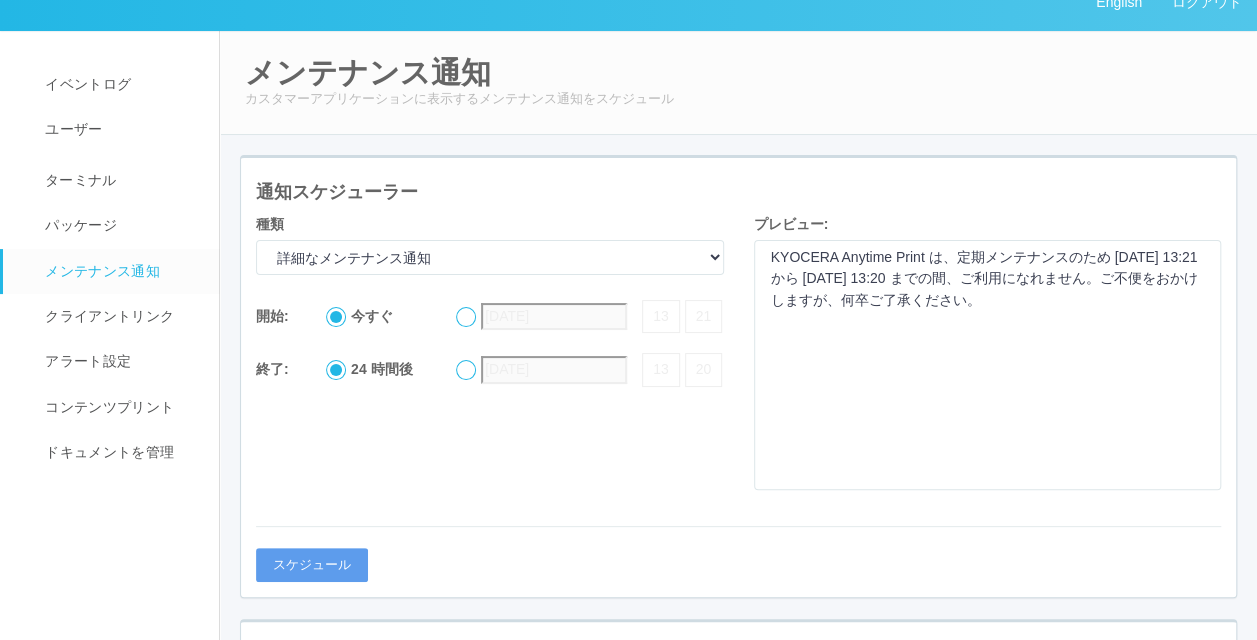 scroll, scrollTop: 94, scrollLeft: 0, axis: vertical 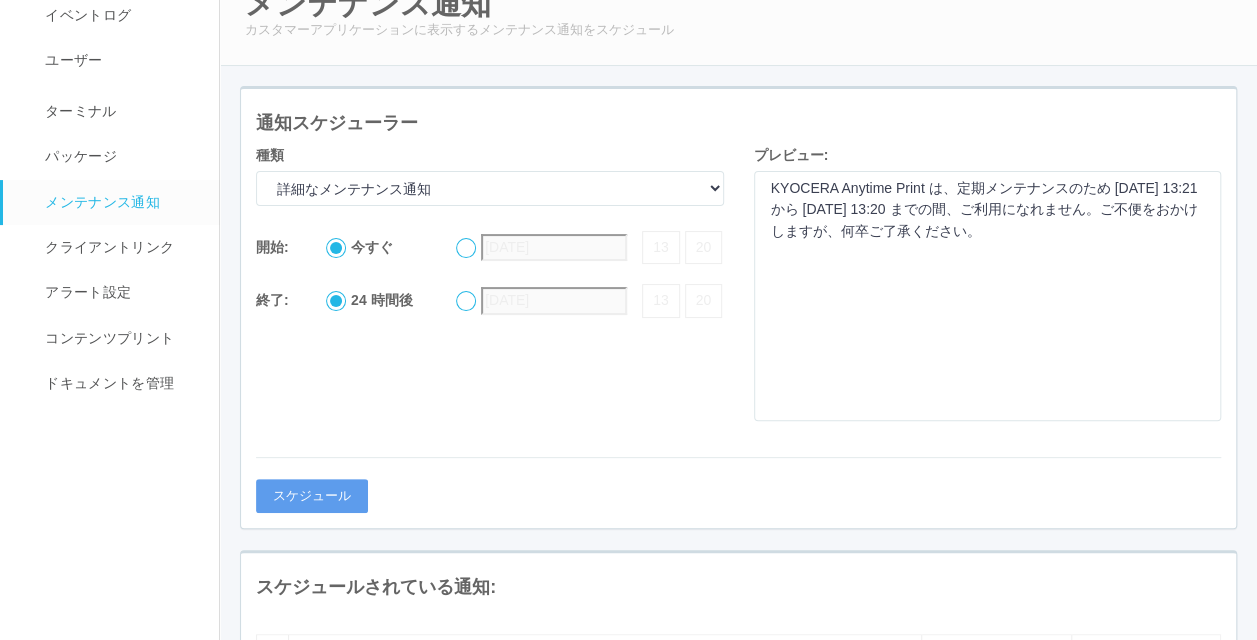 click on "種類 詳細なメンテナンス通知 現在メンテナンス中 拡張メンテナンス" at bounding box center [490, 175] 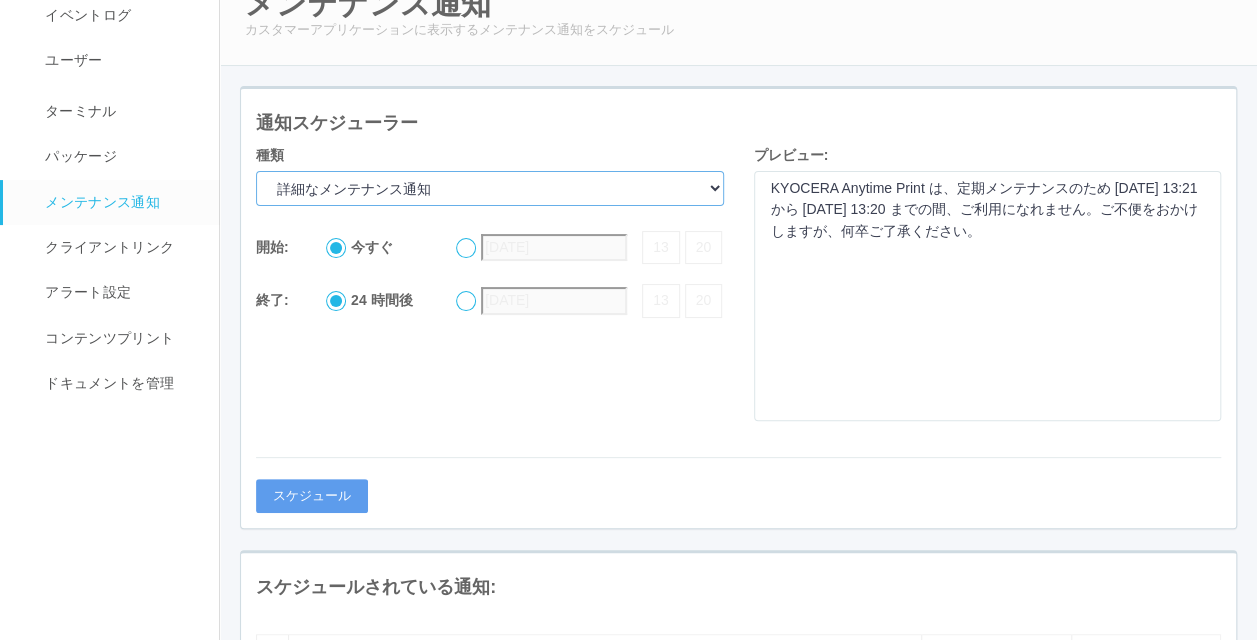 click on "詳細なメンテナンス通知 現在メンテナンス中 拡張メンテナンス" at bounding box center [490, 188] 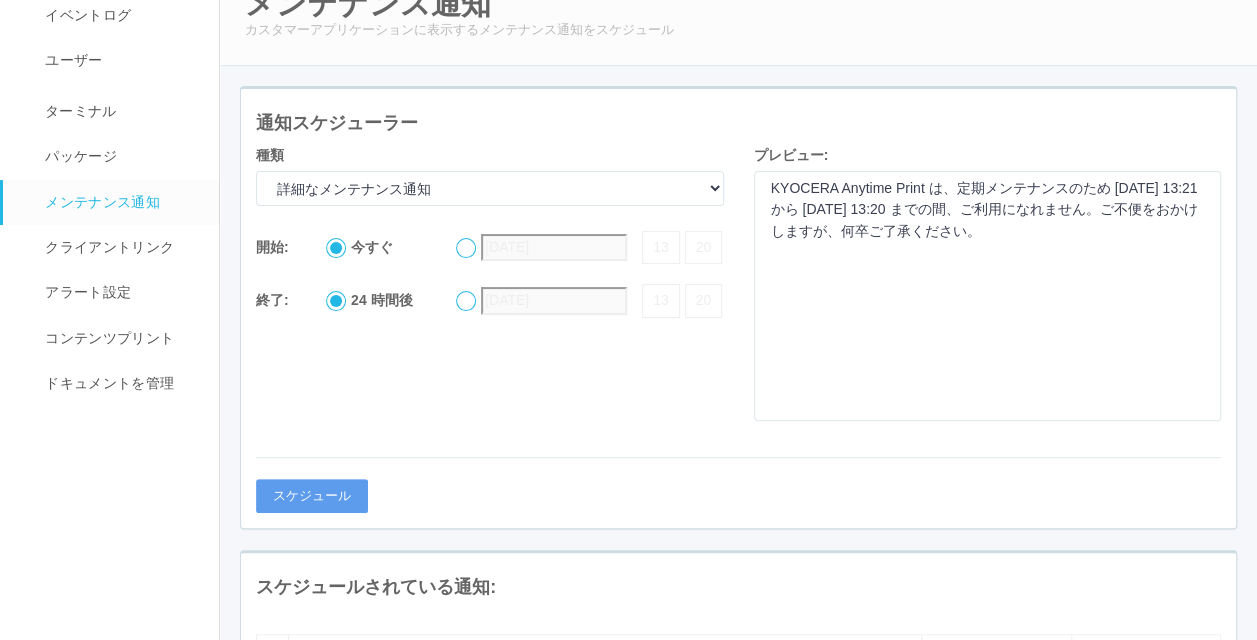 click on "通知スケジューラー" at bounding box center [738, 124] 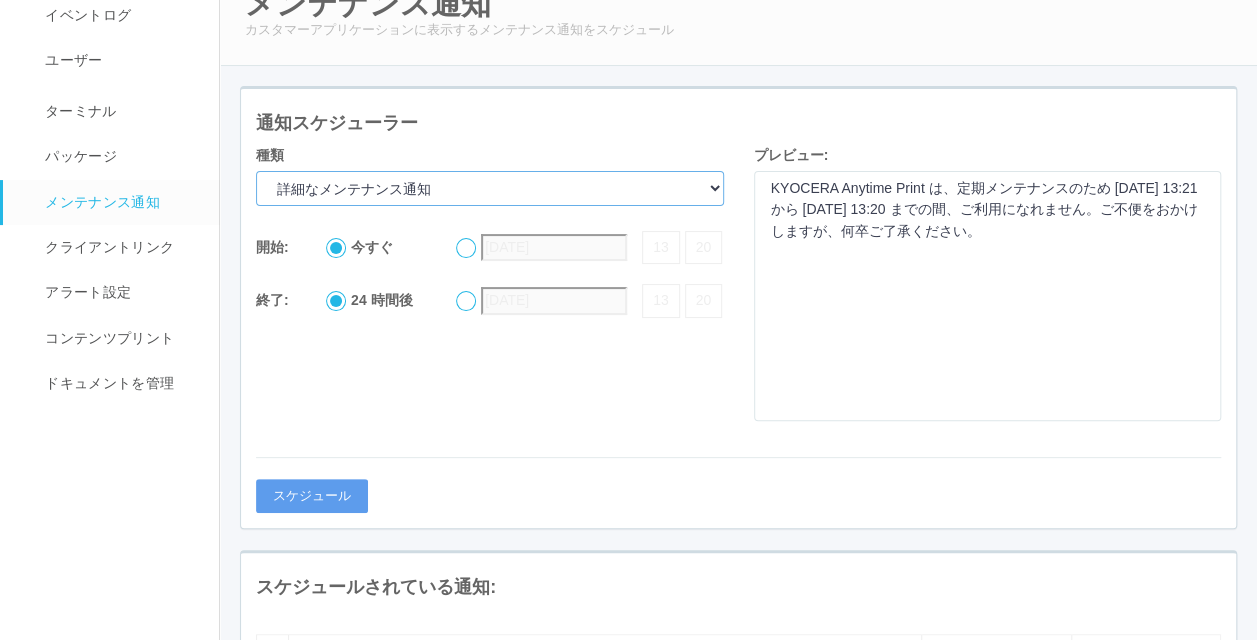 click on "詳細なメンテナンス通知 現在メンテナンス中 拡張メンテナンス" at bounding box center [490, 188] 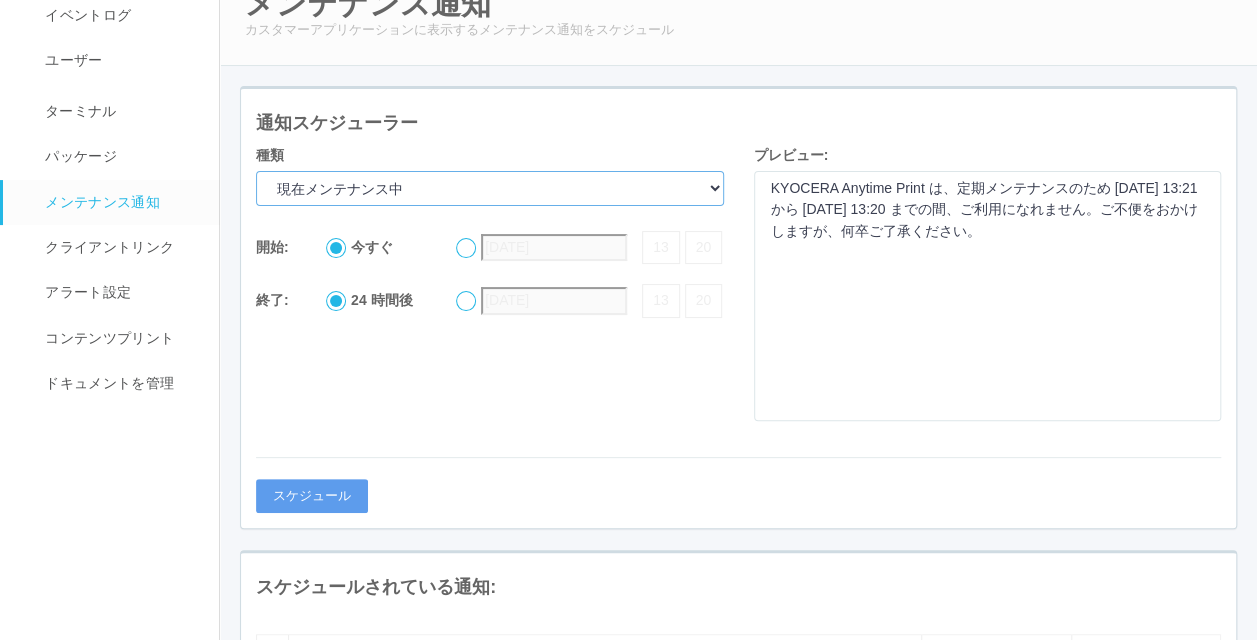 click on "詳細なメンテナンス通知 現在メンテナンス中 拡張メンテナンス" at bounding box center (490, 188) 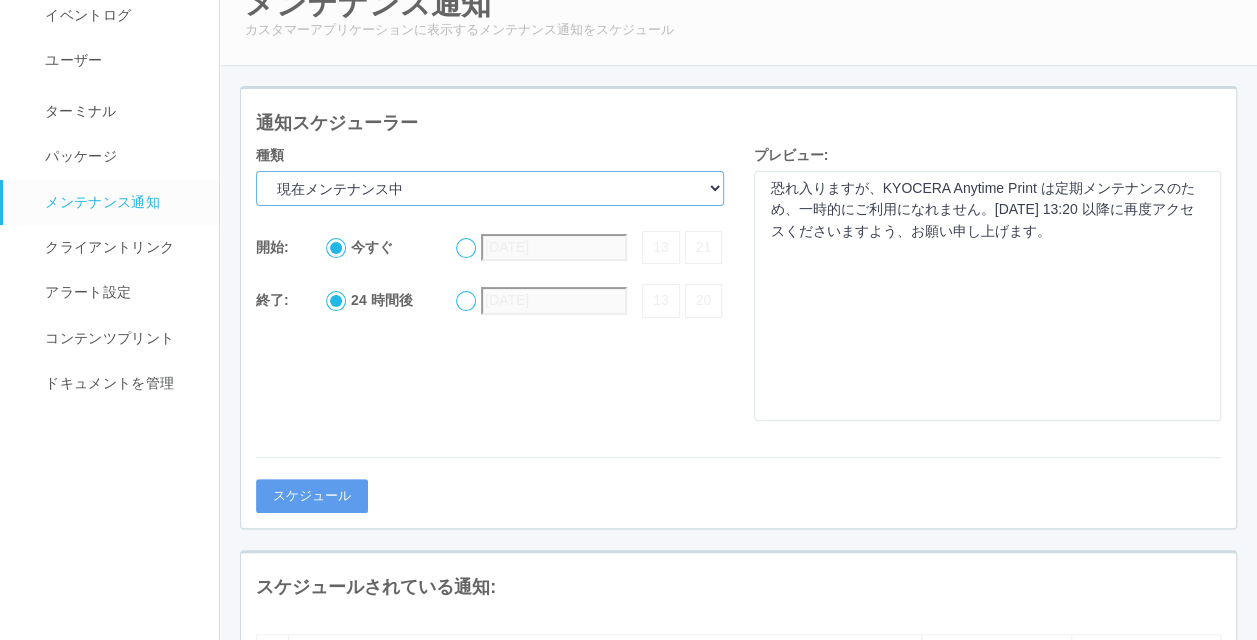 click on "詳細なメンテナンス通知 現在メンテナンス中 拡張メンテナンス" at bounding box center (490, 188) 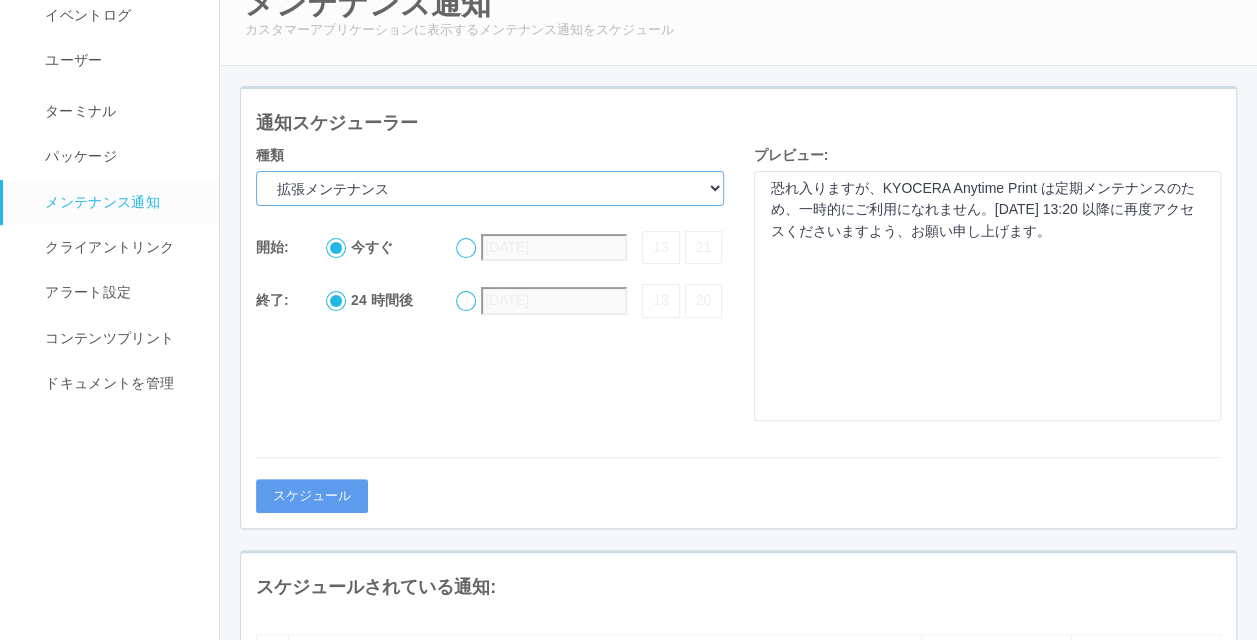click on "詳細なメンテナンス通知 現在メンテナンス中 拡張メンテナンス" at bounding box center (490, 188) 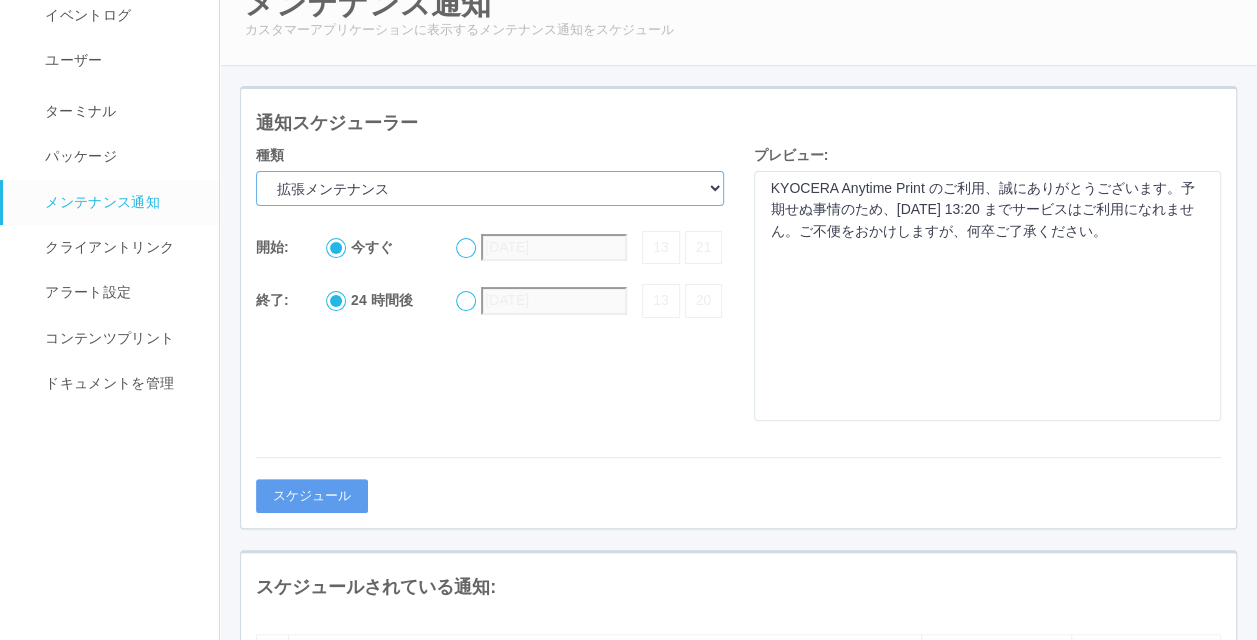 click on "詳細なメンテナンス通知 現在メンテナンス中 拡張メンテナンス" at bounding box center (490, 188) 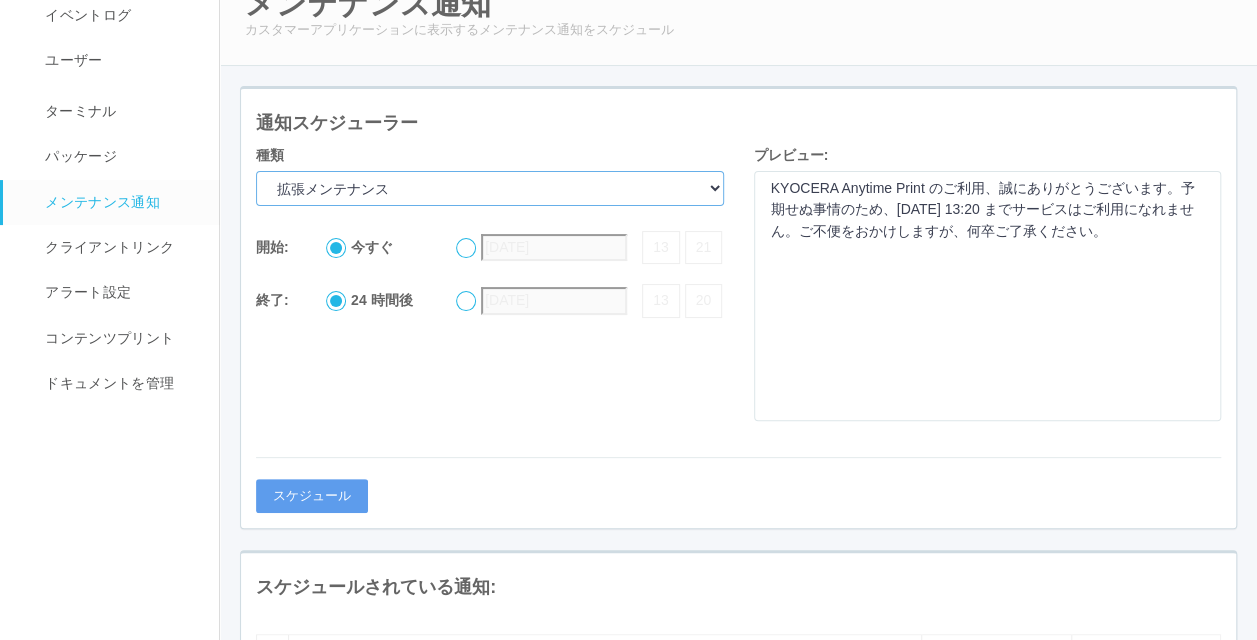 select on "Advance maintenance notice" 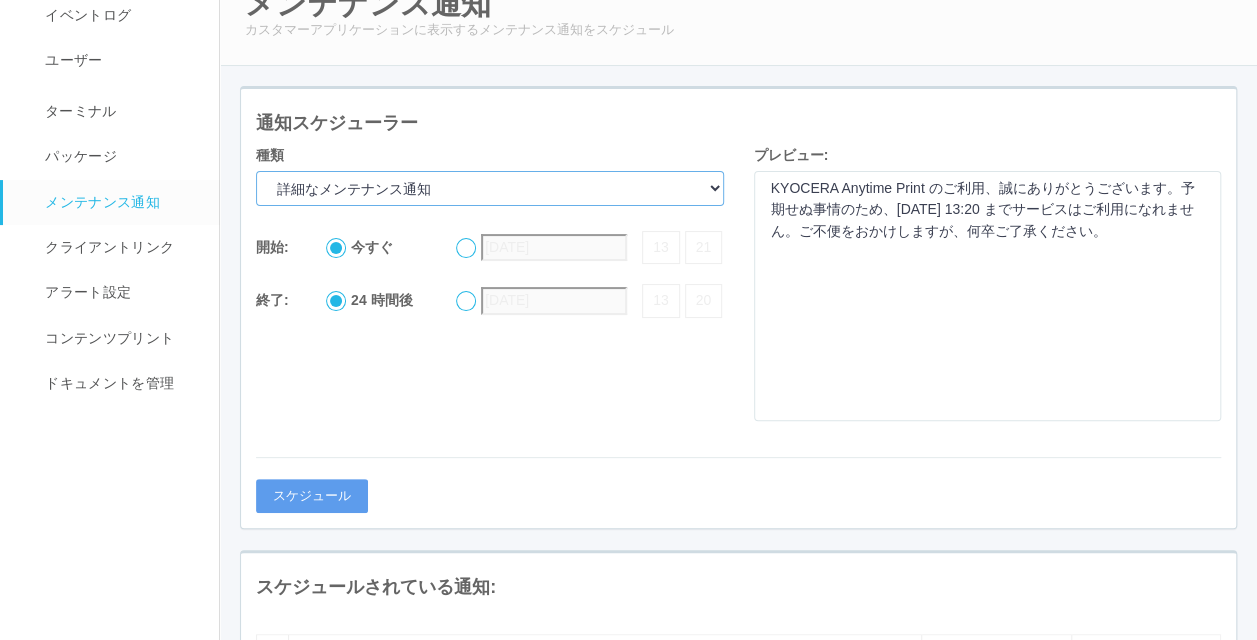 click on "詳細なメンテナンス通知 現在メンテナンス中 拡張メンテナンス" at bounding box center (490, 188) 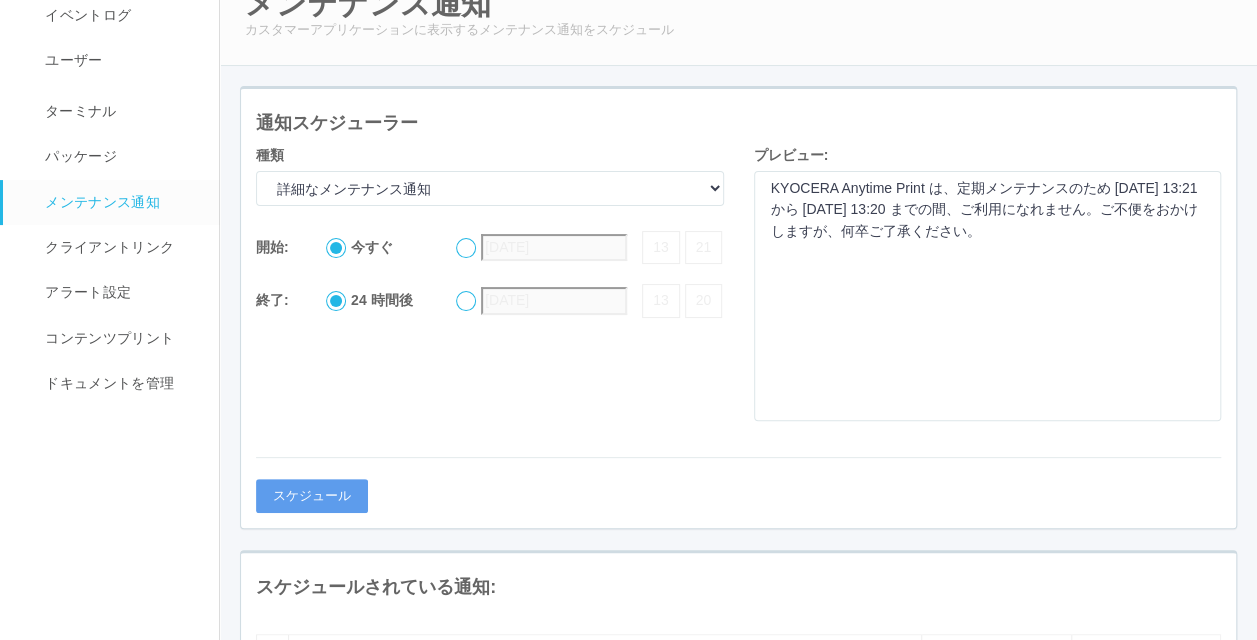 click on "開始: 今すぐ [DATE] 13 21" at bounding box center (490, 247) 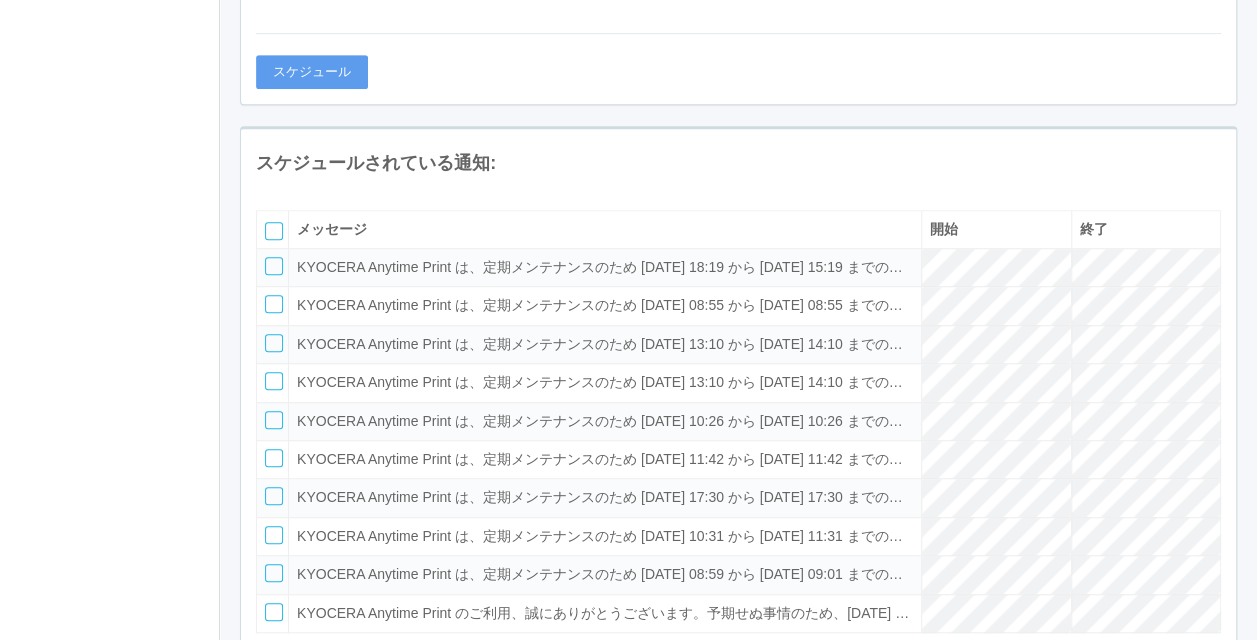 scroll, scrollTop: 516, scrollLeft: 0, axis: vertical 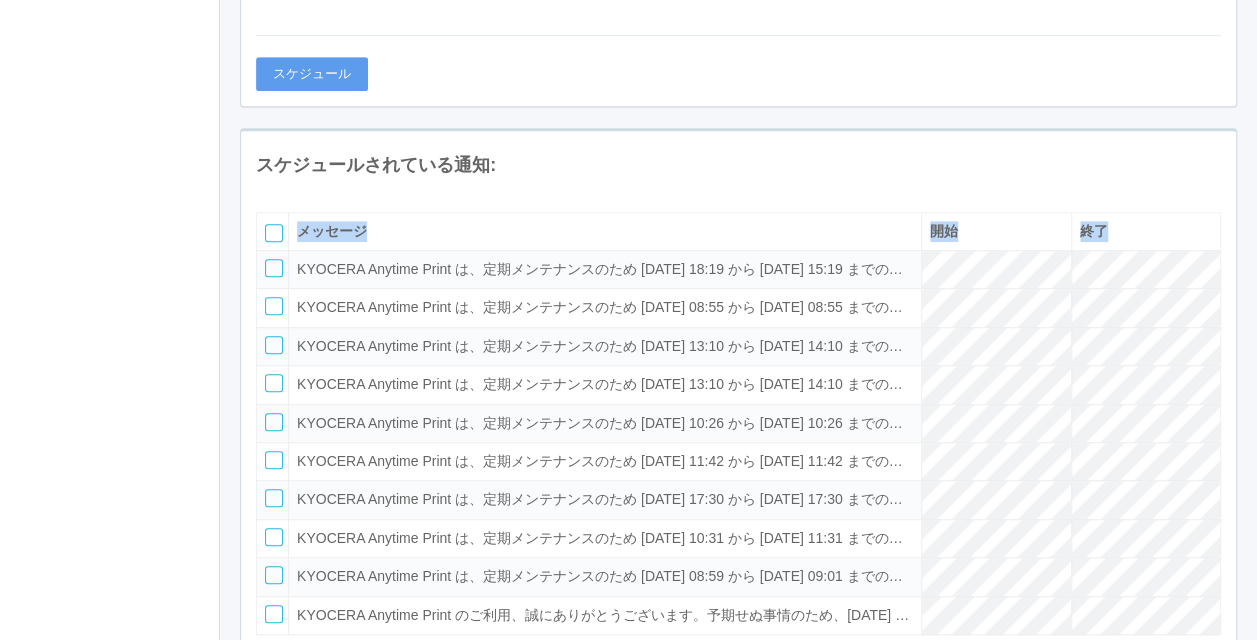 drag, startPoint x: 268, startPoint y: 308, endPoint x: 285, endPoint y: 274, distance: 38.013157 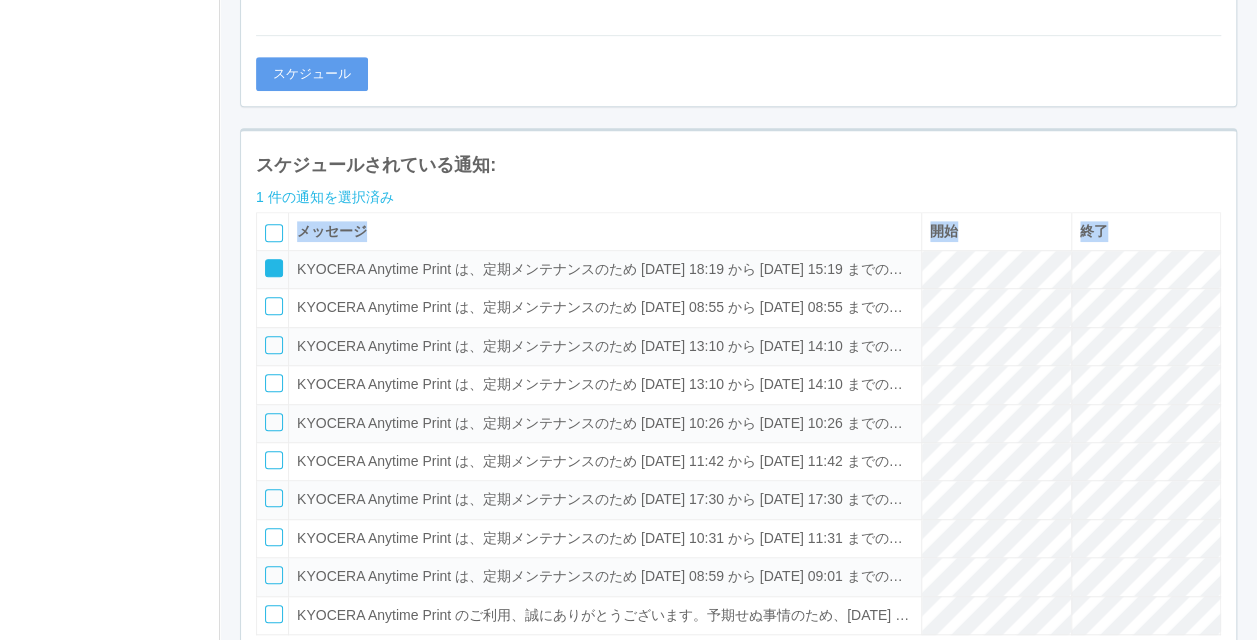 scroll, scrollTop: 25, scrollLeft: 0, axis: vertical 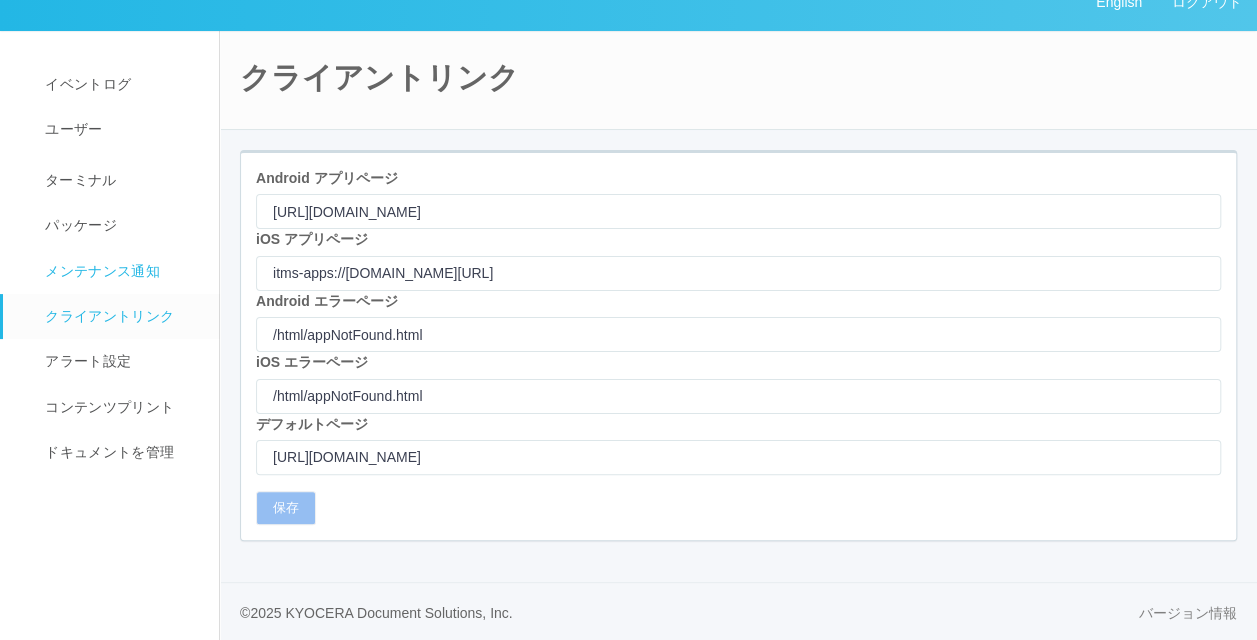 click on "メンテナンス通知" at bounding box center (120, 271) 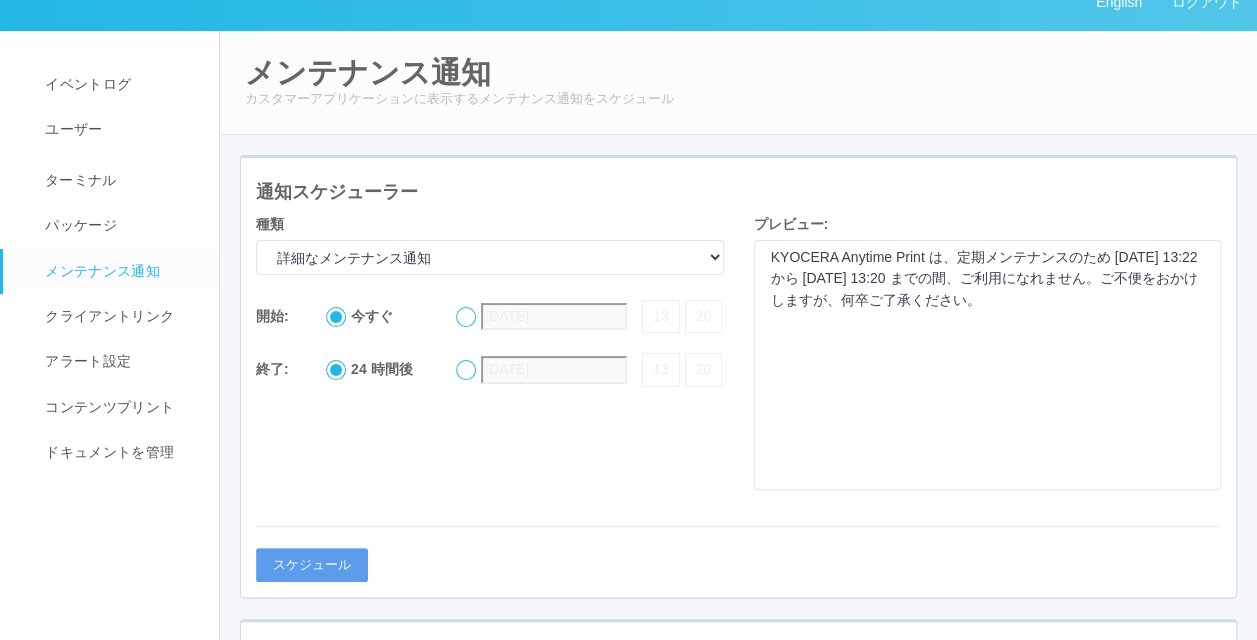 scroll, scrollTop: 516, scrollLeft: 0, axis: vertical 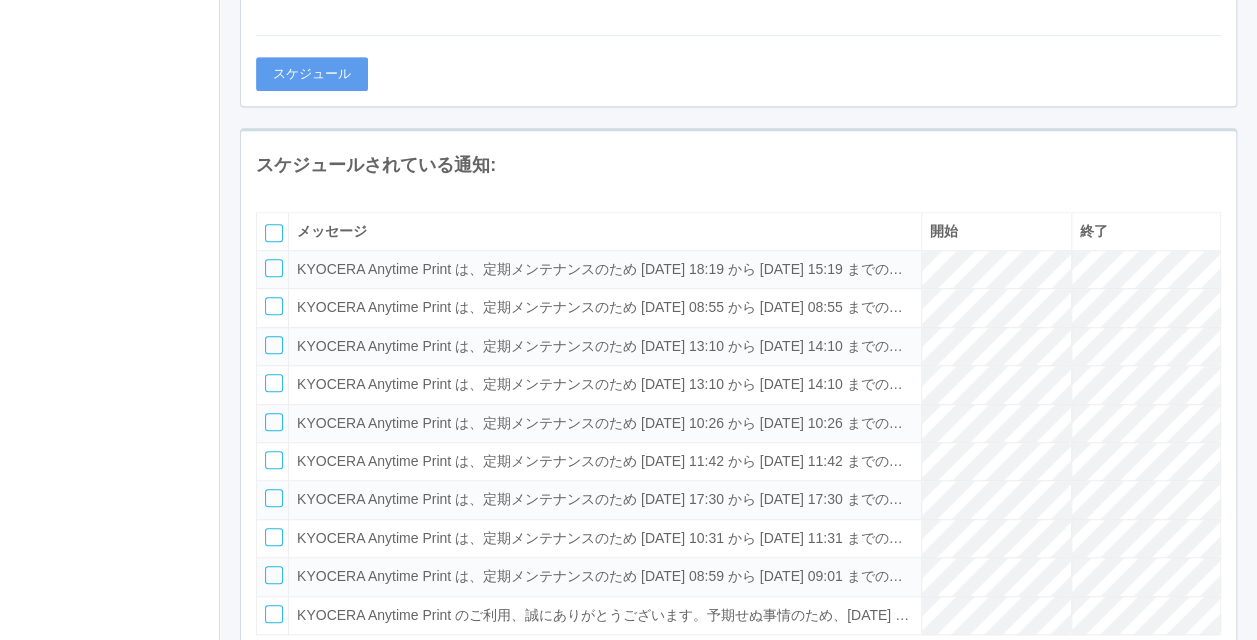 click at bounding box center (274, 268) 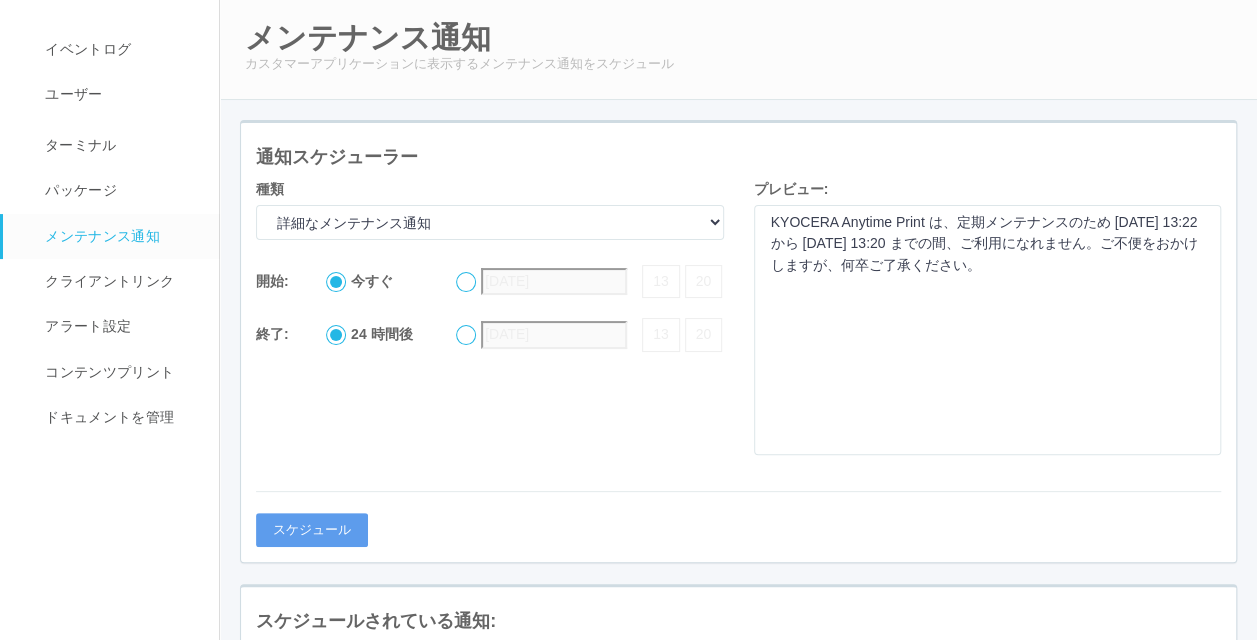 scroll, scrollTop: 55, scrollLeft: 0, axis: vertical 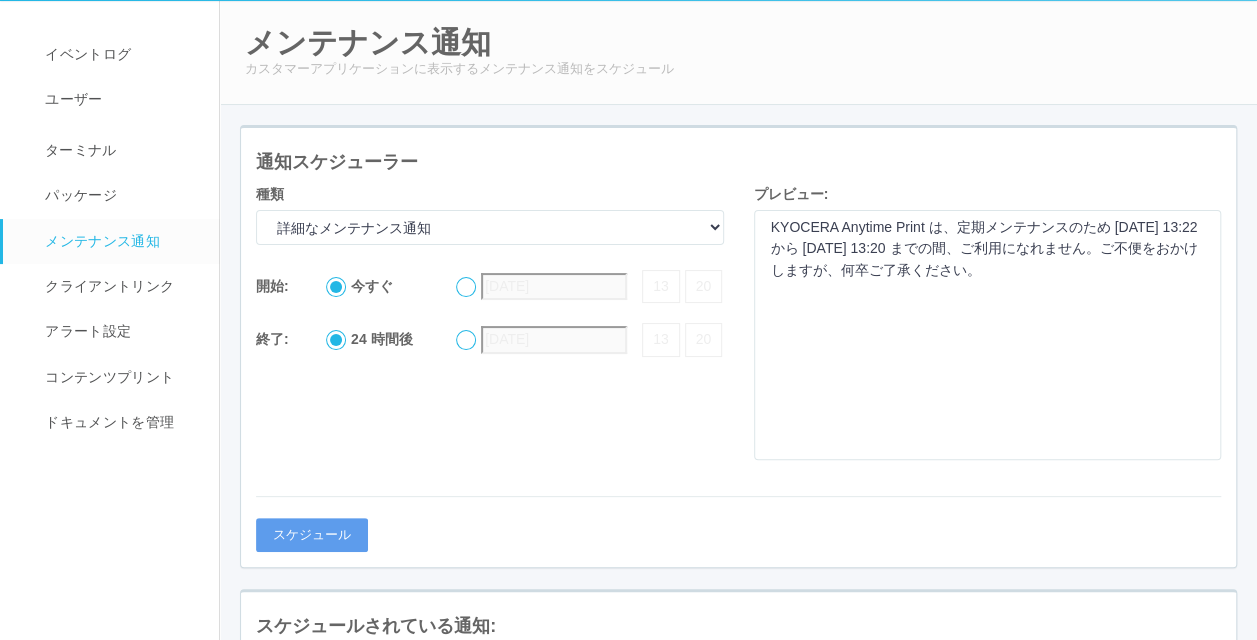 click on "KYOCERA Anytime Print は、定期メンテナンスのため [DATE] 13:22 から [DATE] 13:20 までの間、ご利用になれません。ご不便をおかけしますが、何卒ご了承ください。" at bounding box center [988, 335] 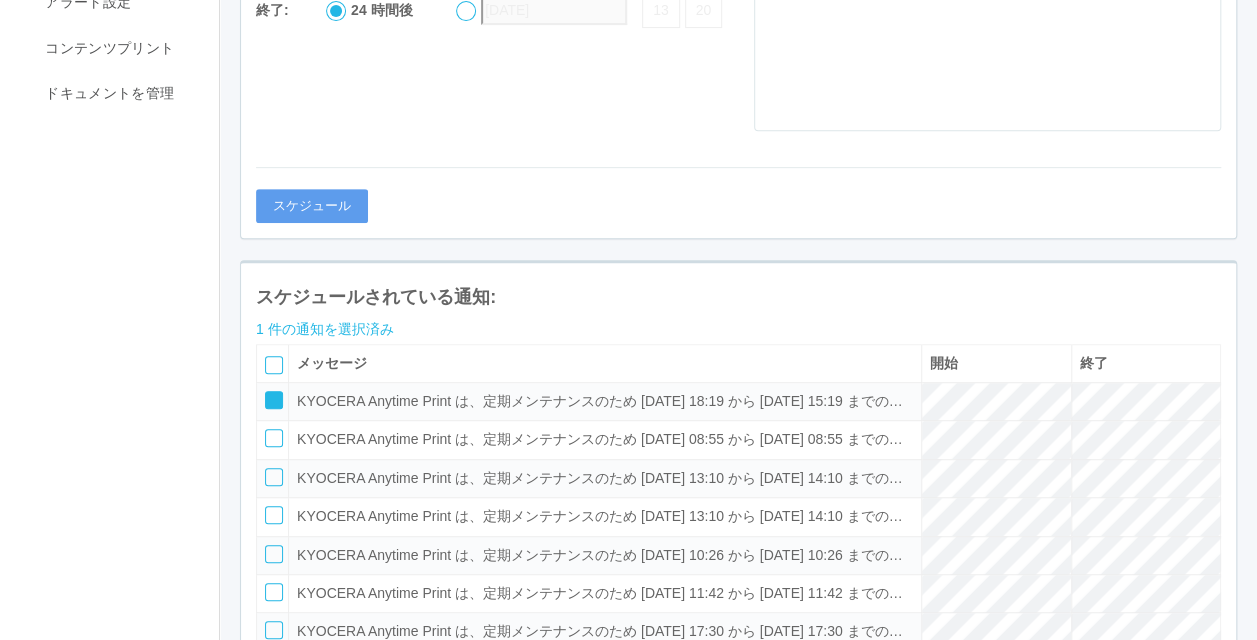 scroll, scrollTop: 385, scrollLeft: 0, axis: vertical 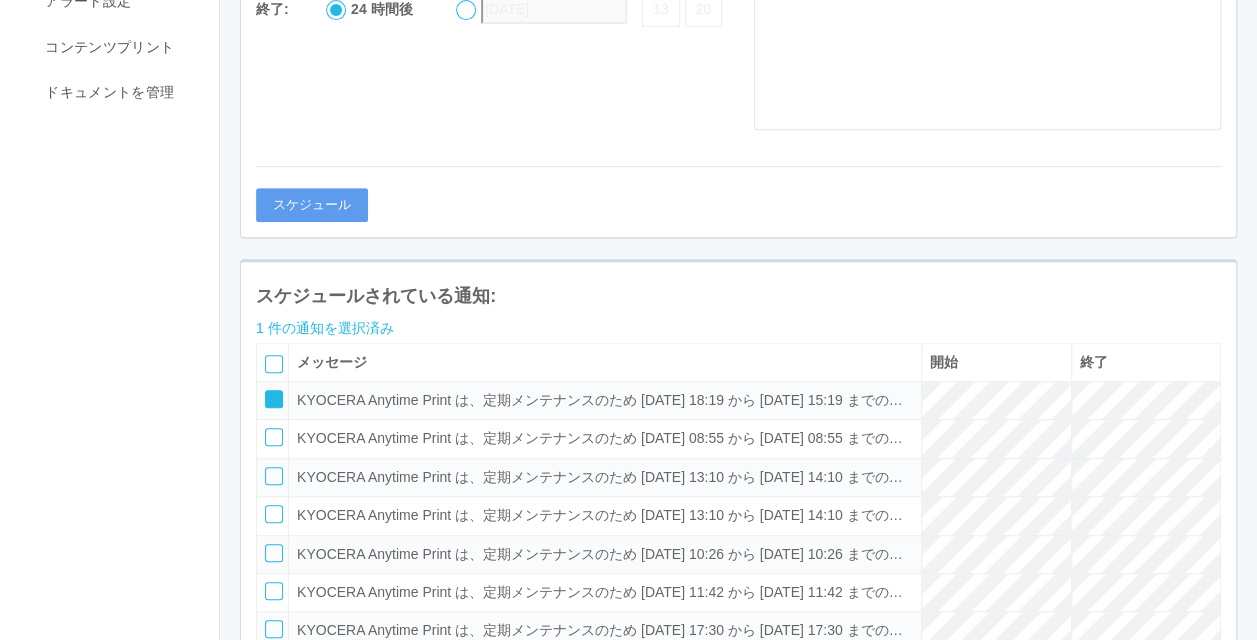 click at bounding box center (267, 392) 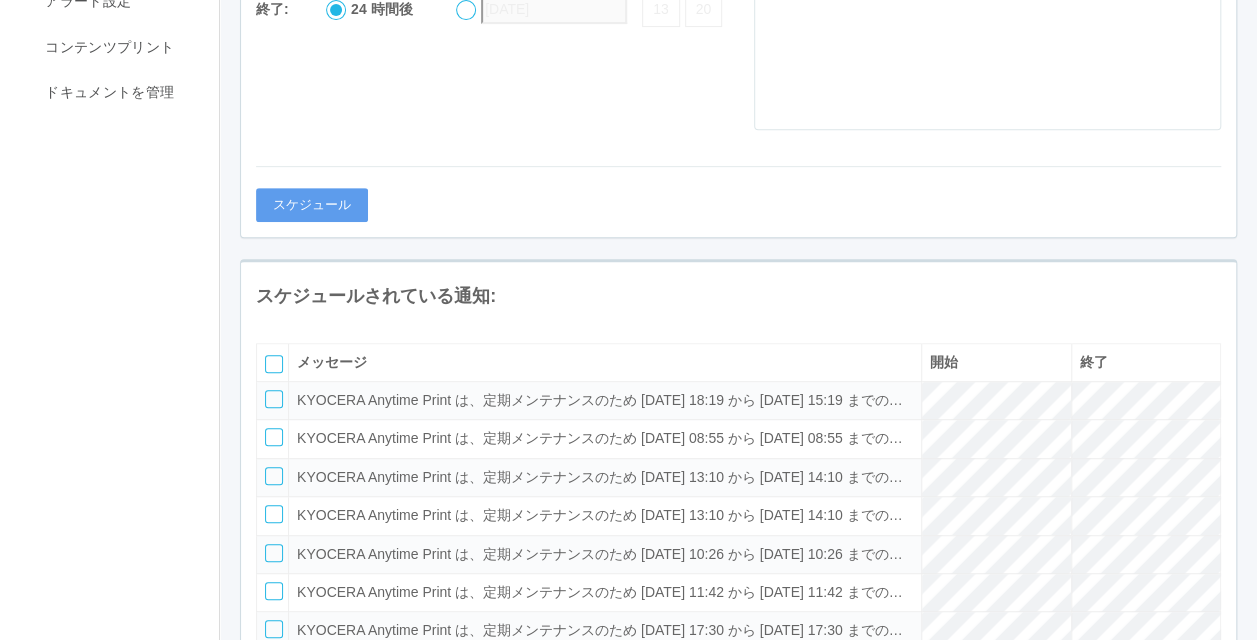 click on "スケジュールされている通知:" at bounding box center [738, 297] 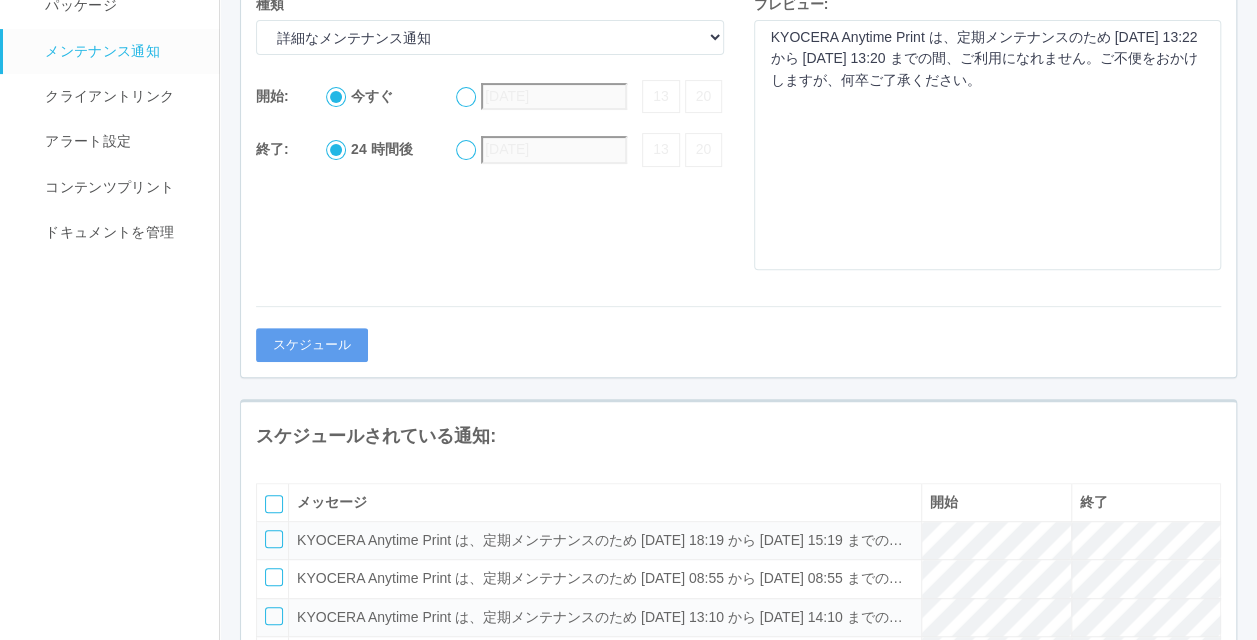 scroll, scrollTop: 246, scrollLeft: 0, axis: vertical 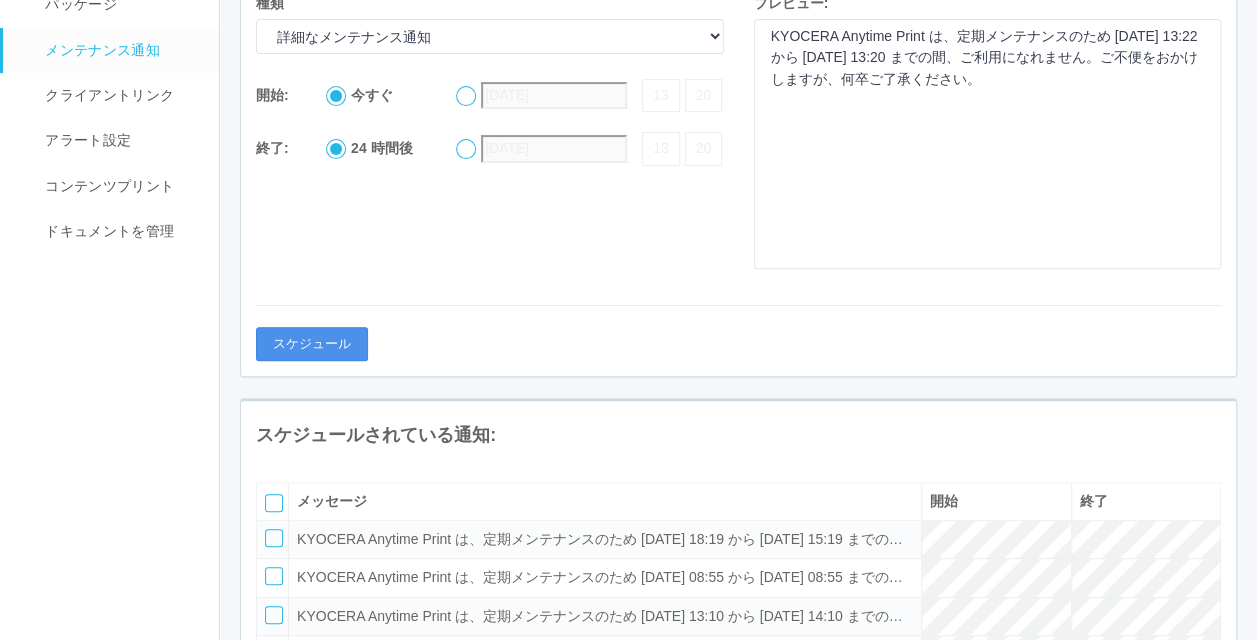 click on "スケジュール" at bounding box center (312, 344) 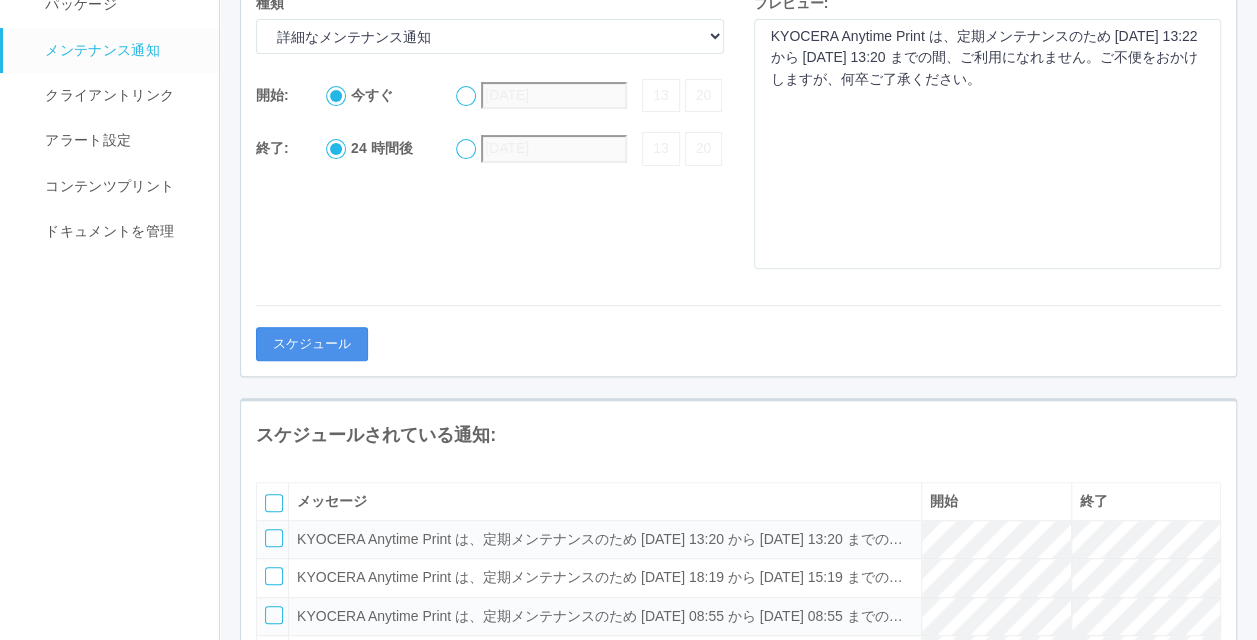 drag, startPoint x: 302, startPoint y: 349, endPoint x: 746, endPoint y: 443, distance: 453.84137 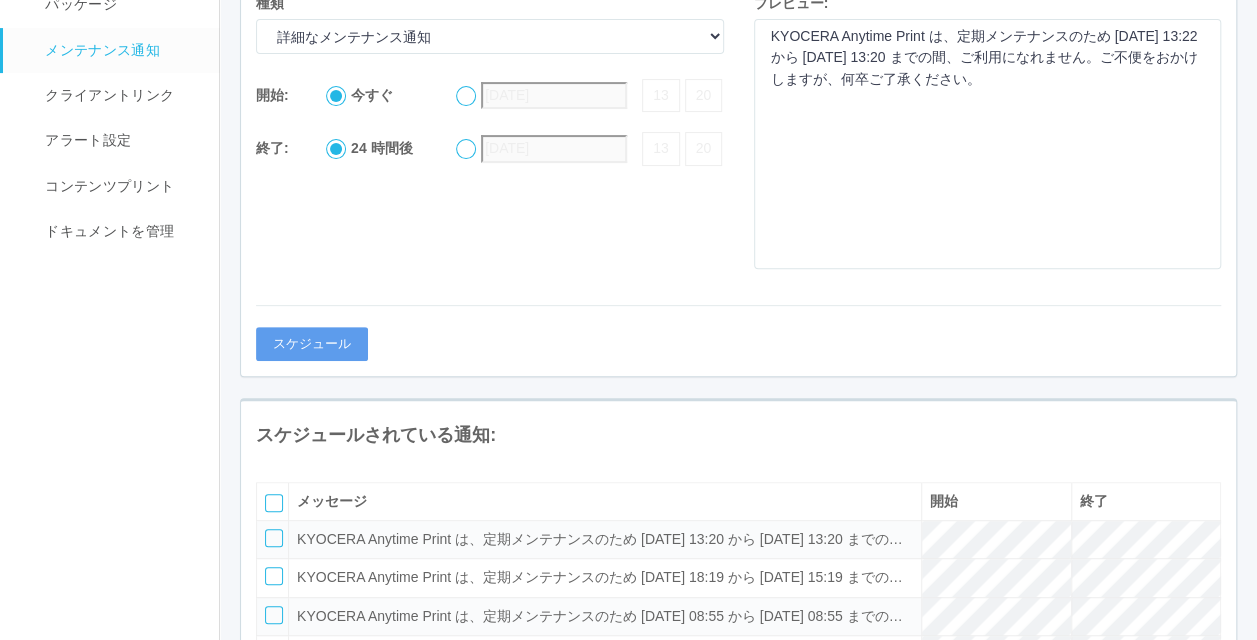 click on "スケジュールされている通知:" at bounding box center [738, 436] 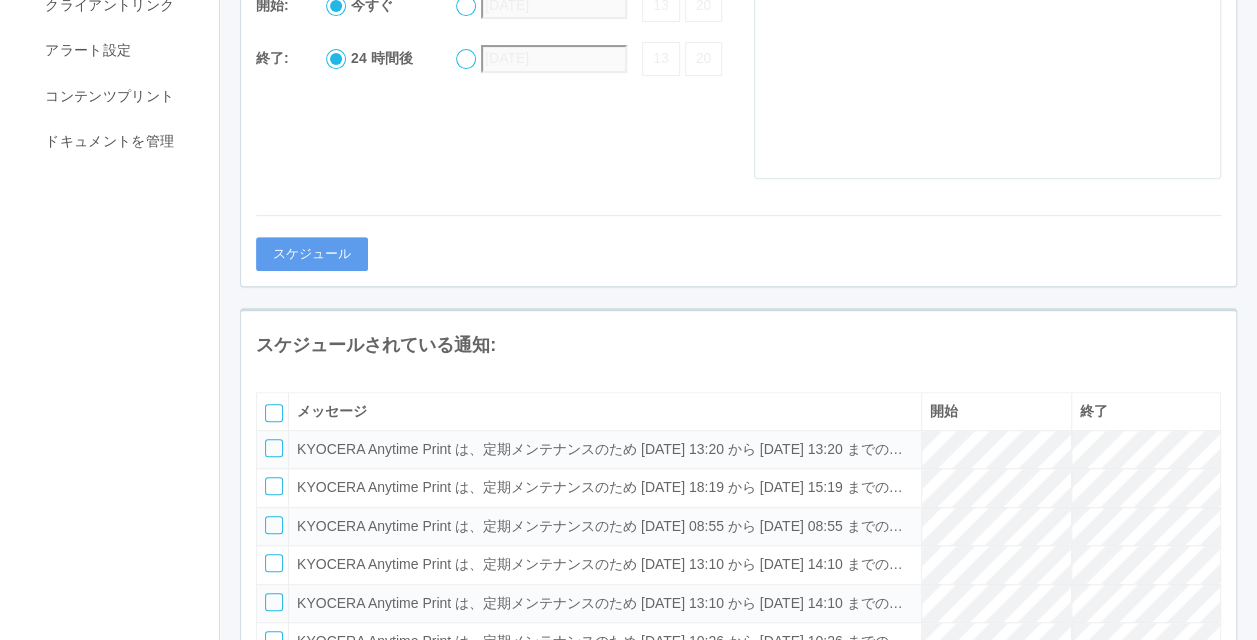 scroll, scrollTop: 0, scrollLeft: 0, axis: both 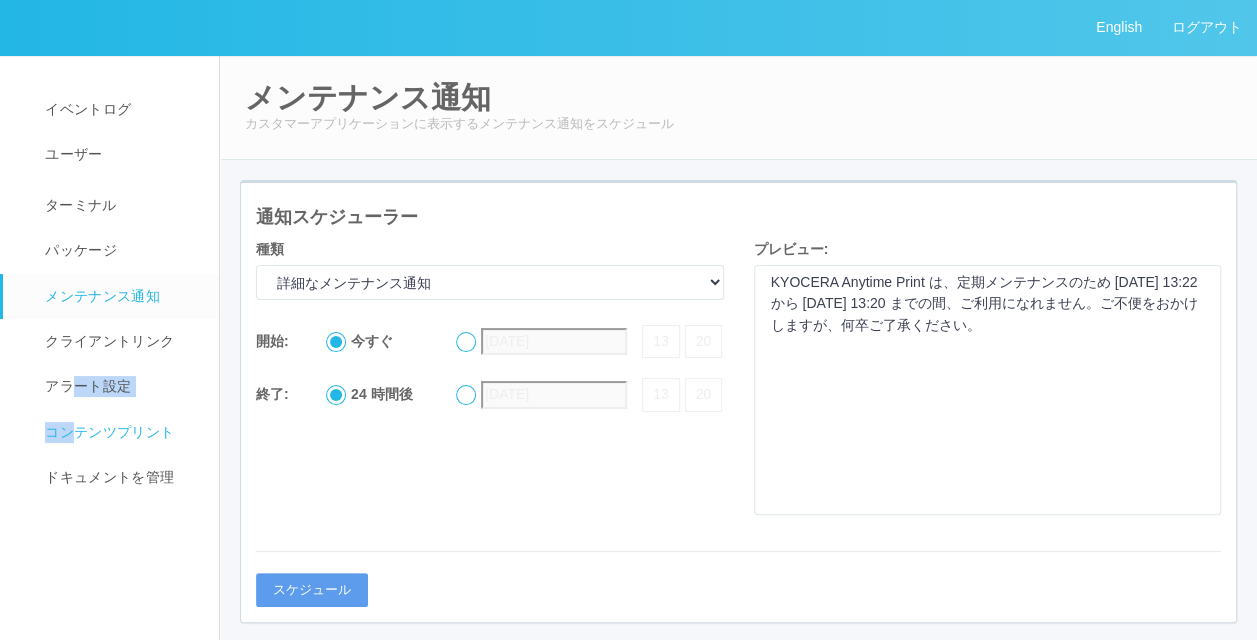 drag, startPoint x: 68, startPoint y: 386, endPoint x: 74, endPoint y: 429, distance: 43.416588 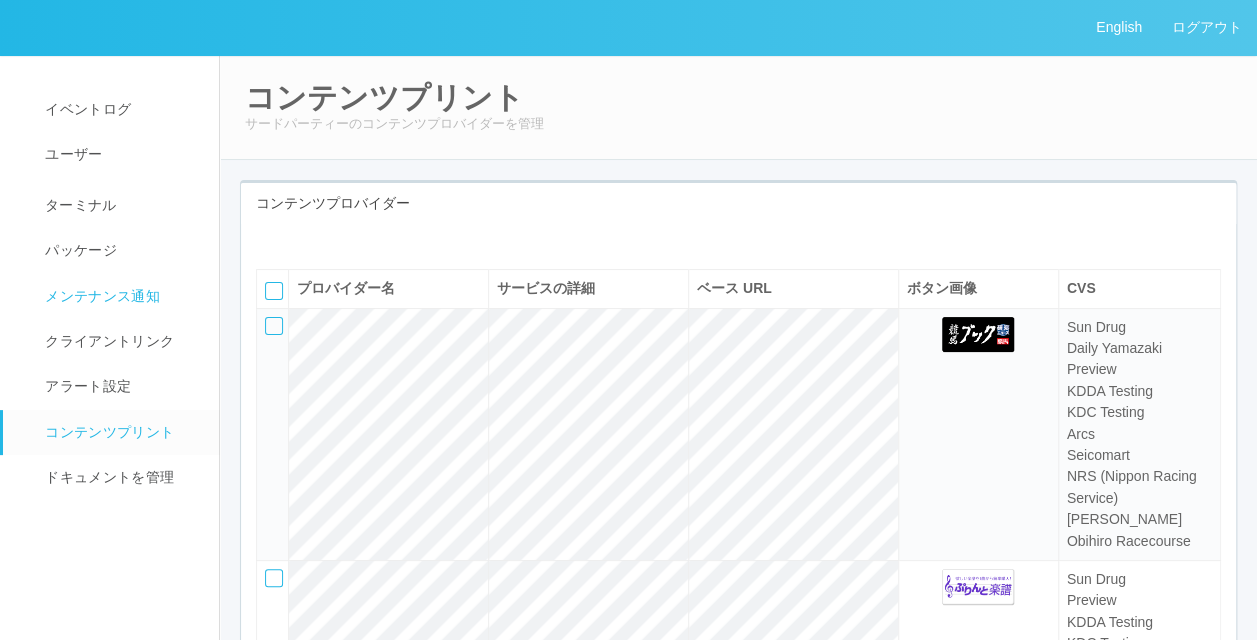 click on "メンテナンス通知" at bounding box center (100, 296) 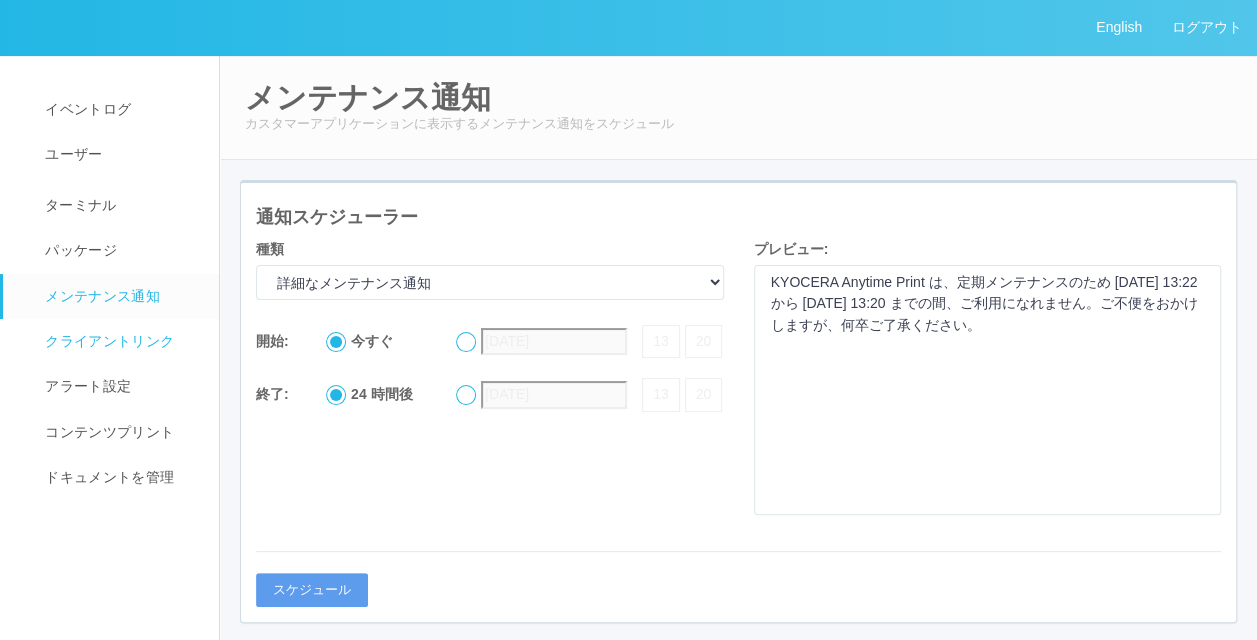 click on "クライアントリンク" at bounding box center (107, 341) 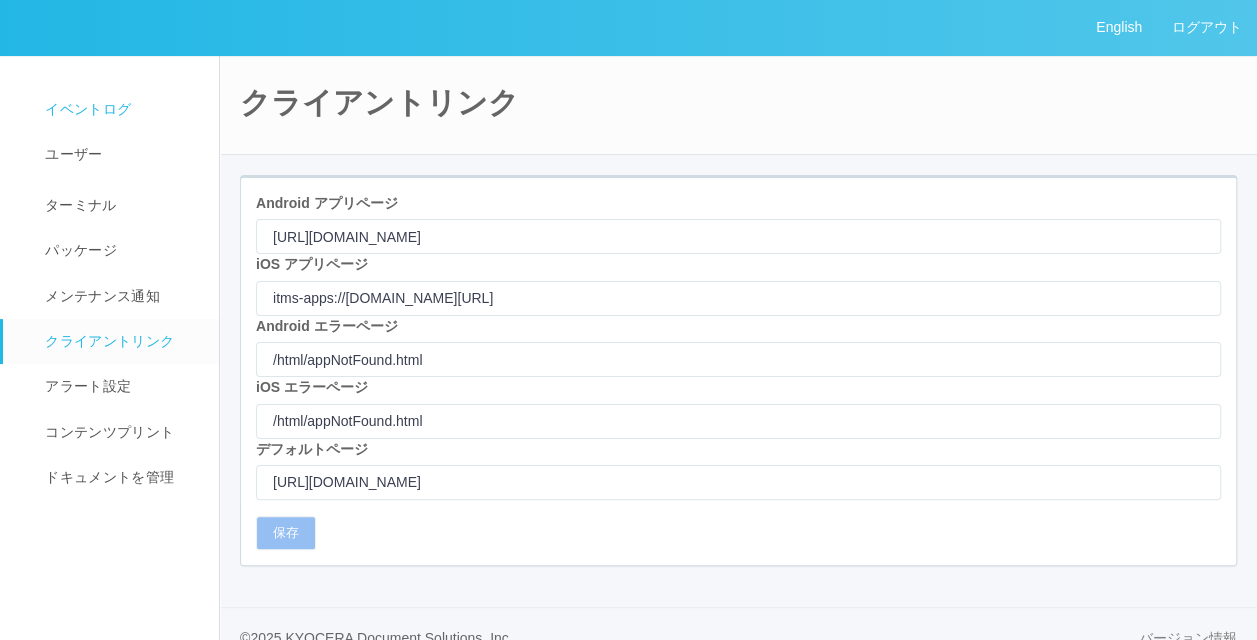 click on "イベントログ" at bounding box center (85, 109) 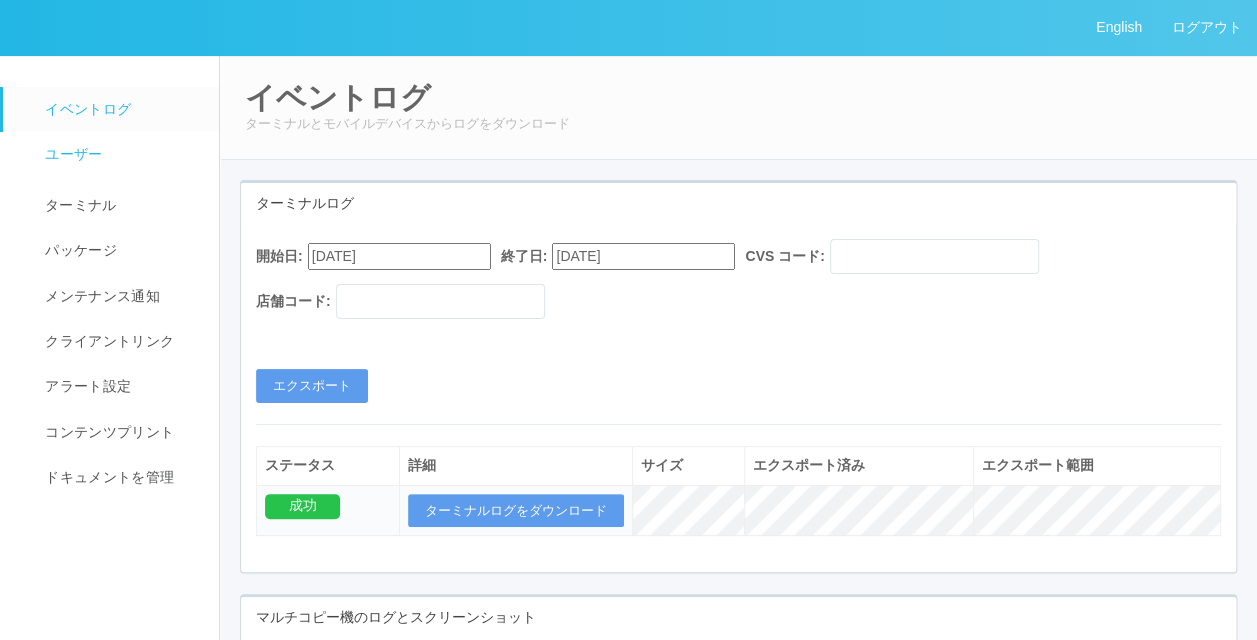 click on "ユーザー" at bounding box center (71, 154) 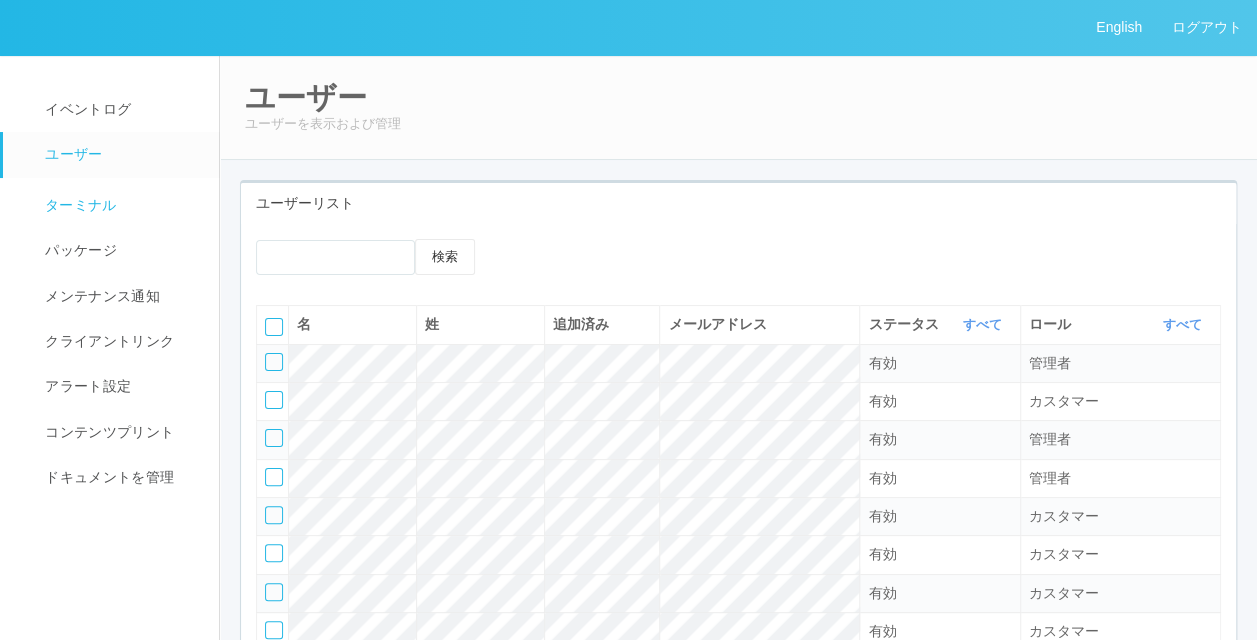 click on "ターミナル" at bounding box center (78, 205) 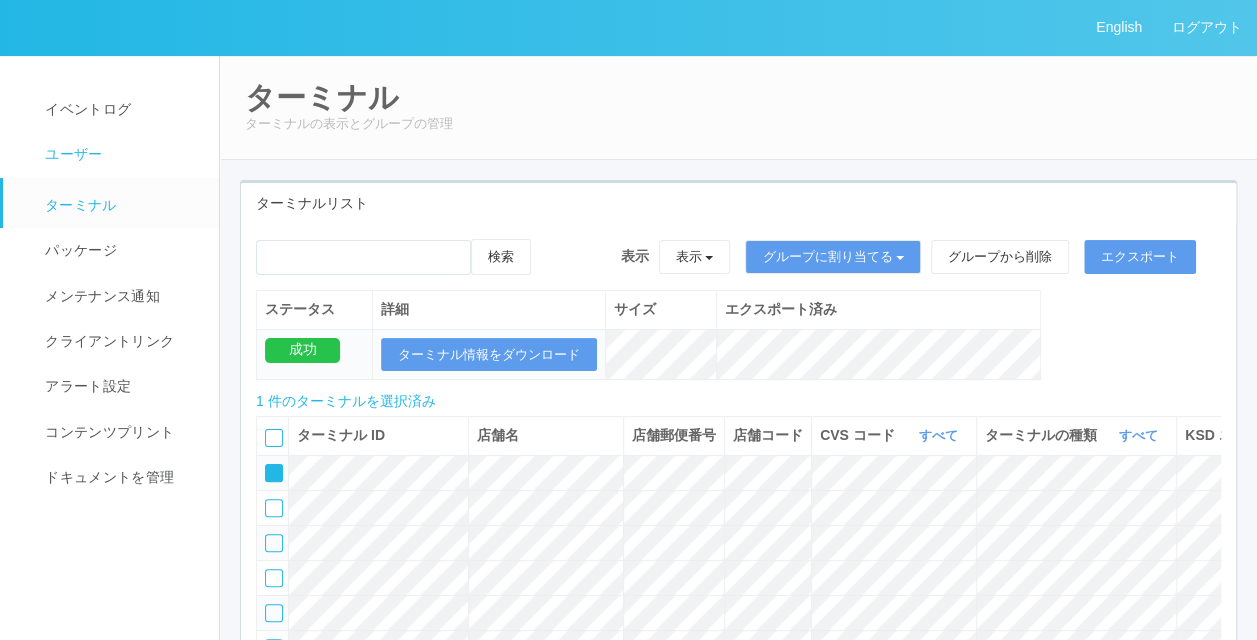 click on "ユーザー" at bounding box center (71, 154) 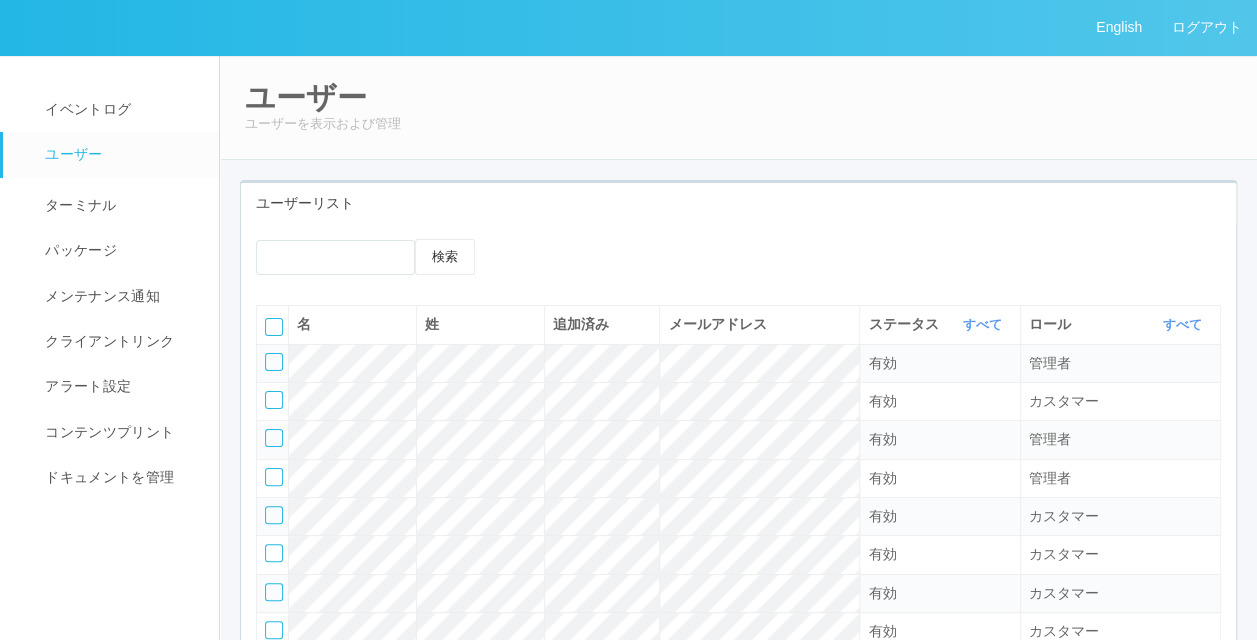 click at bounding box center (274, 362) 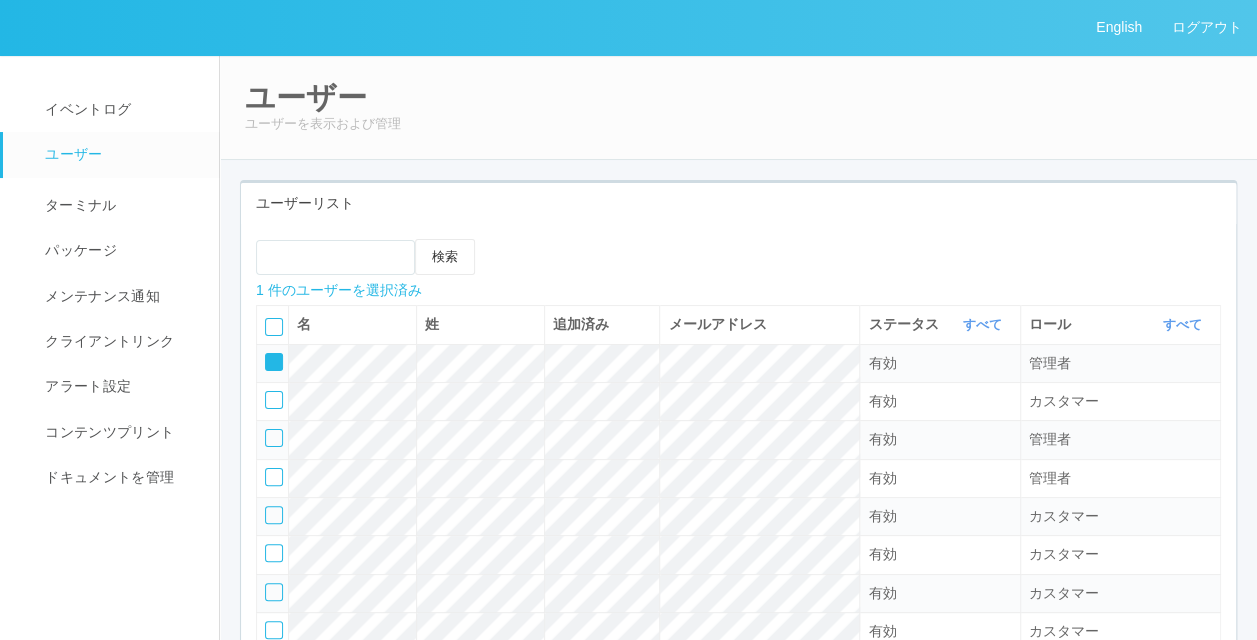 click at bounding box center [535, 256] 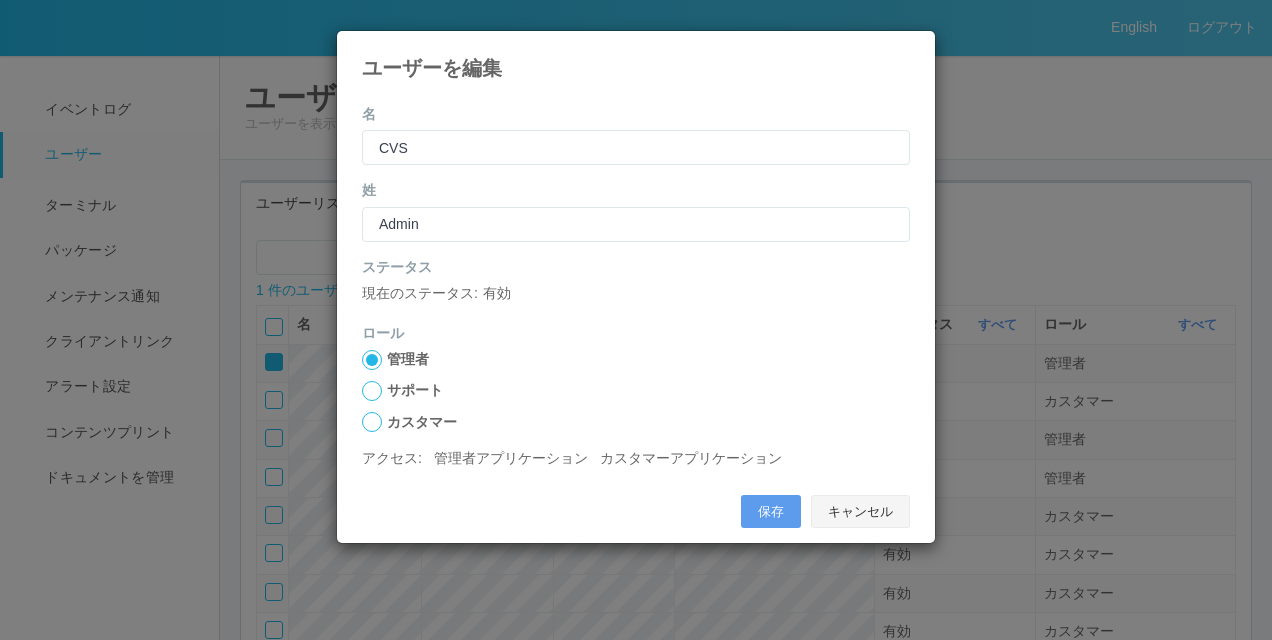 click on "キャンセル" at bounding box center (860, 512) 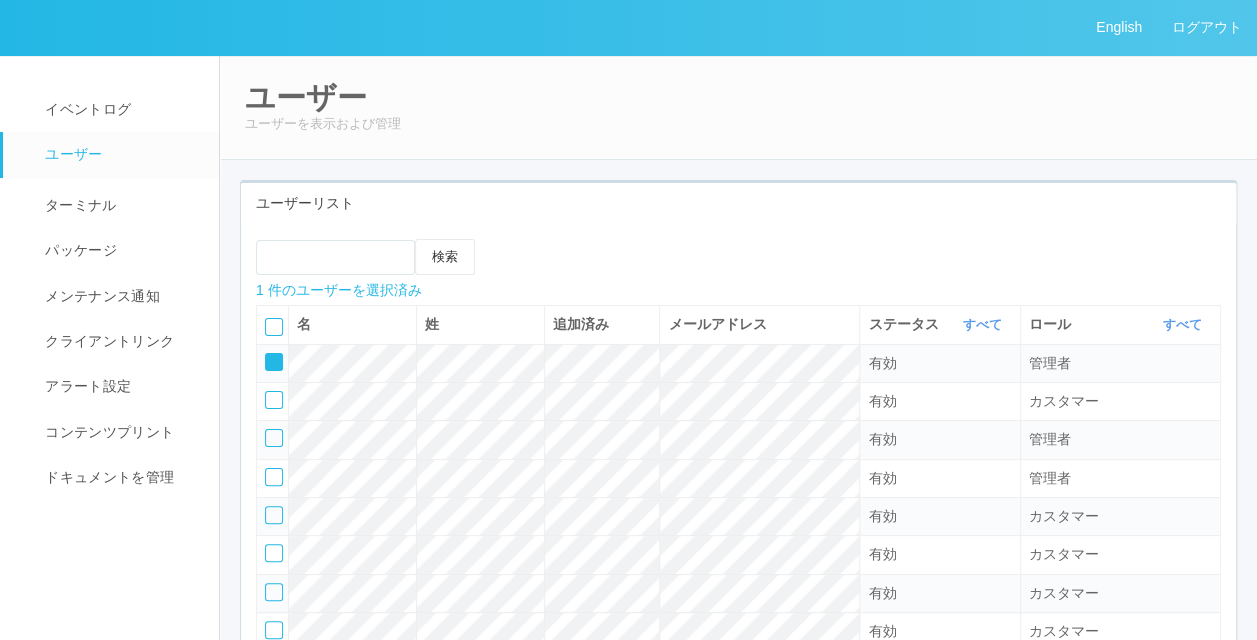 click at bounding box center [267, 355] 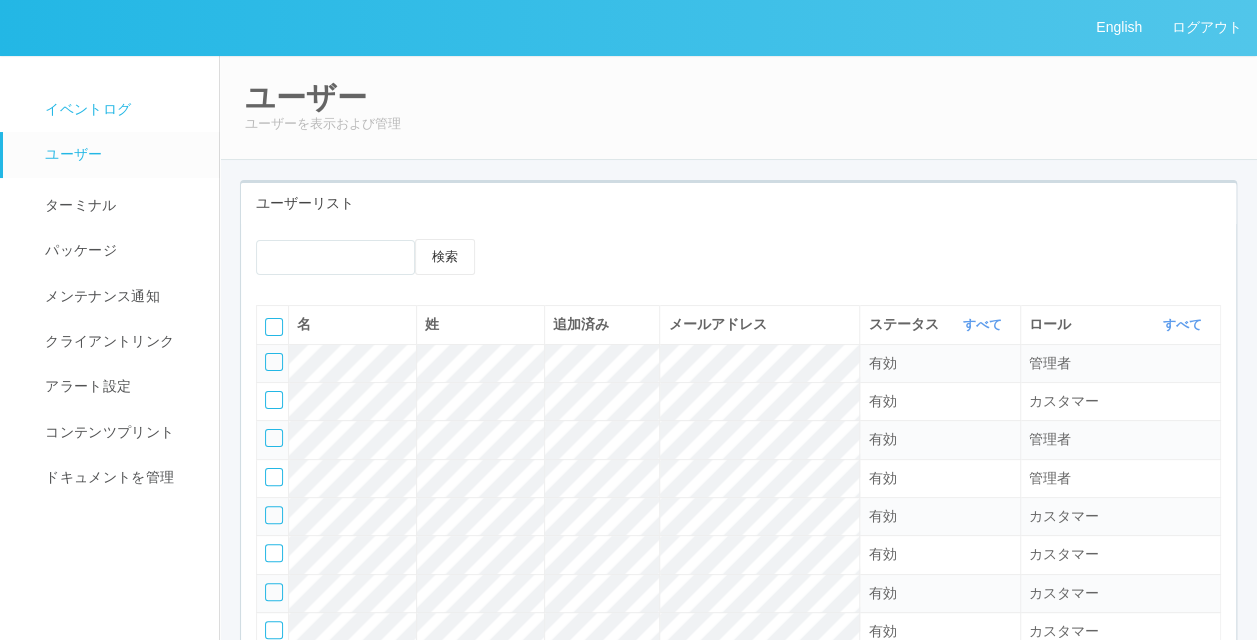click on "イベントログ" at bounding box center [120, 109] 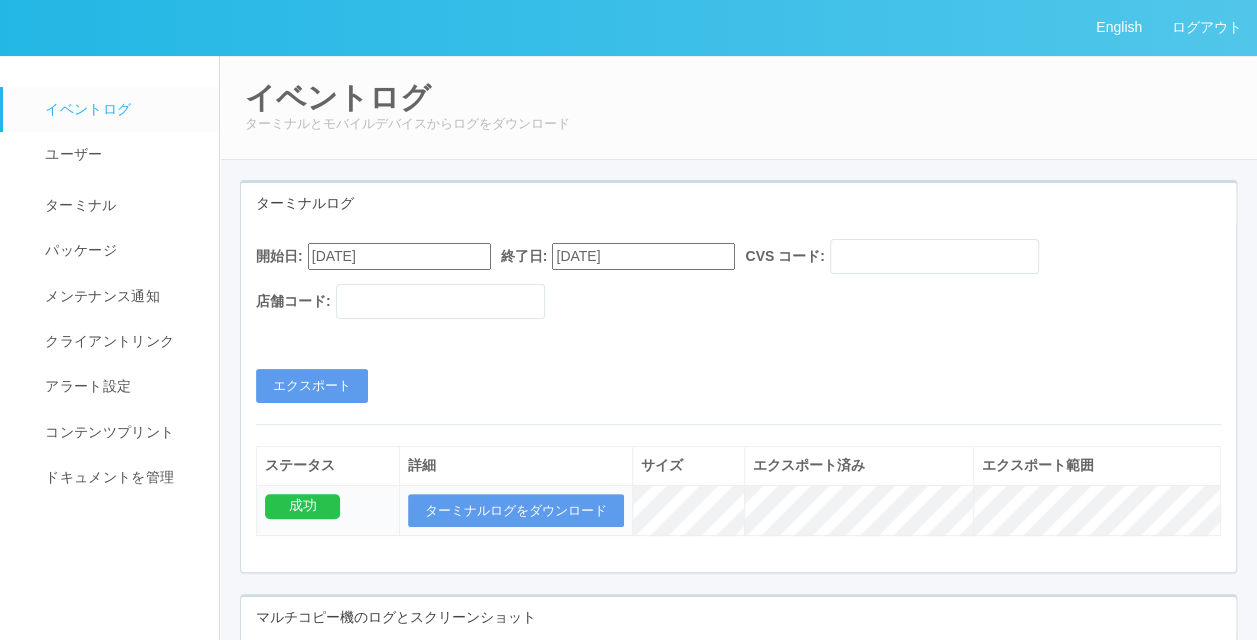 click on "開始日: [DATE] 終了日: [DATE] CVS コード: 店舗コード: エクスポート" at bounding box center (738, 321) 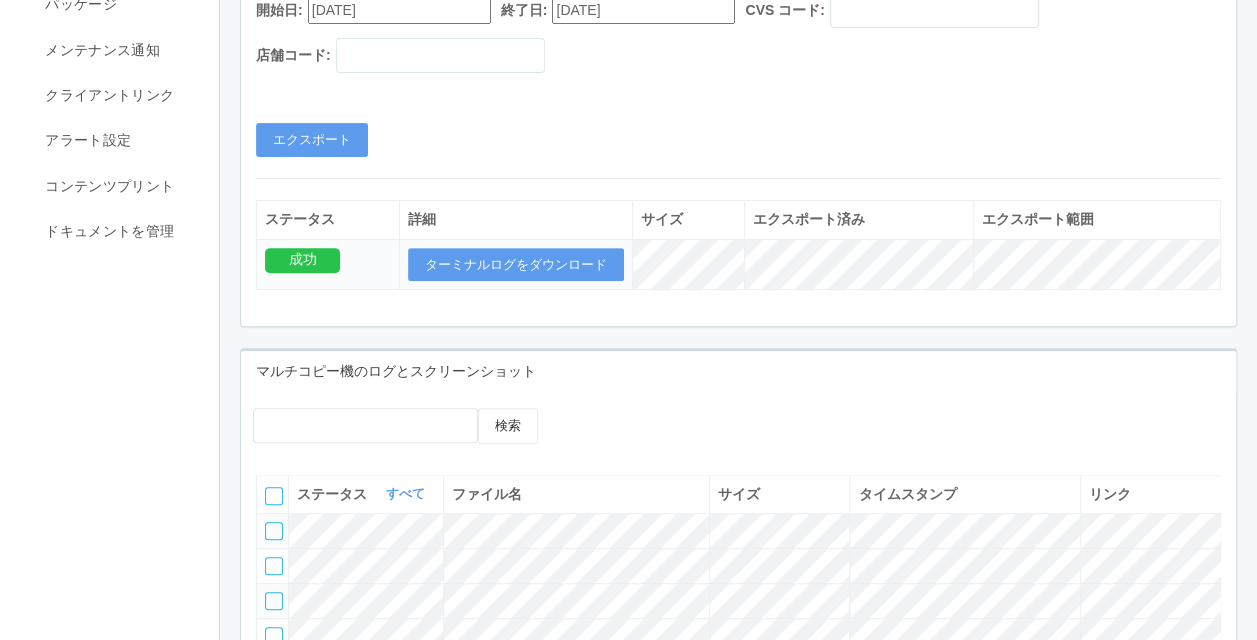 scroll, scrollTop: 247, scrollLeft: 0, axis: vertical 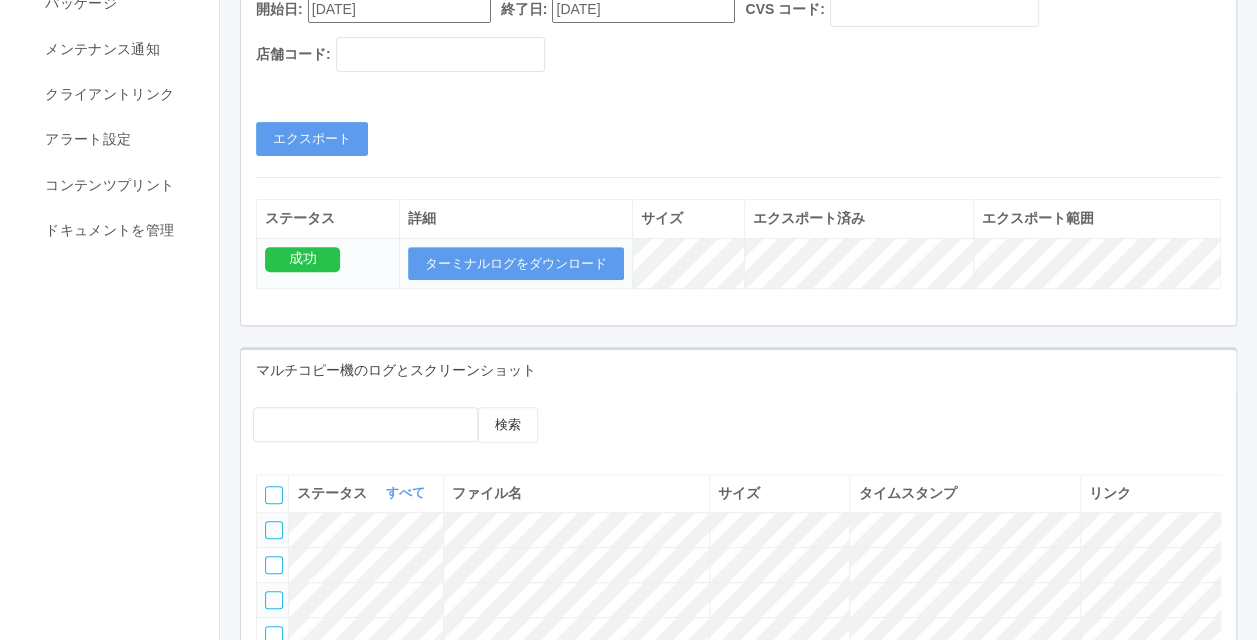 click at bounding box center [274, 530] 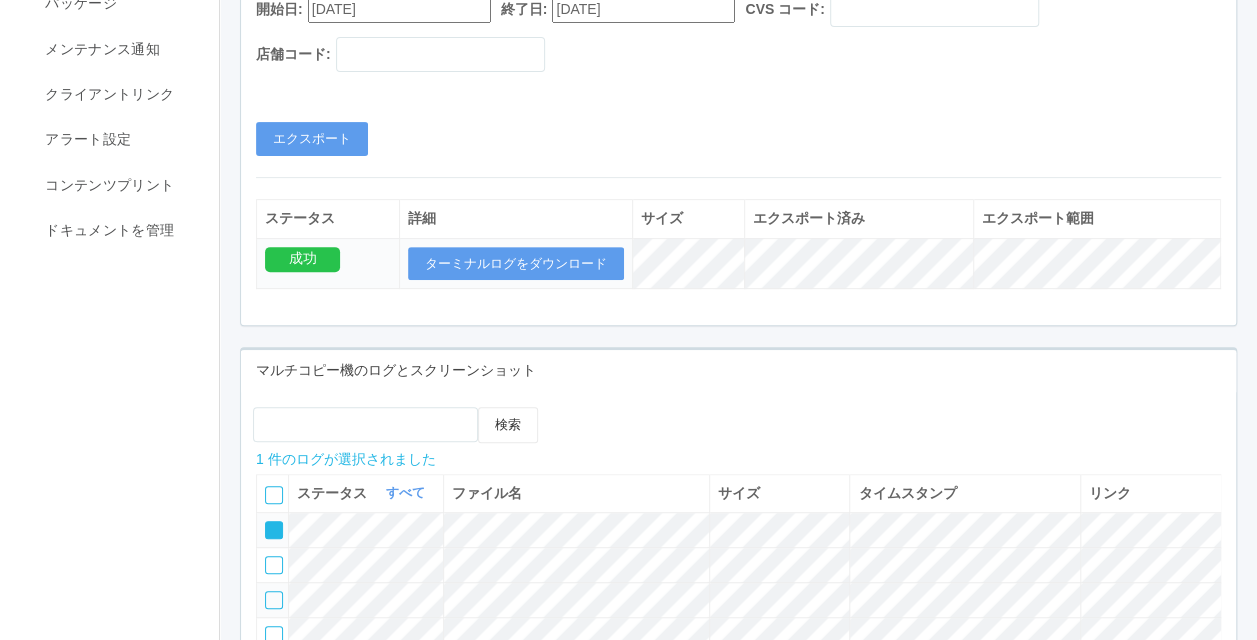 scroll, scrollTop: 108, scrollLeft: 0, axis: vertical 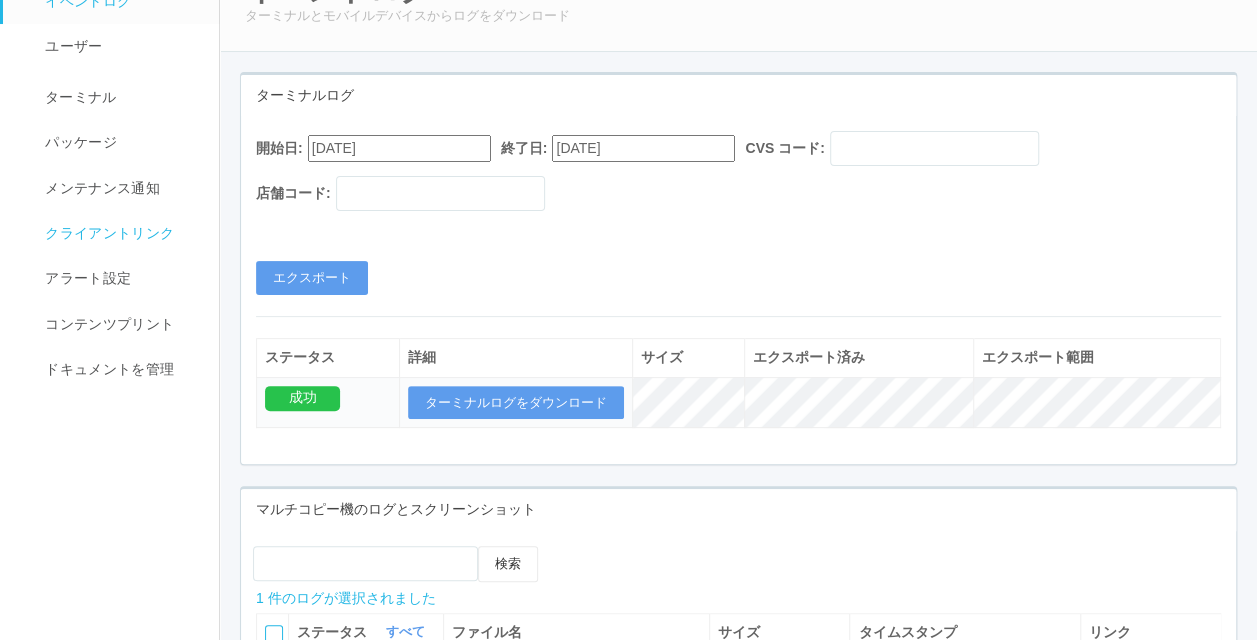 click on "クライアントリンク" at bounding box center (120, 233) 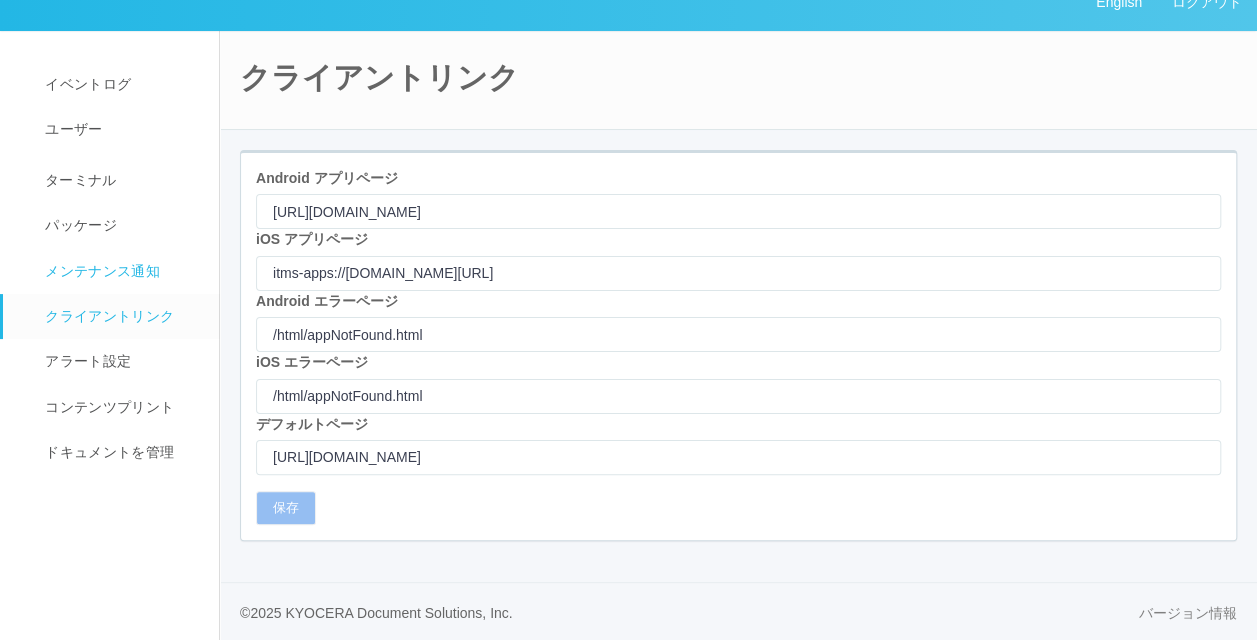 click on "メンテナンス通知" at bounding box center [100, 271] 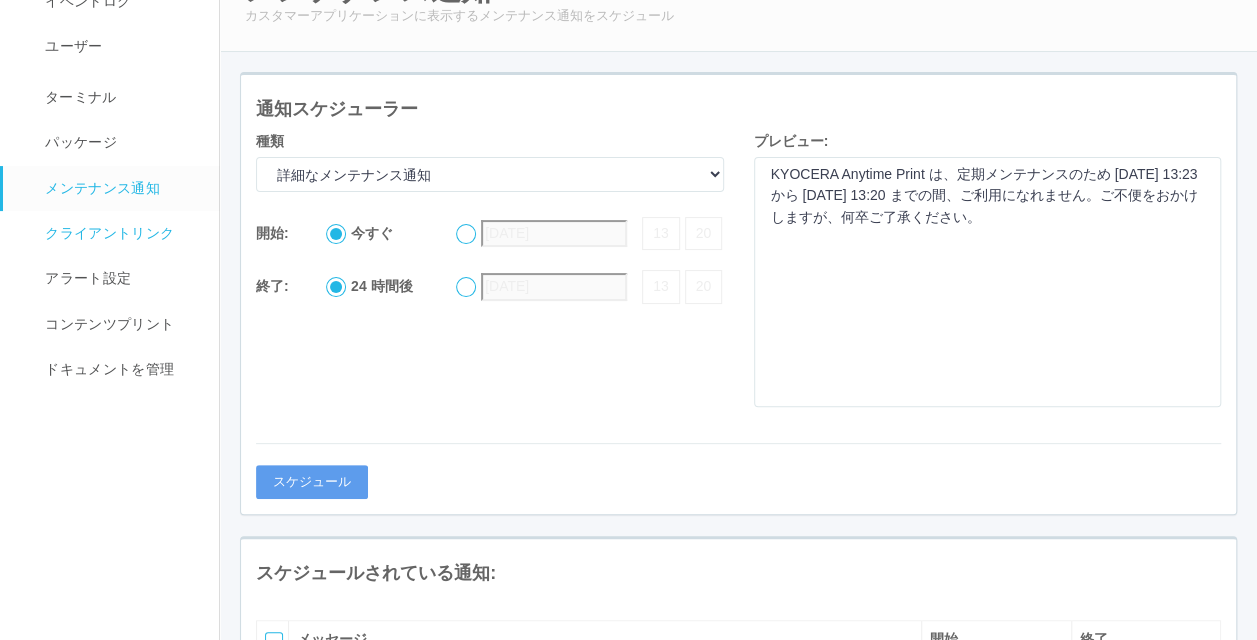 click on "クライアントリンク" at bounding box center [120, 233] 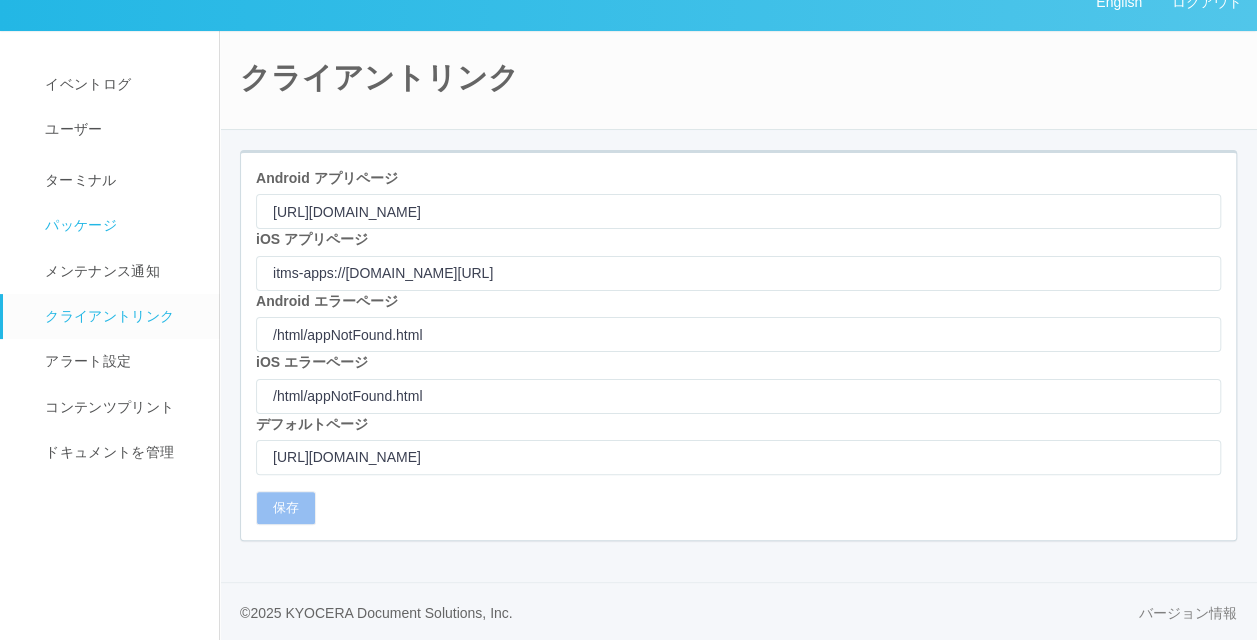 click on "パッケージ" at bounding box center [120, 225] 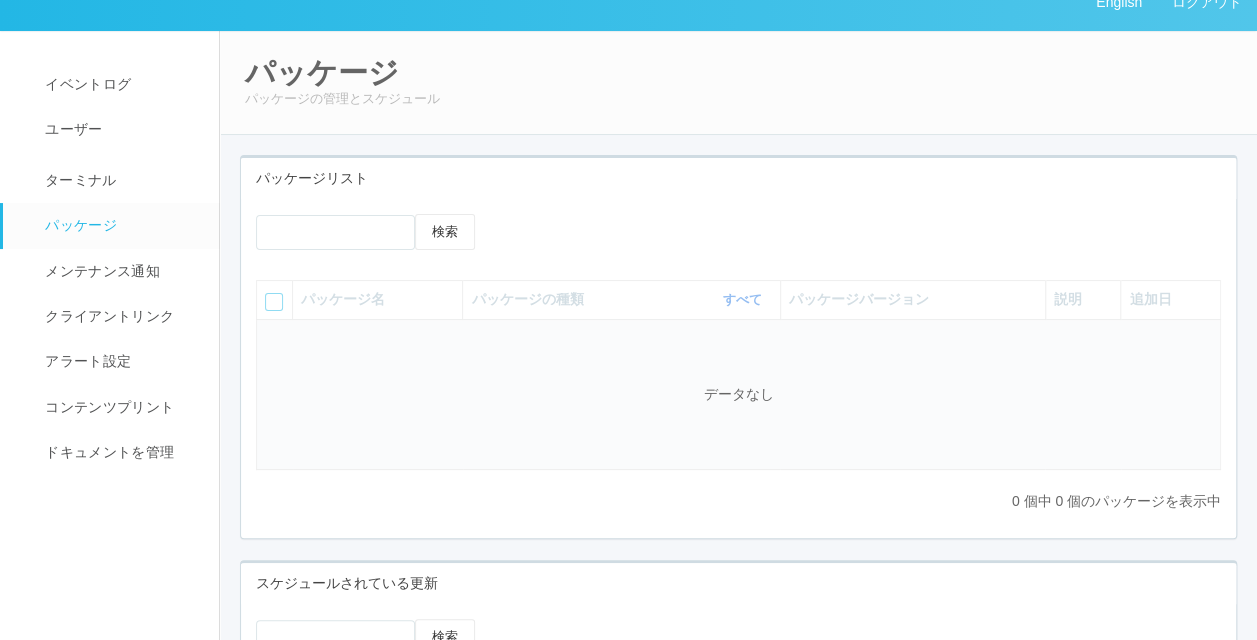 scroll, scrollTop: 108, scrollLeft: 0, axis: vertical 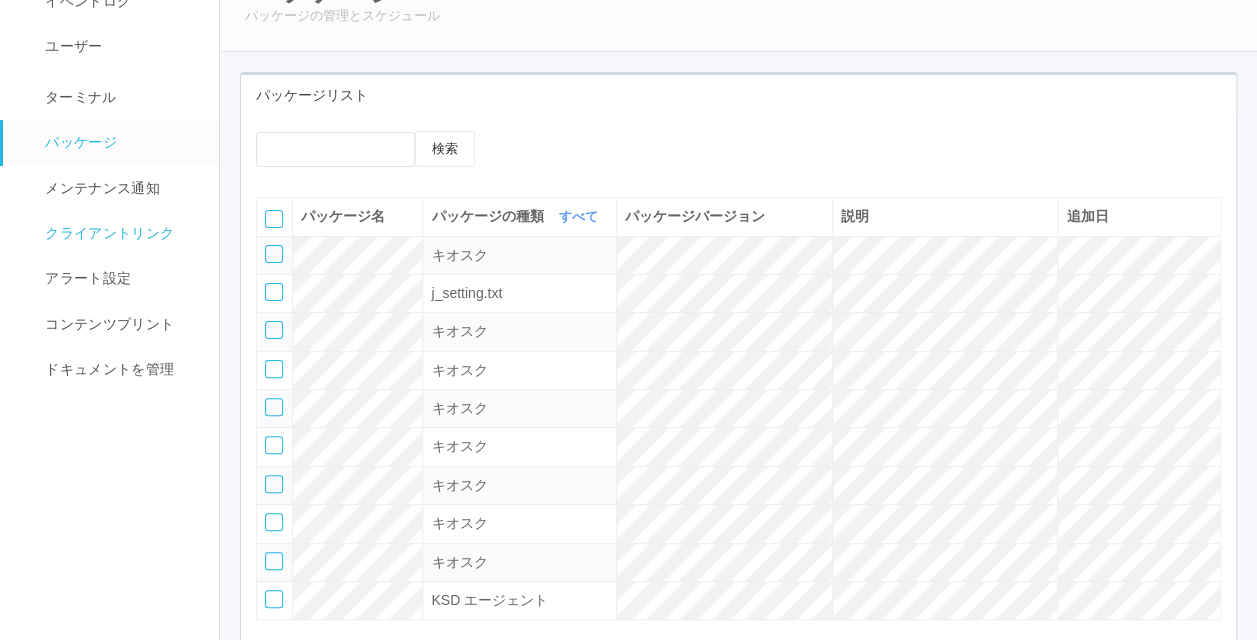 click on "クライアントリンク" at bounding box center (120, 233) 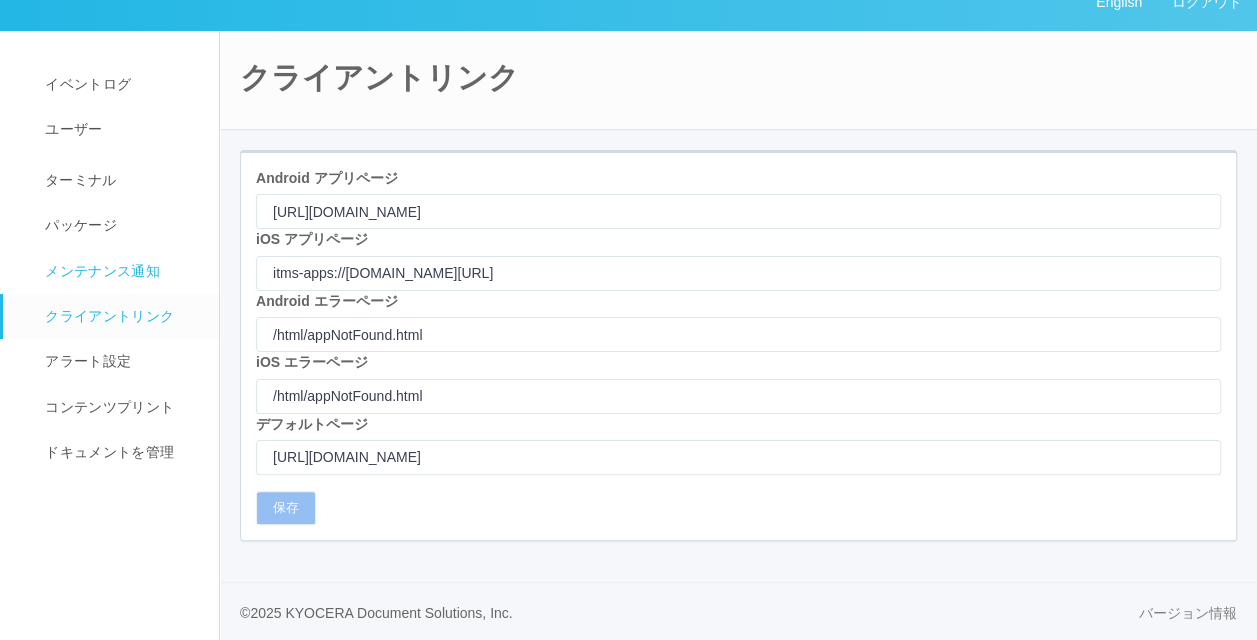 click on "メンテナンス通知" at bounding box center [100, 271] 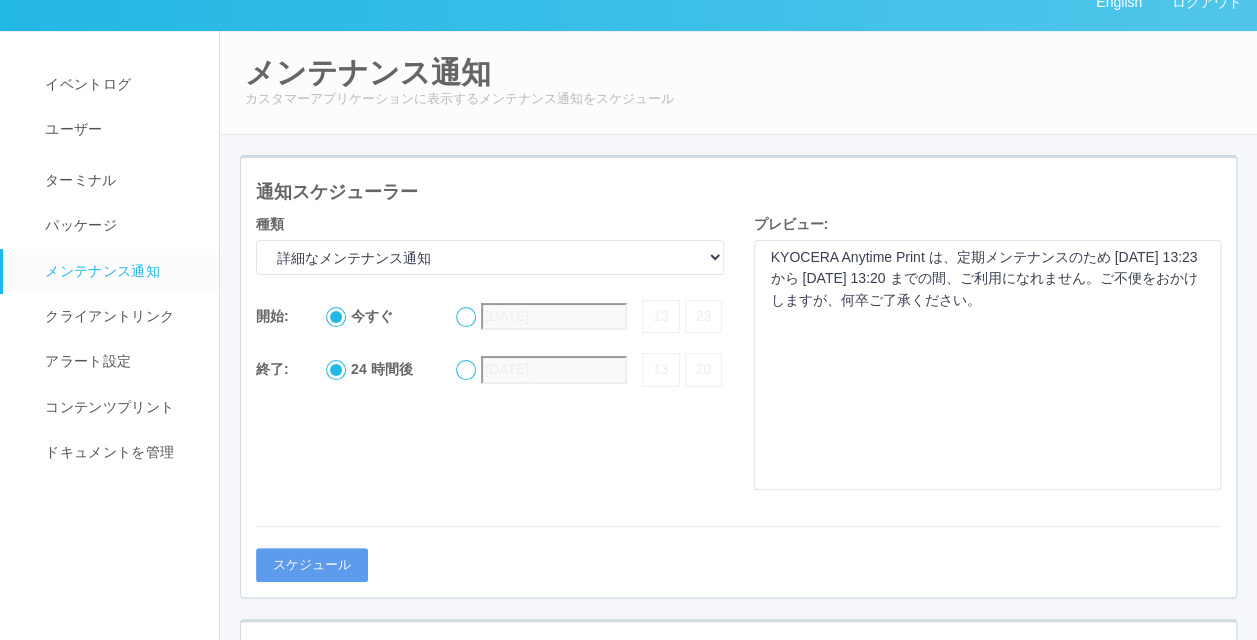scroll, scrollTop: 108, scrollLeft: 0, axis: vertical 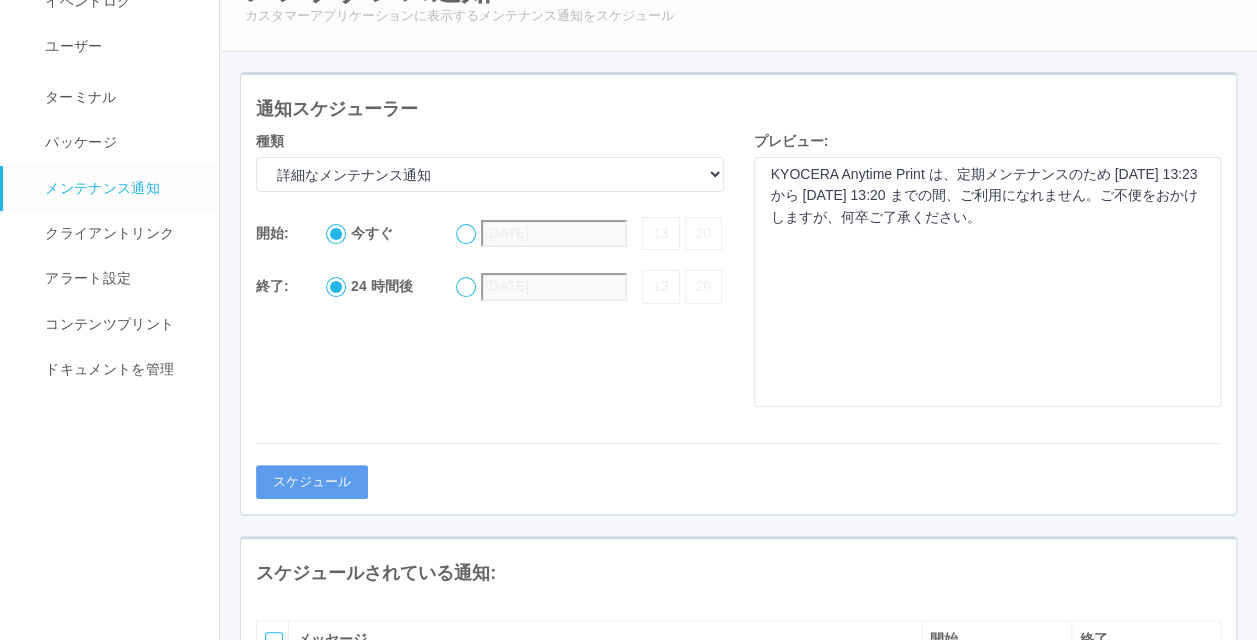 click on "終了: 24 時間後 [DATE] 13 20" at bounding box center (490, 286) 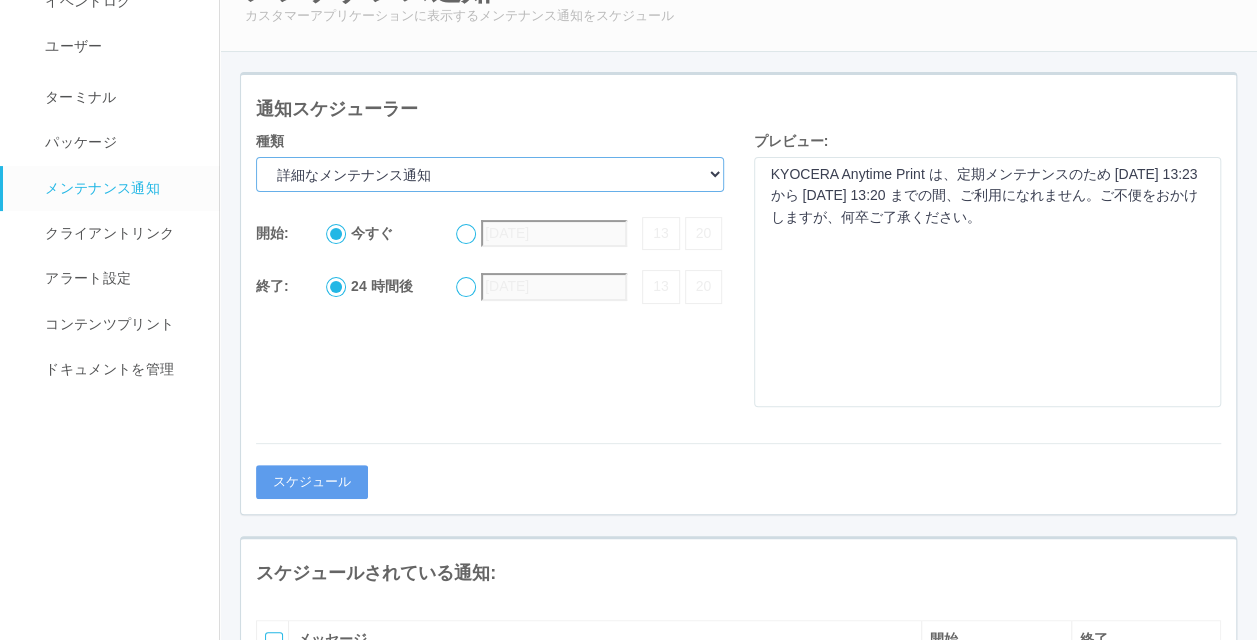 click on "詳細なメンテナンス通知 現在メンテナンス中 拡張メンテナンス" at bounding box center [490, 174] 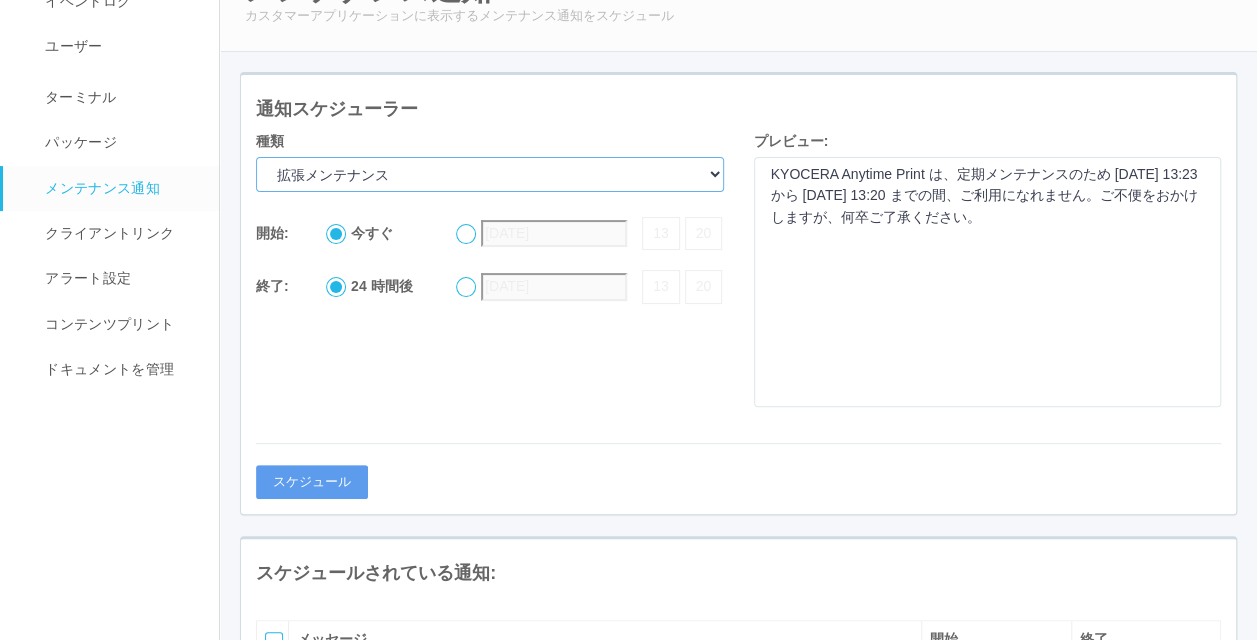 click on "詳細なメンテナンス通知 現在メンテナンス中 拡張メンテナンス" at bounding box center [490, 174] 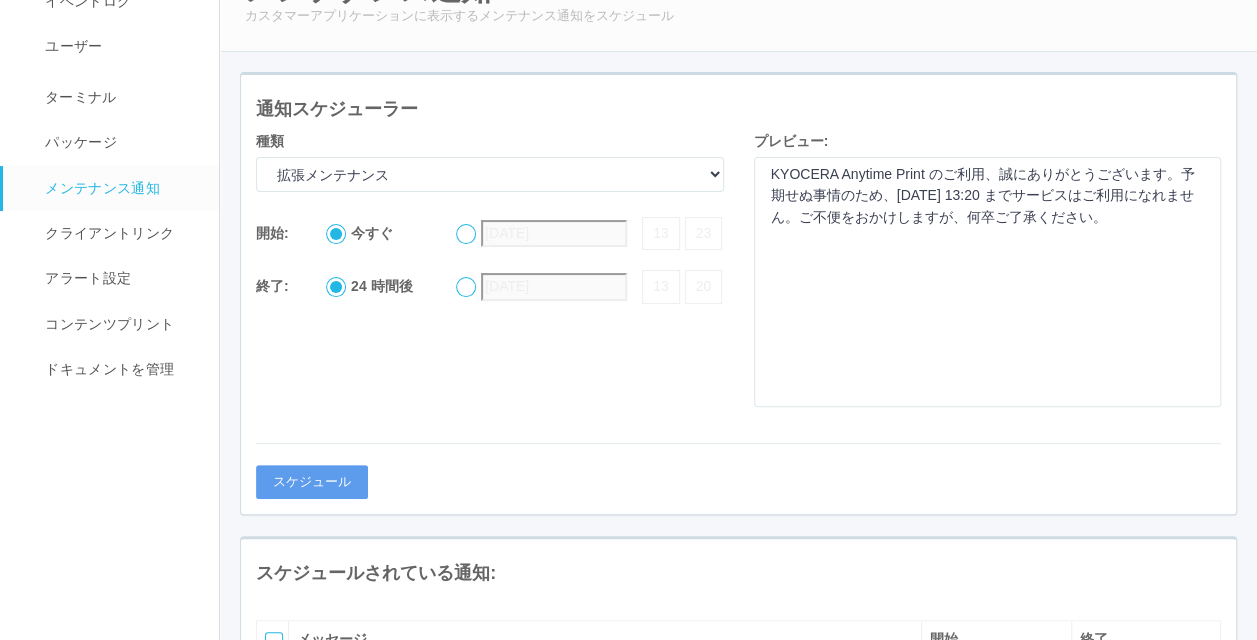 click on "KYOCERA Anytime Print のご利用、誠にありがとうございます。予期せぬ事情のため、[DATE] 13:20 までサービスはご利用になれません。ご不便をおかけしますが、何卒ご了承ください。" at bounding box center [988, 196] 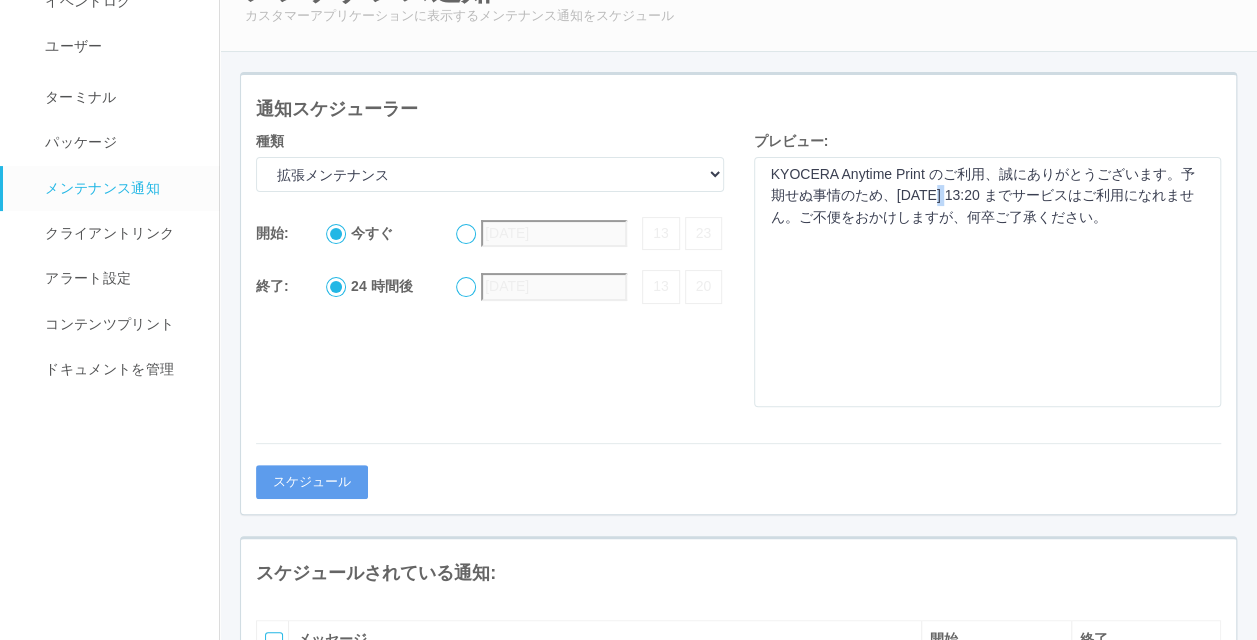 click on "KYOCERA Anytime Print のご利用、誠にありがとうございます。予期せぬ事情のため、[DATE] 13:20 までサービスはご利用になれません。ご不便をおかけしますが、何卒ご了承ください。" at bounding box center (988, 196) 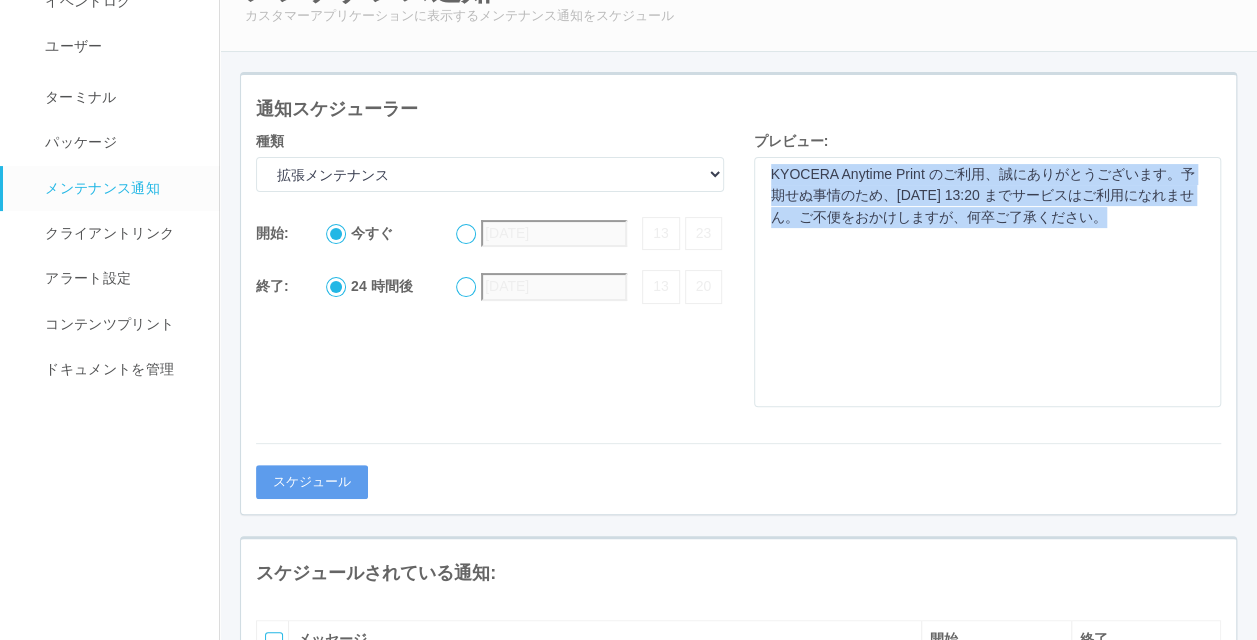 click on "KYOCERA Anytime Print のご利用、誠にありがとうございます。予期せぬ事情のため、[DATE] 13:20 までサービスはご利用になれません。ご不便をおかけしますが、何卒ご了承ください。" at bounding box center [988, 196] 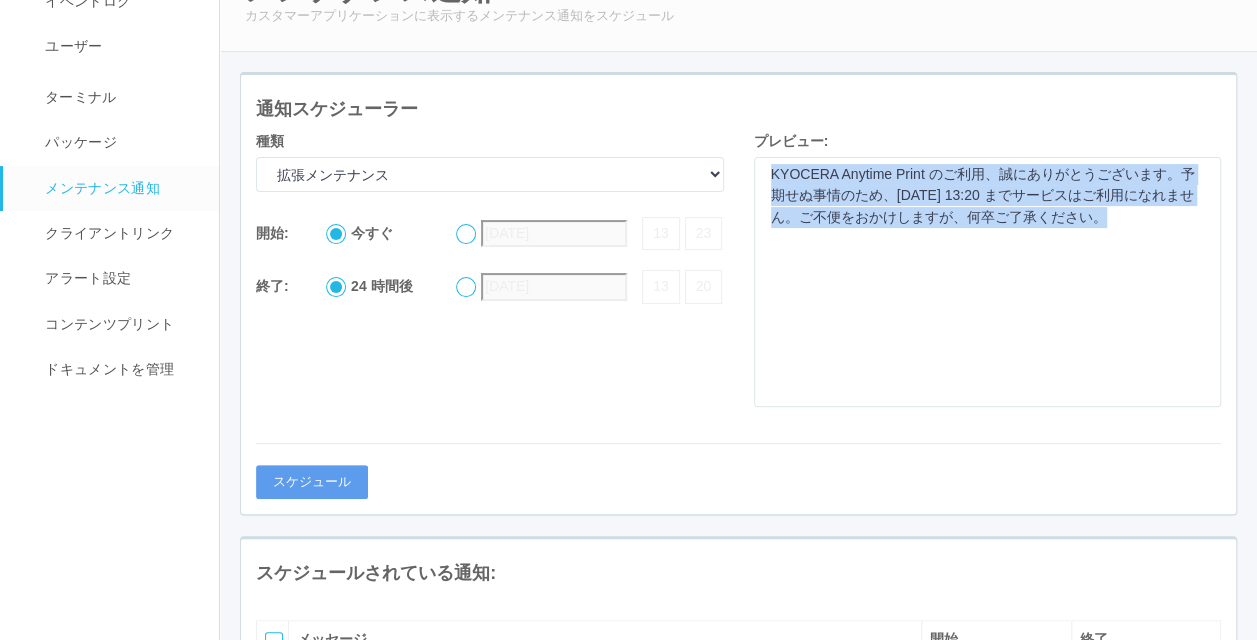 drag, startPoint x: 945, startPoint y: 202, endPoint x: 899, endPoint y: 334, distance: 139.78555 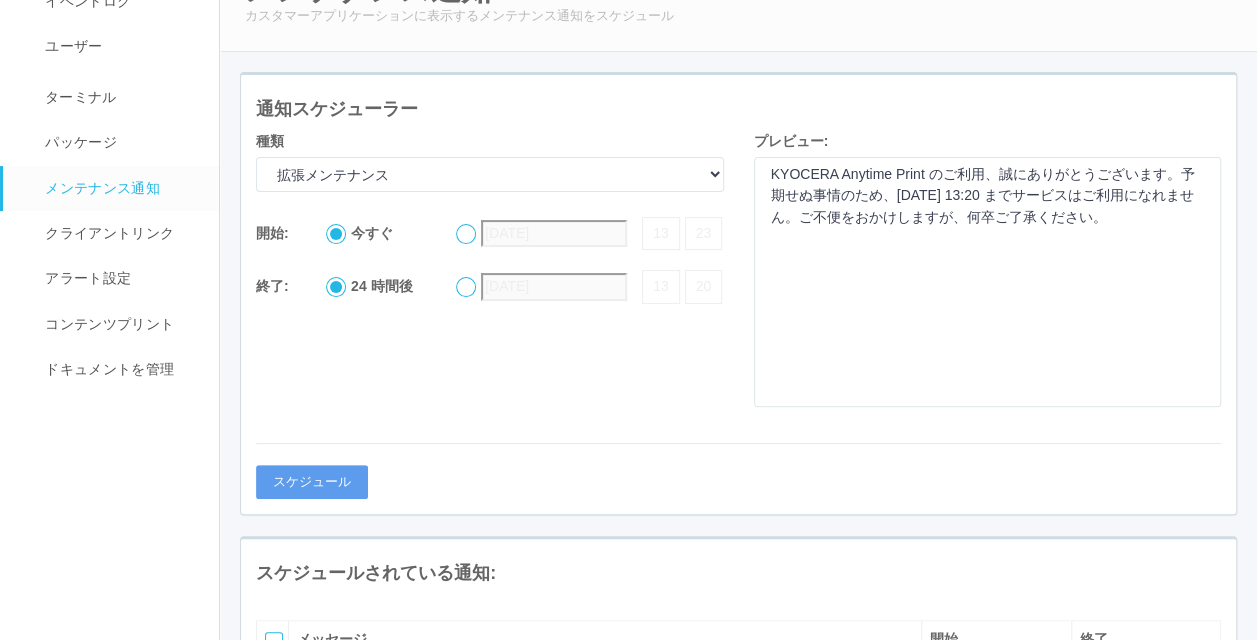 click on "スケジュール" at bounding box center (738, 460) 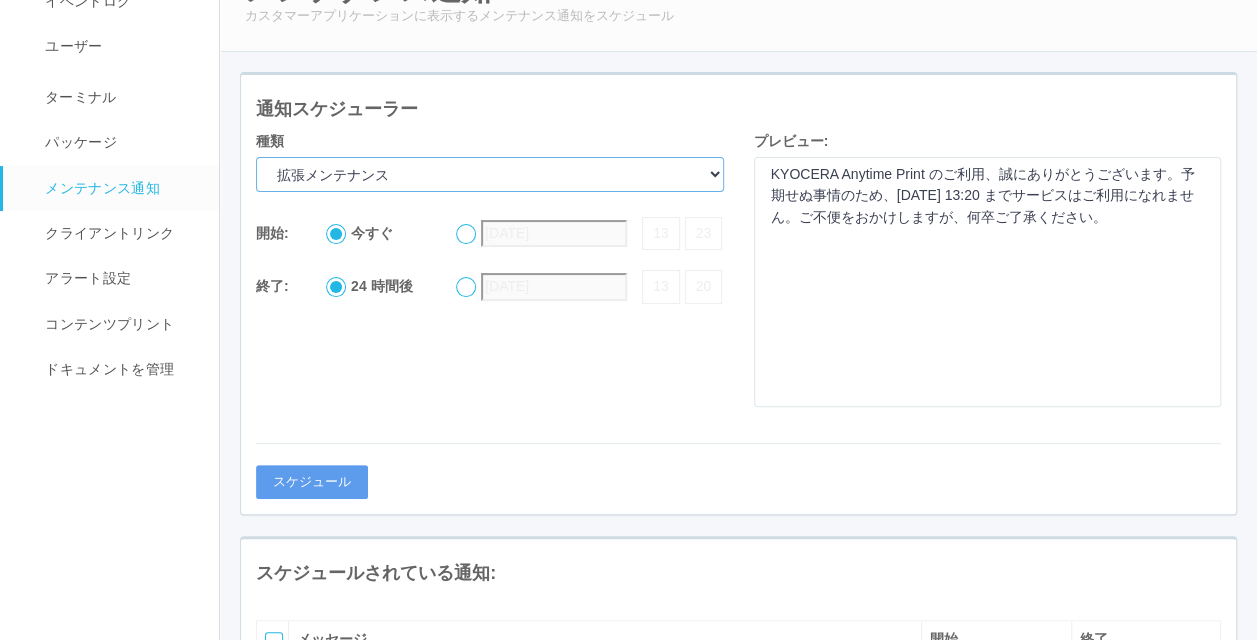 click on "詳細なメンテナンス通知 現在メンテナンス中 拡張メンテナンス" at bounding box center [490, 174] 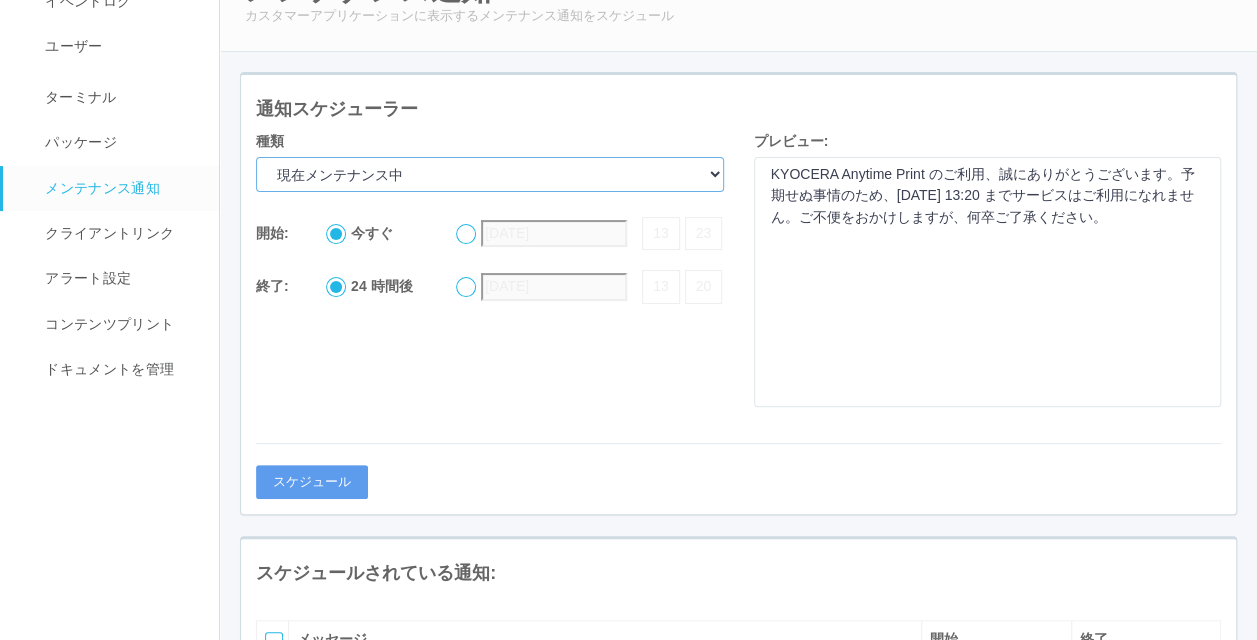 click on "詳細なメンテナンス通知 現在メンテナンス中 拡張メンテナンス" at bounding box center (490, 174) 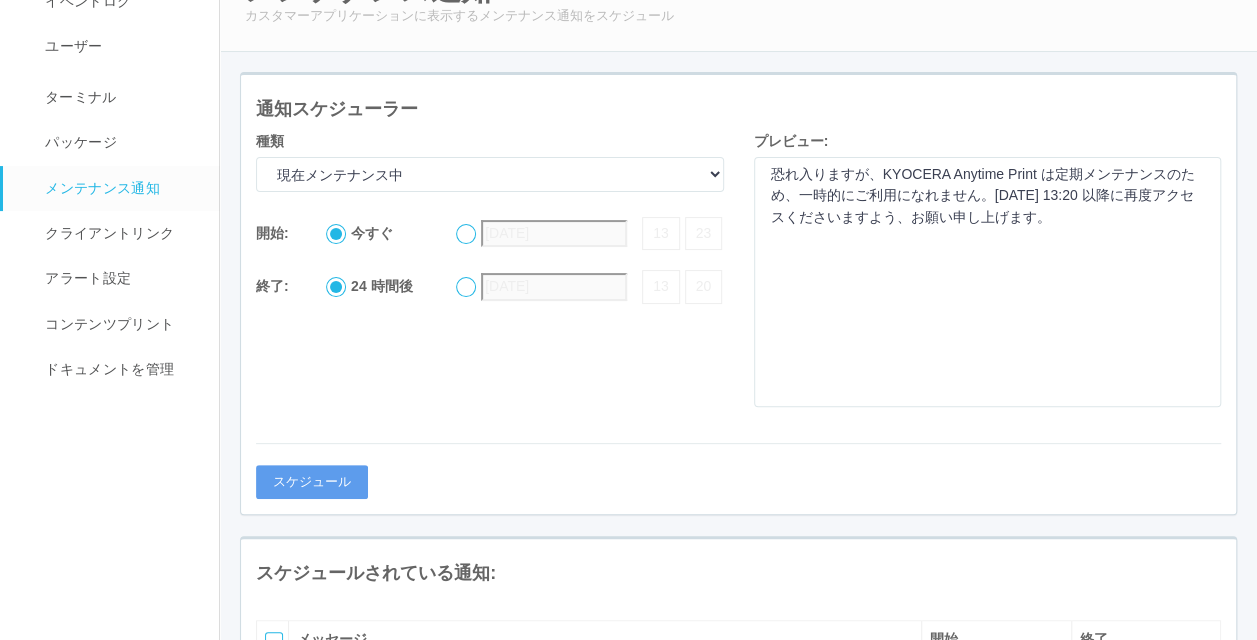 click on "通知スケジューラー" at bounding box center [738, 110] 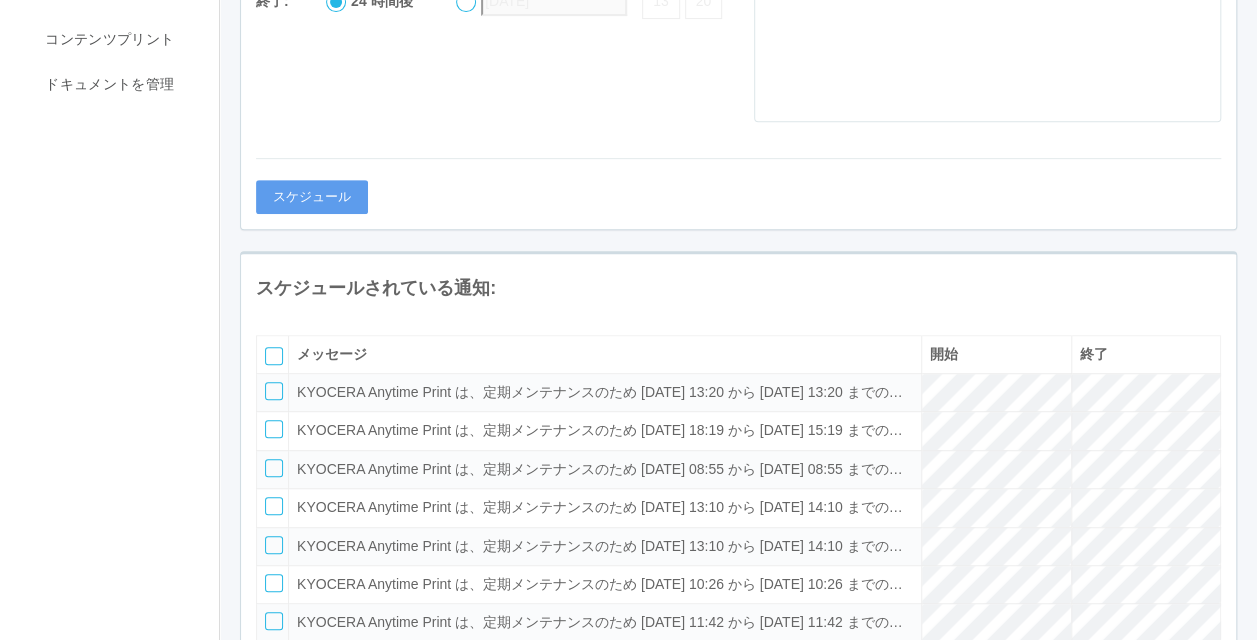 scroll, scrollTop: 392, scrollLeft: 0, axis: vertical 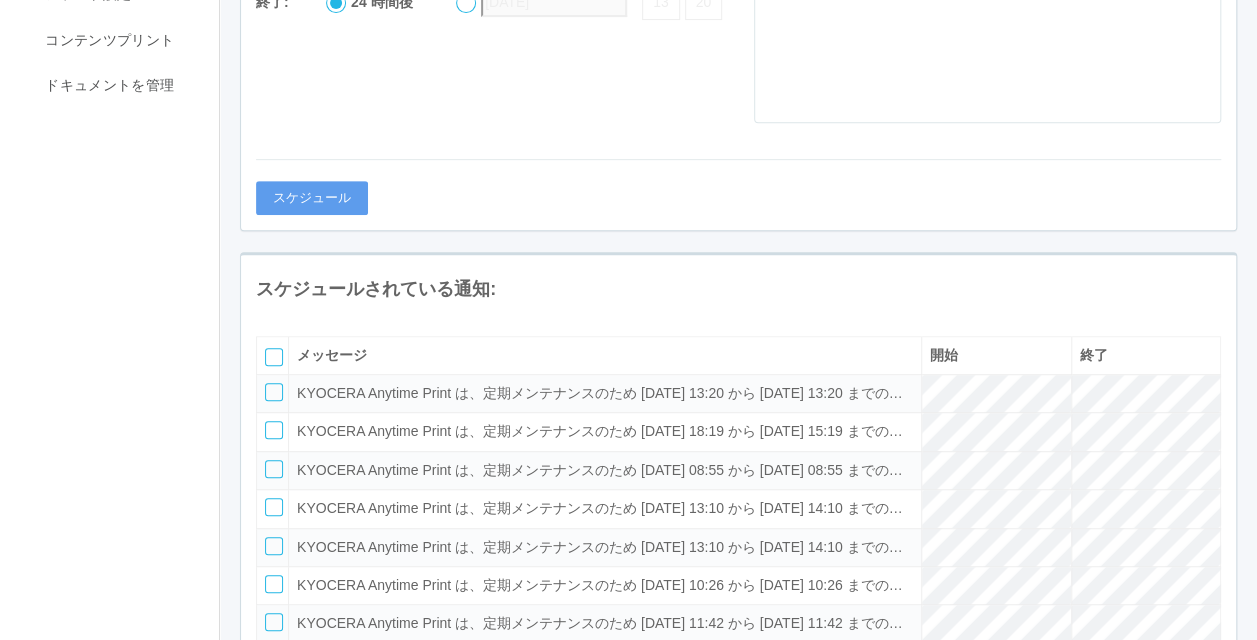 click at bounding box center (274, 392) 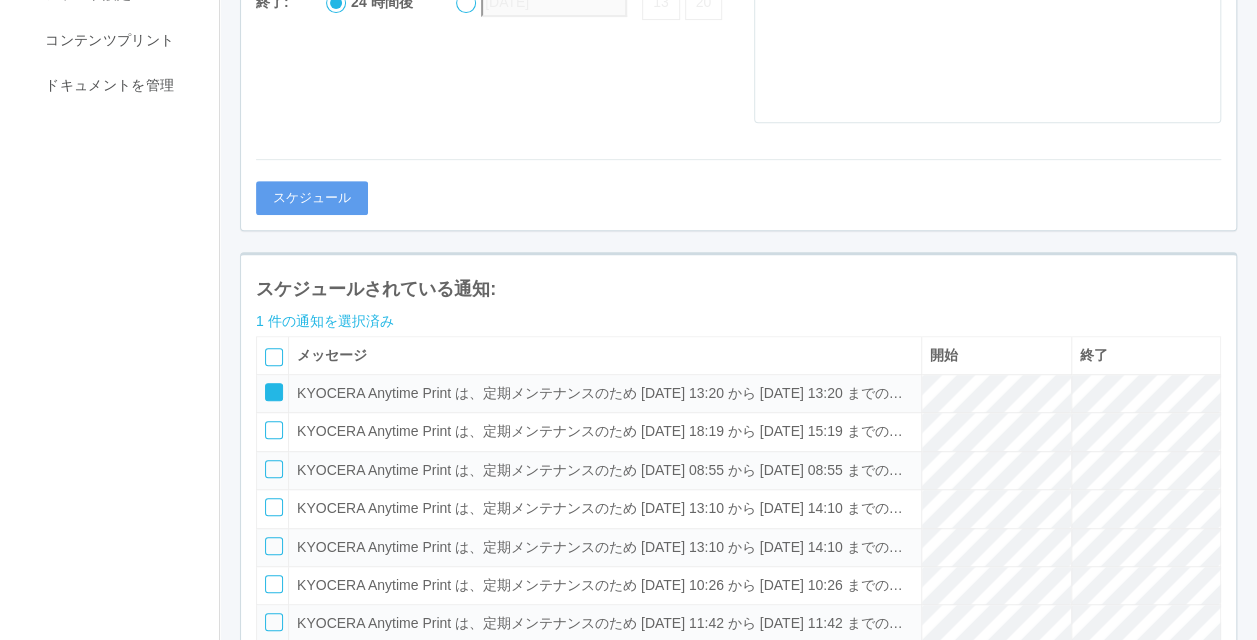 click on "KYOCERA Anytime Print は、定期メンテナンスのため [DATE] 13:20 から [DATE] 13:20 までの間、ご利用になれません。ご不便をおかけしますが、何卒ご了承ください。" at bounding box center [605, 393] 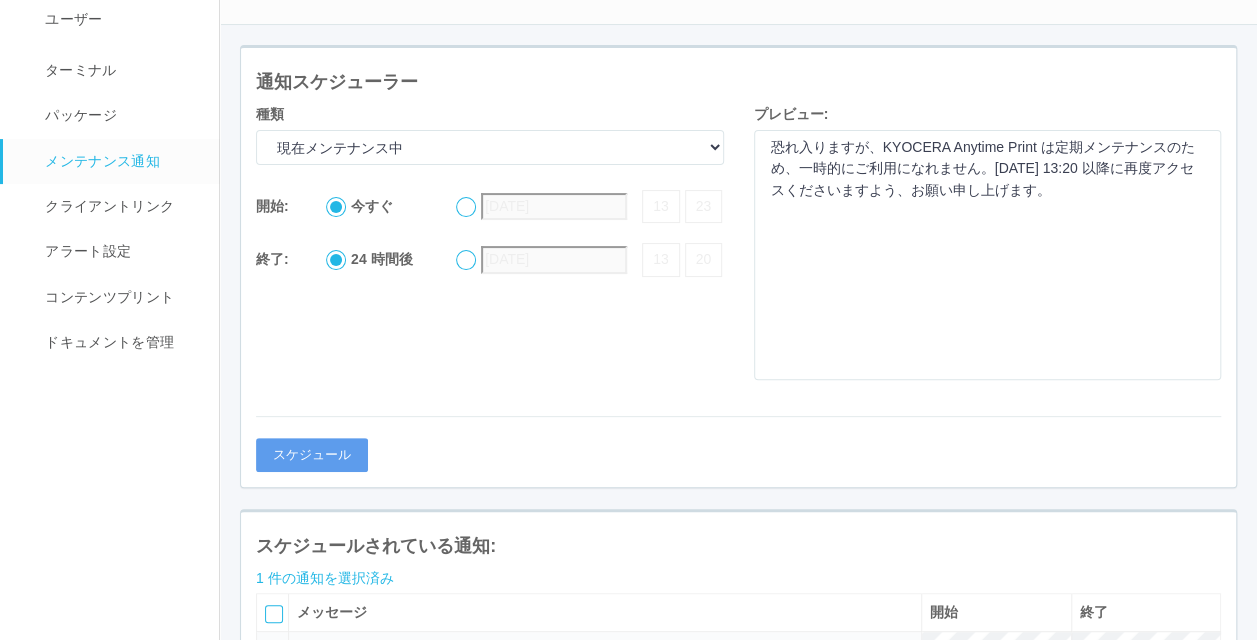 scroll, scrollTop: 0, scrollLeft: 0, axis: both 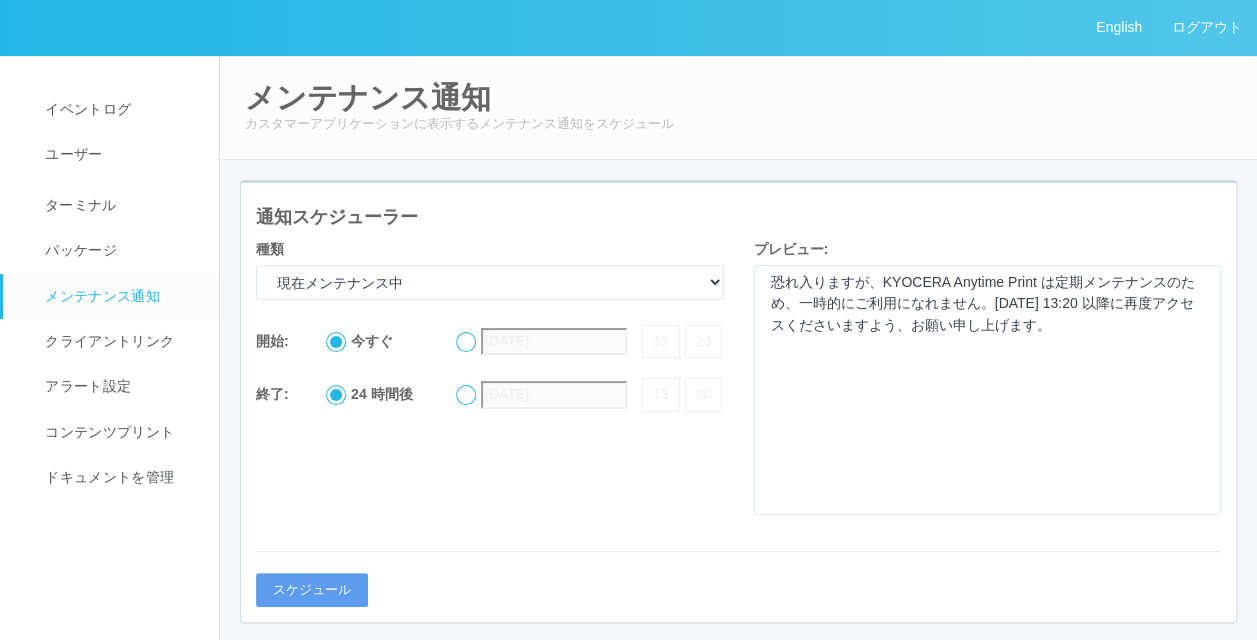 click at bounding box center (466, 342) 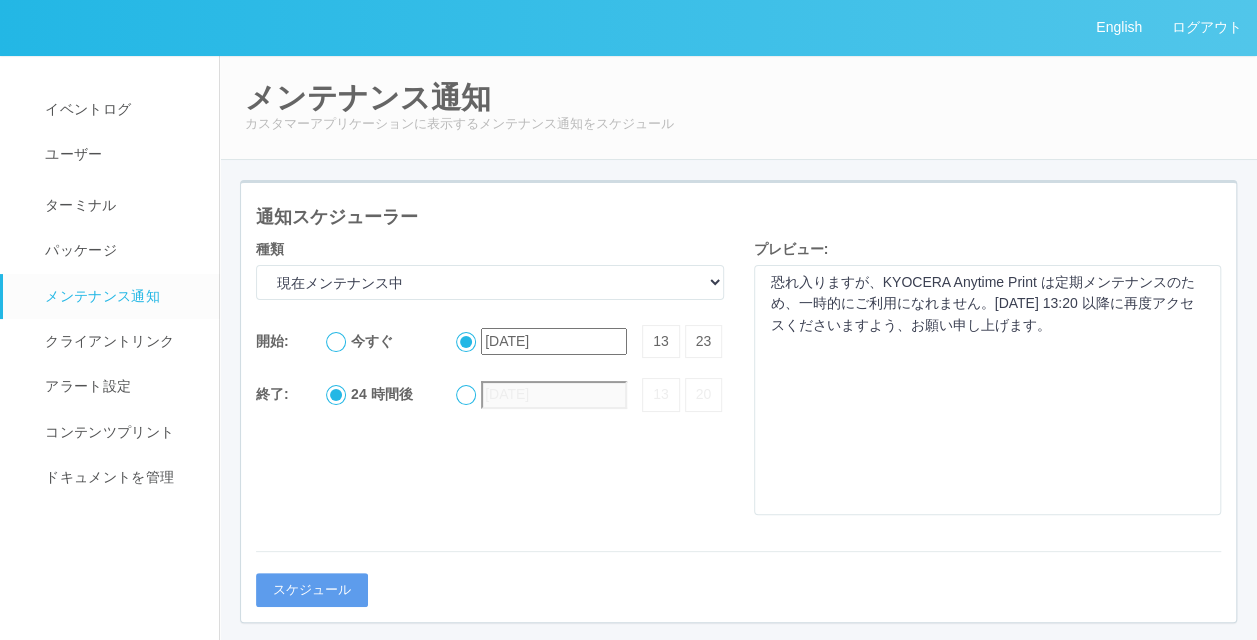 click on "開始: 今すぐ [DATE] 13 23" at bounding box center [490, 341] 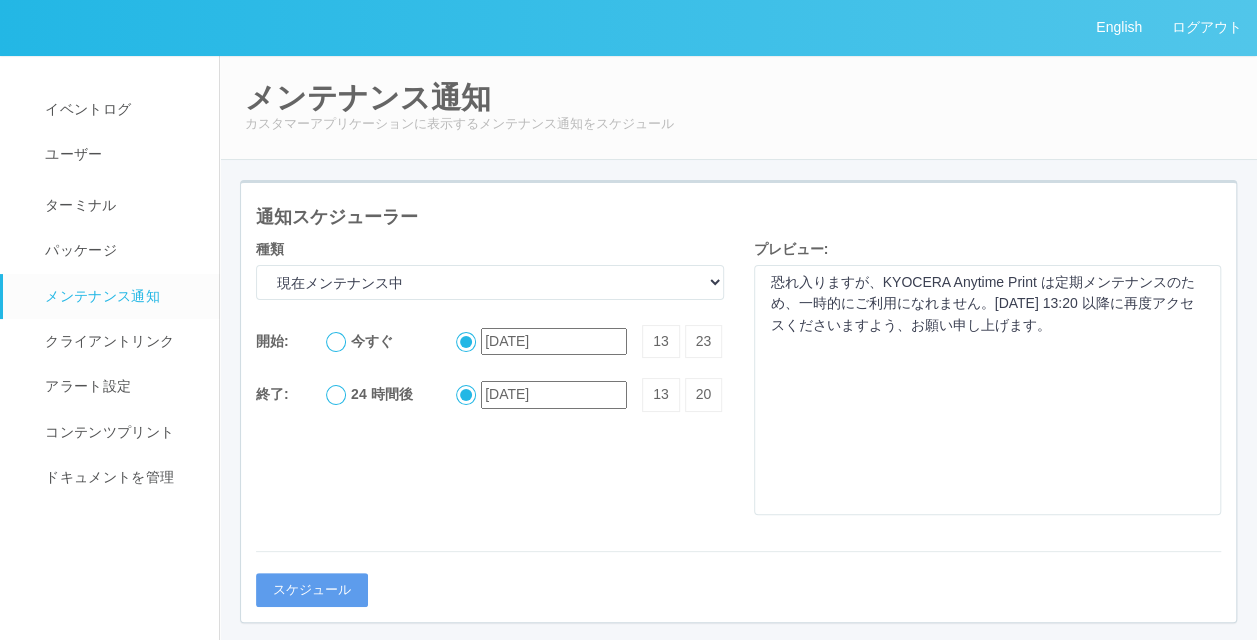 click on "スケジュール" at bounding box center [738, 568] 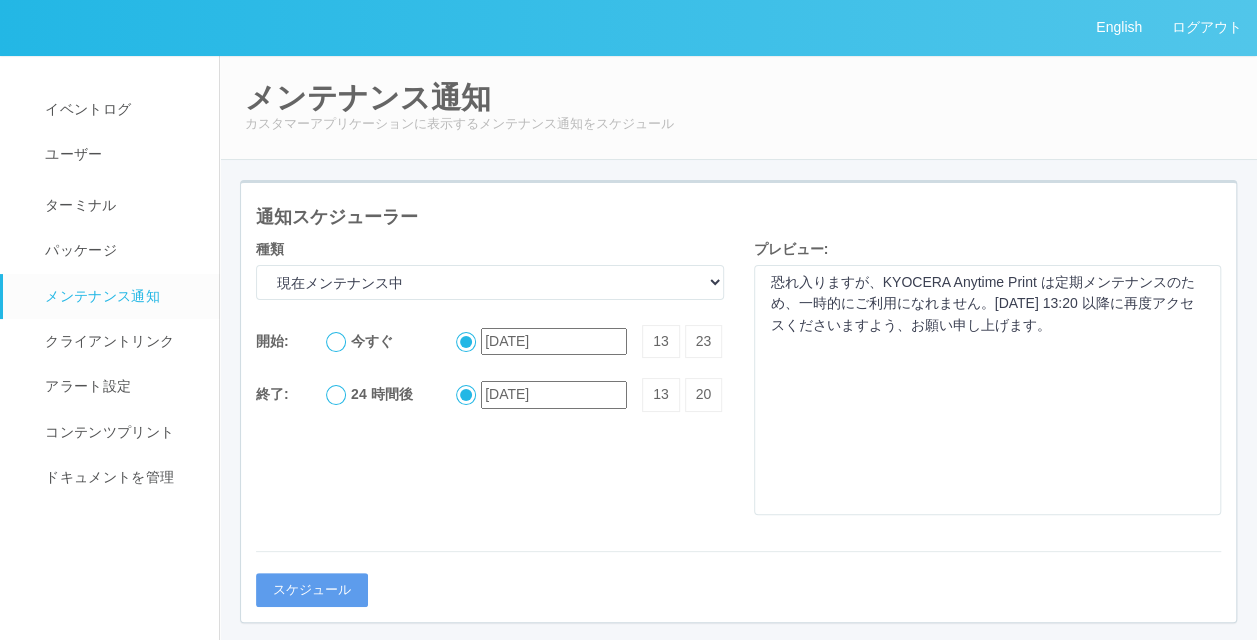 click on "通知スケジューラー" at bounding box center (738, 218) 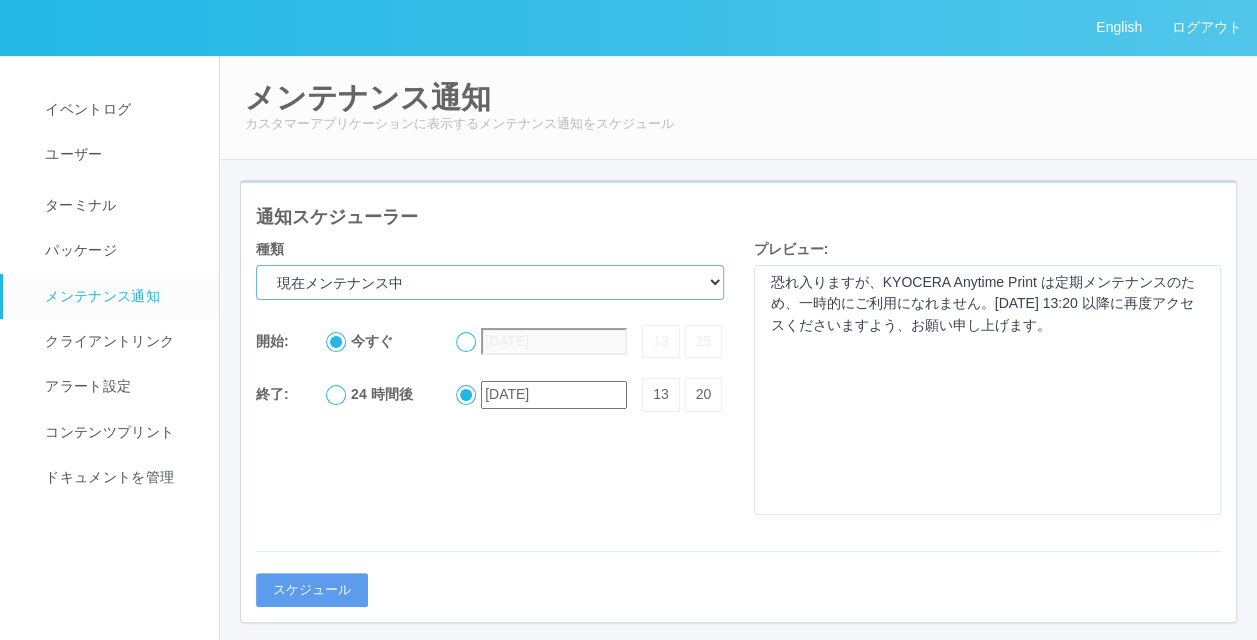 click on "詳細なメンテナンス通知 現在メンテナンス中 拡張メンテナンス" at bounding box center [490, 282] 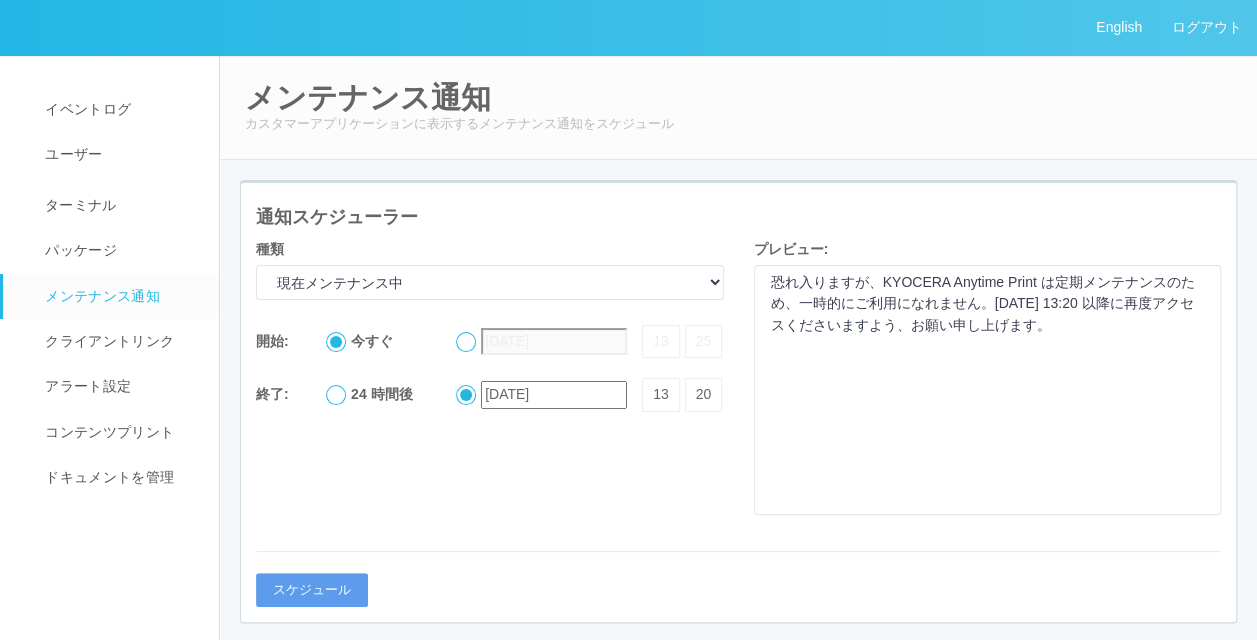 click on "通知スケジューラー" at bounding box center [738, 218] 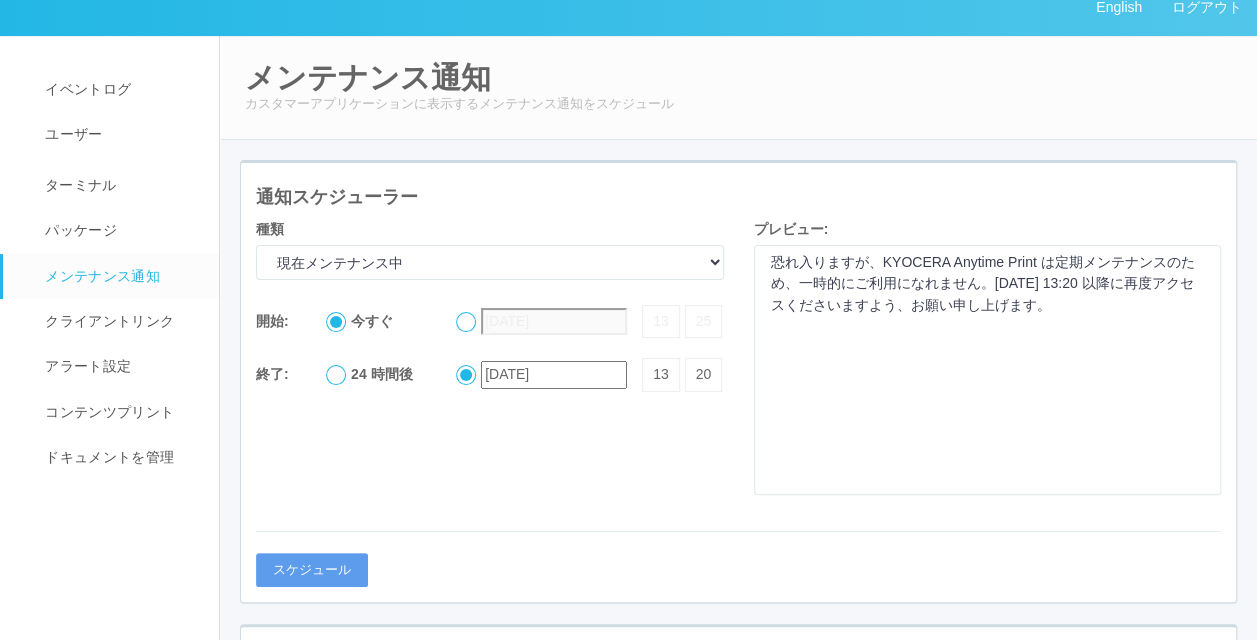 scroll, scrollTop: 0, scrollLeft: 0, axis: both 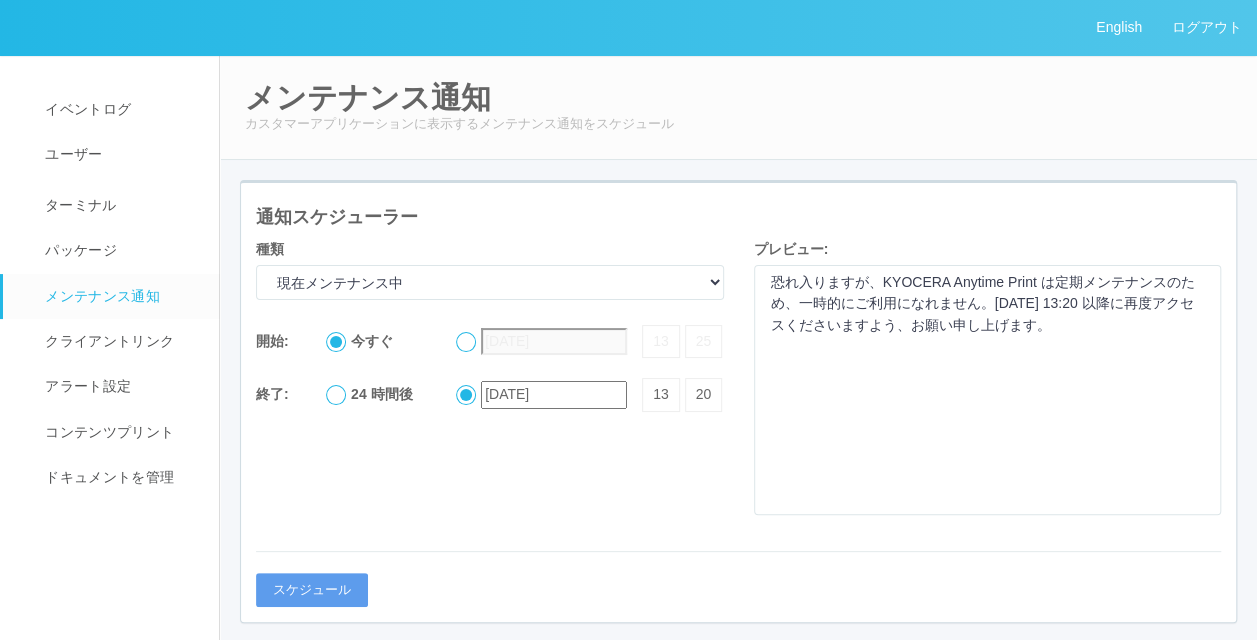 drag, startPoint x: 557, startPoint y: 215, endPoint x: 538, endPoint y: 282, distance: 69.641945 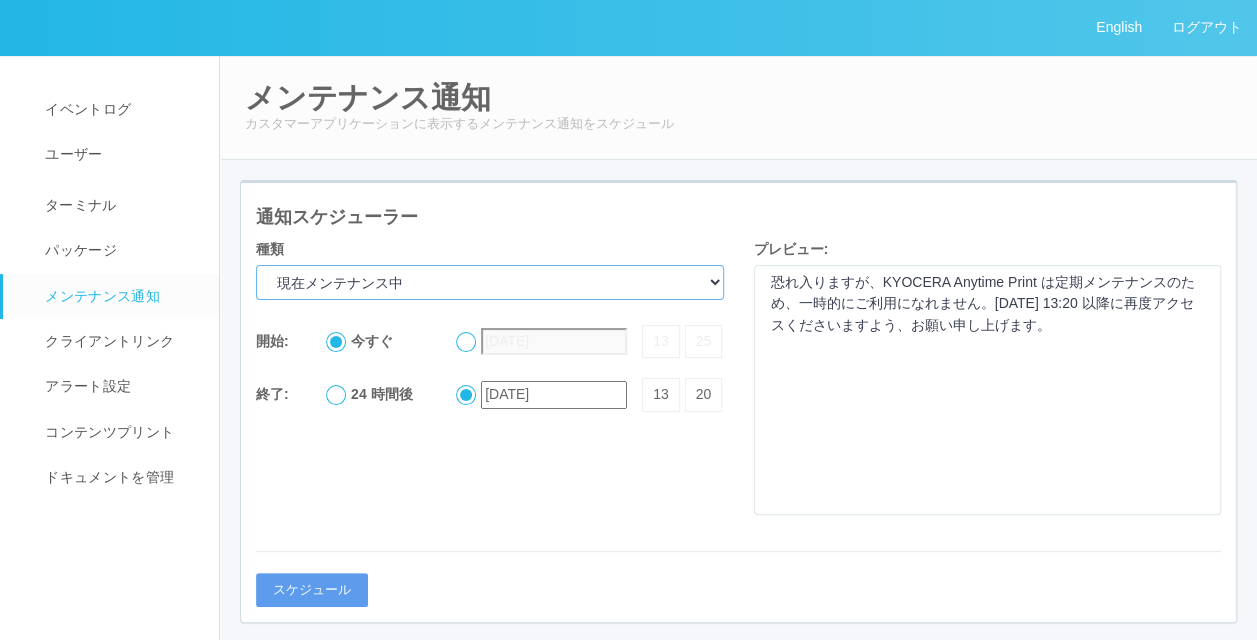 click on "詳細なメンテナンス通知 現在メンテナンス中 拡張メンテナンス" at bounding box center [490, 282] 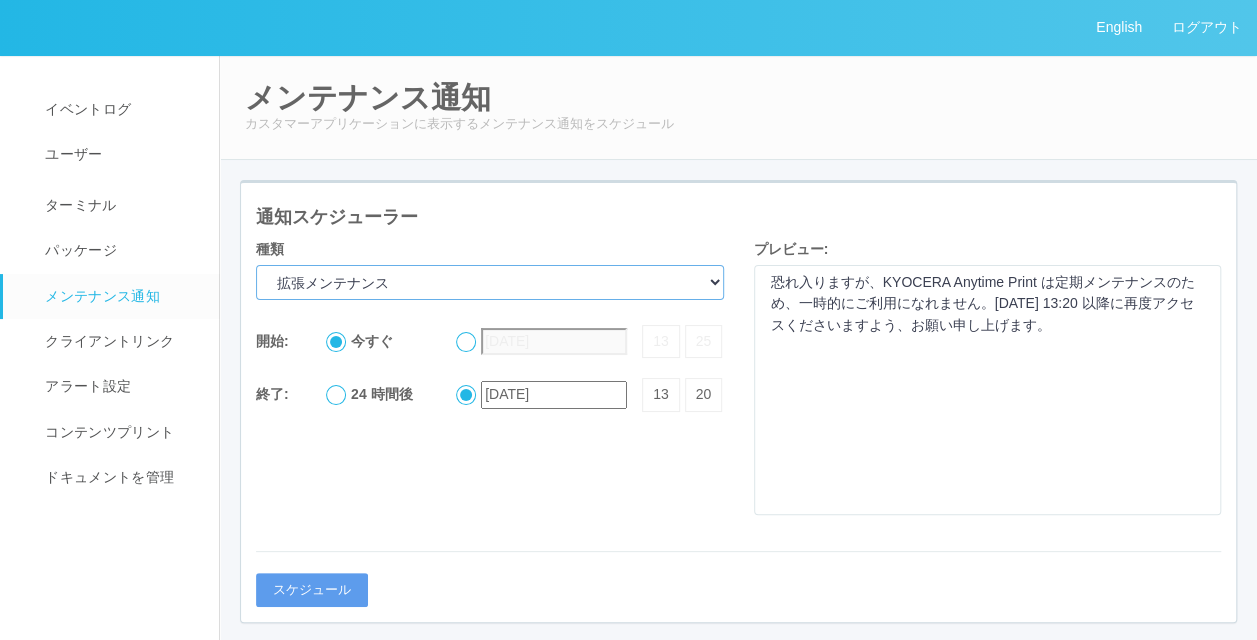 click on "詳細なメンテナンス通知 現在メンテナンス中 拡張メンテナンス" at bounding box center (490, 282) 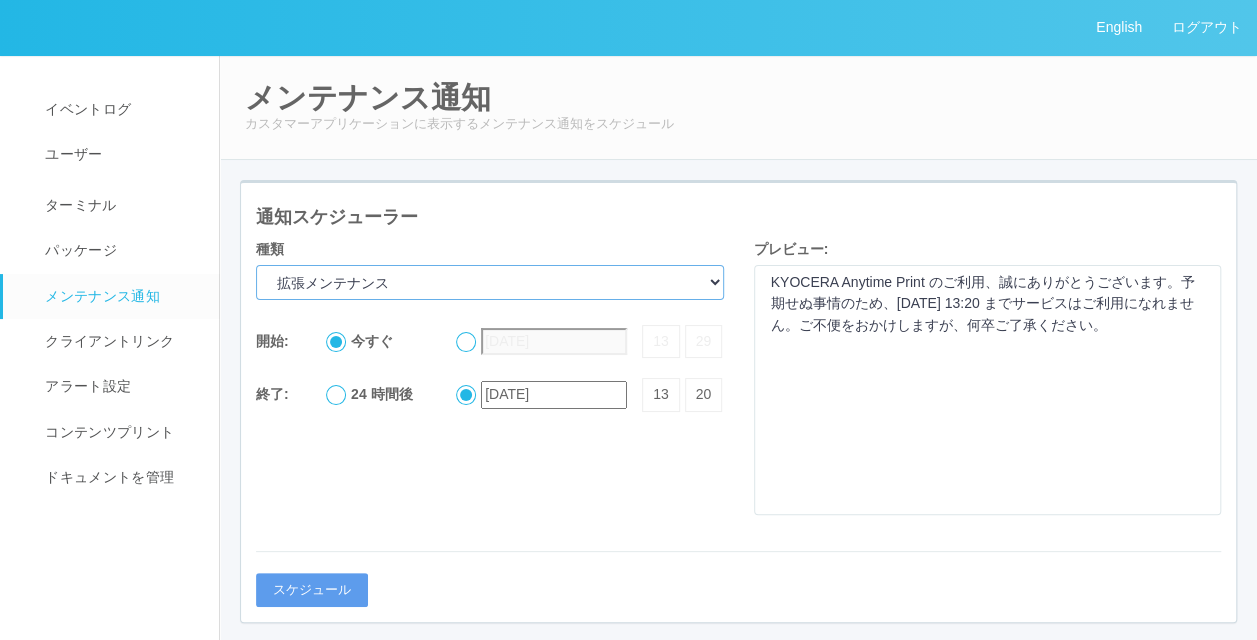click on "詳細なメンテナンス通知 現在メンテナンス中 拡張メンテナンス" at bounding box center [490, 282] 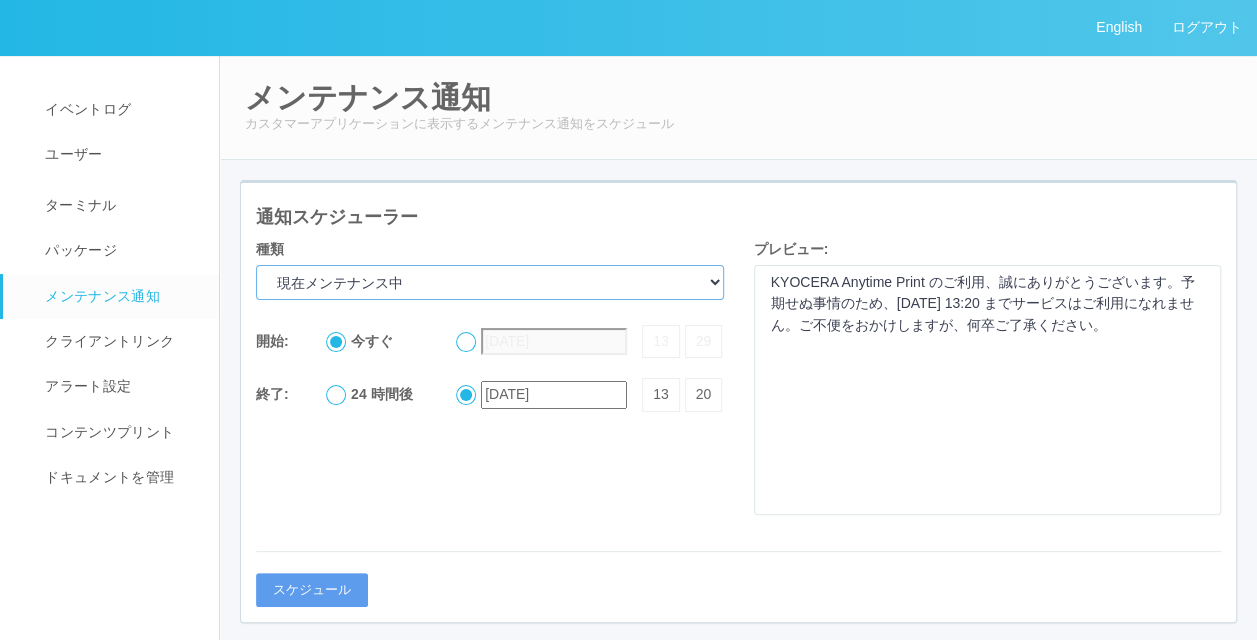 click on "詳細なメンテナンス通知 現在メンテナンス中 拡張メンテナンス" at bounding box center (490, 282) 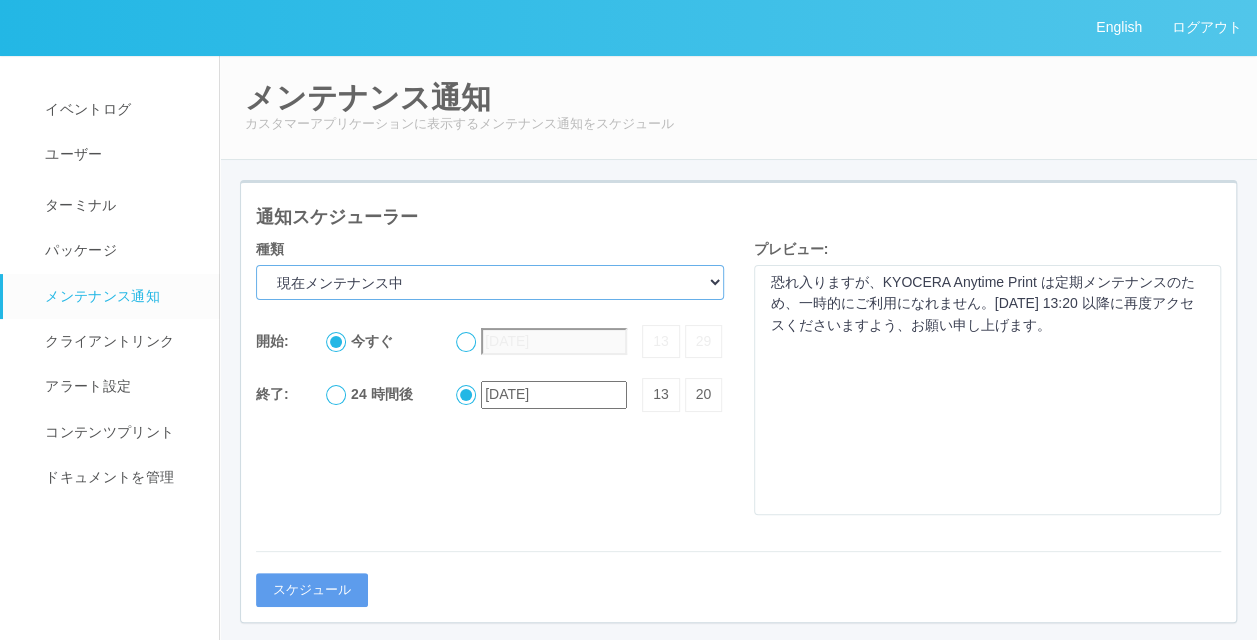 click on "詳細なメンテナンス通知 現在メンテナンス中 拡張メンテナンス" at bounding box center [490, 282] 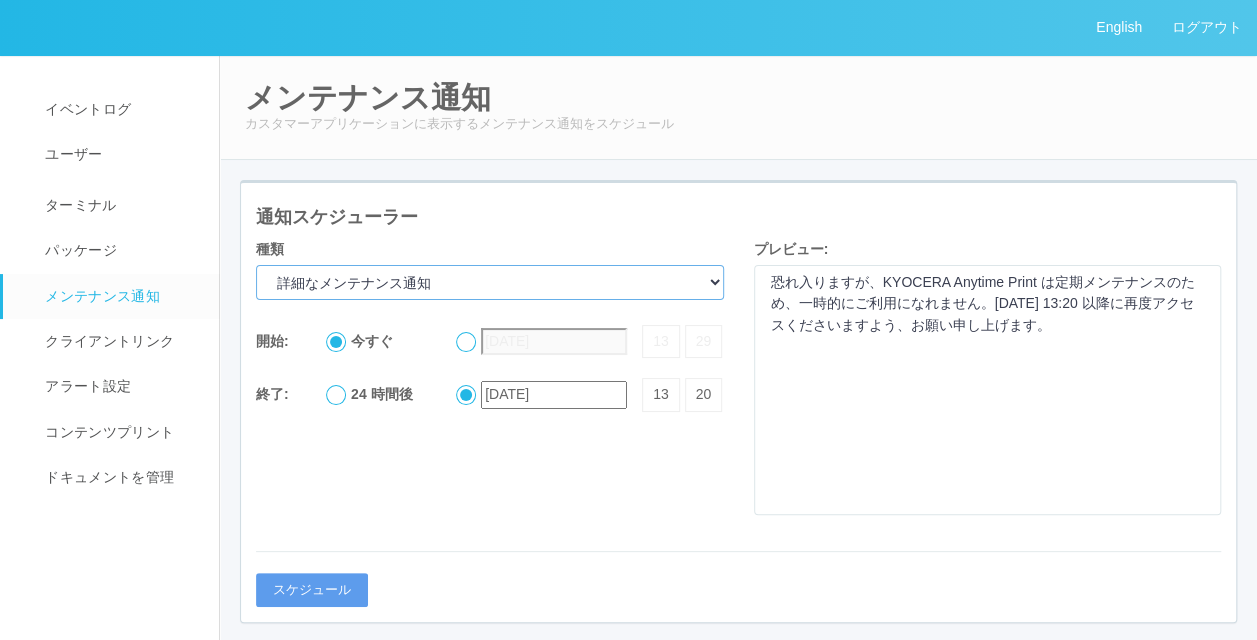 click on "詳細なメンテナンス通知 現在メンテナンス中 拡張メンテナンス" at bounding box center [490, 282] 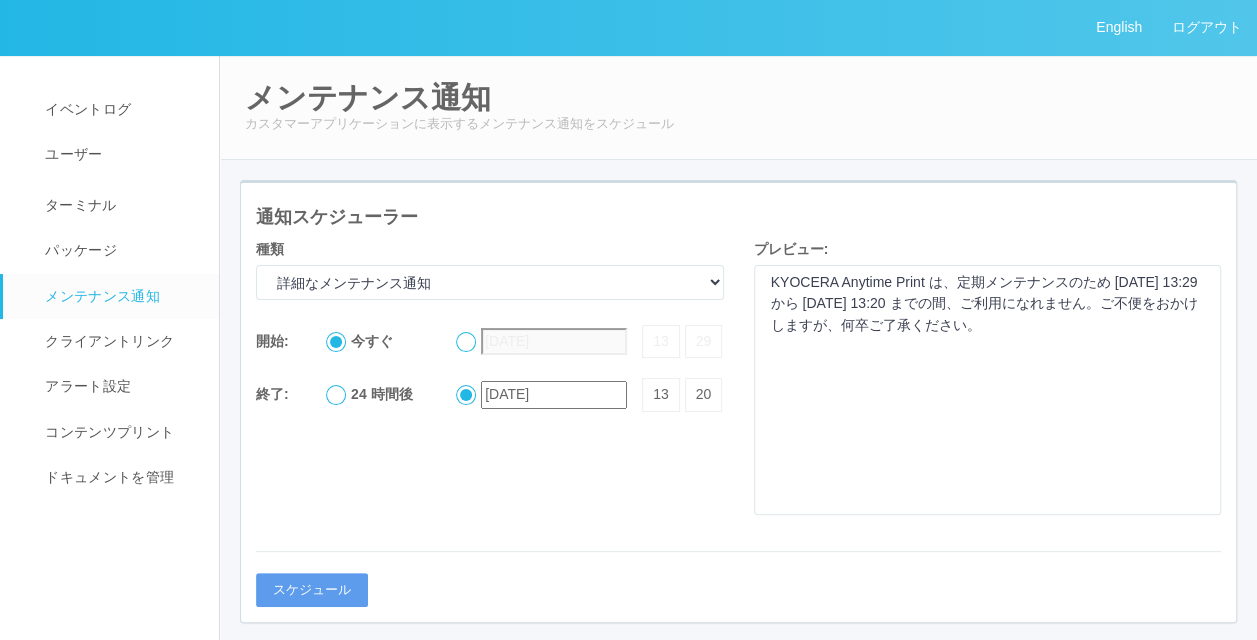click on "通知スケジューラー" at bounding box center (738, 218) 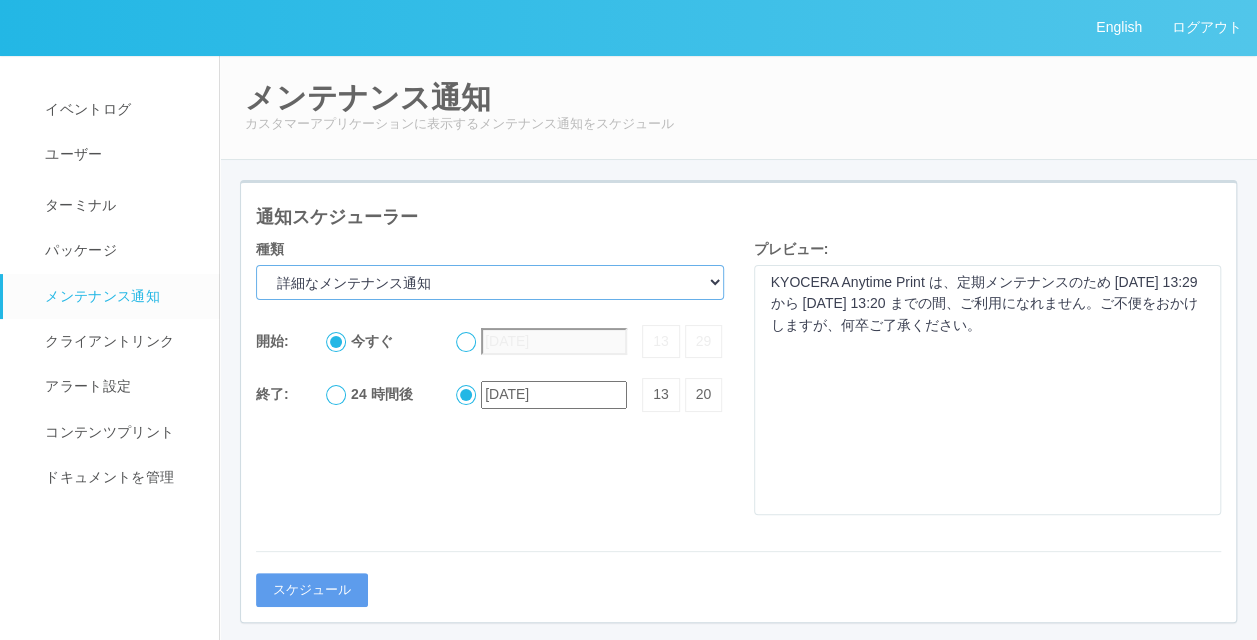 click on "詳細なメンテナンス通知 現在メンテナンス中 拡張メンテナンス" at bounding box center [490, 282] 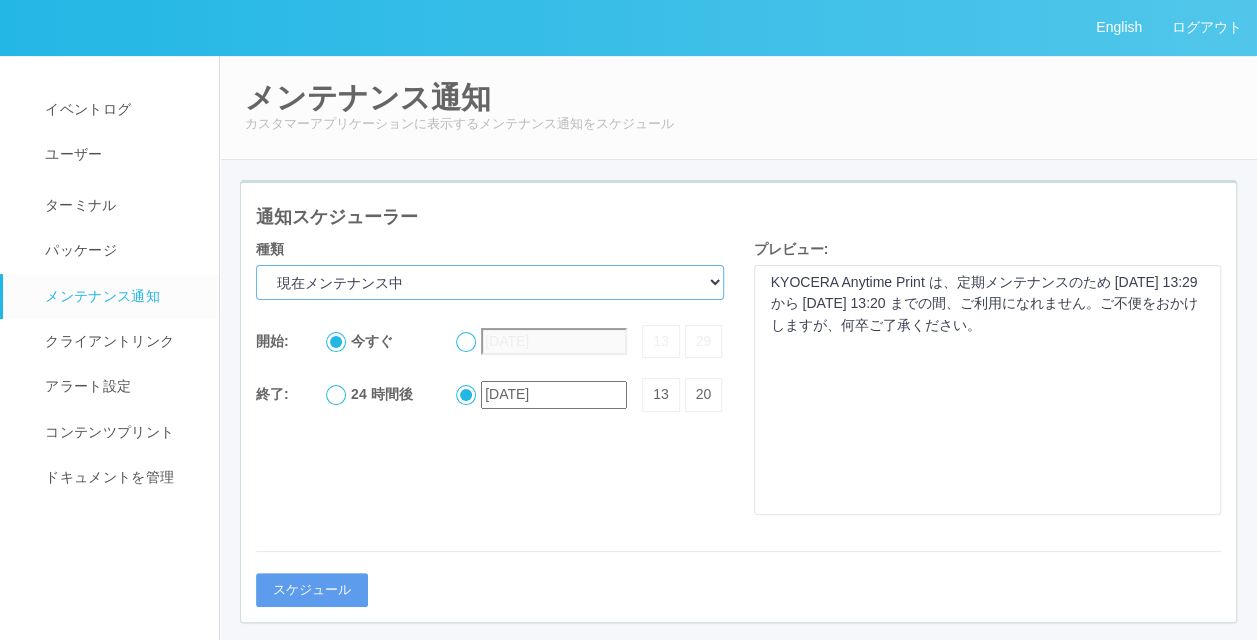 click on "詳細なメンテナンス通知 現在メンテナンス中 拡張メンテナンス" at bounding box center (490, 282) 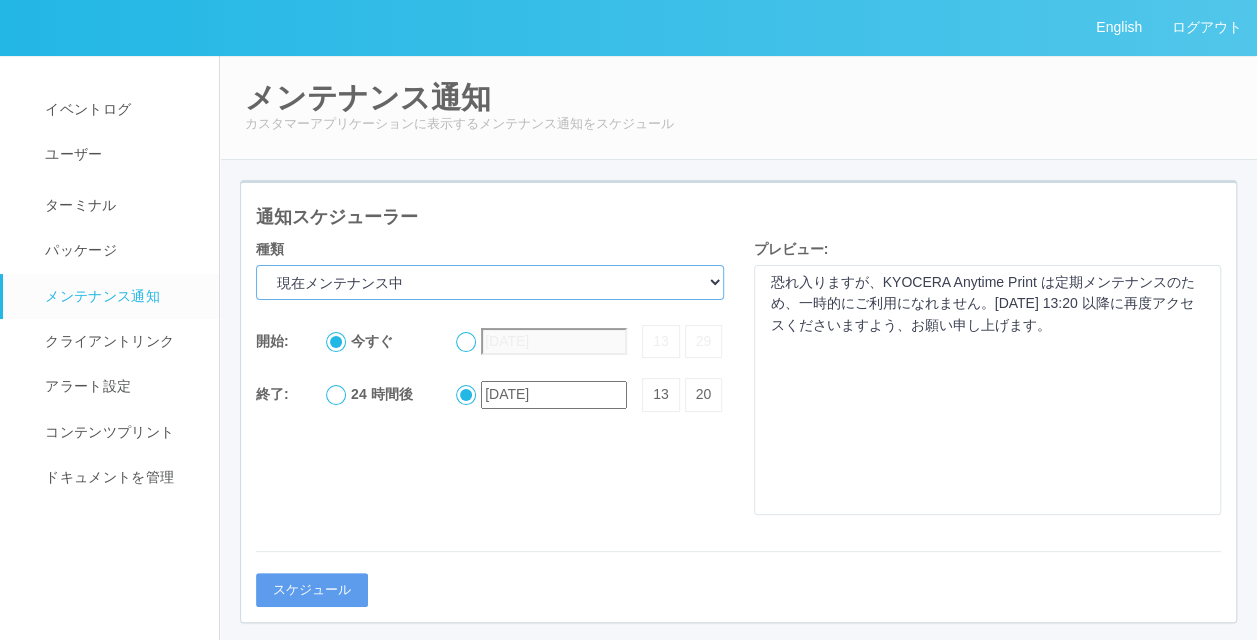click on "詳細なメンテナンス通知 現在メンテナンス中 拡張メンテナンス" at bounding box center [490, 282] 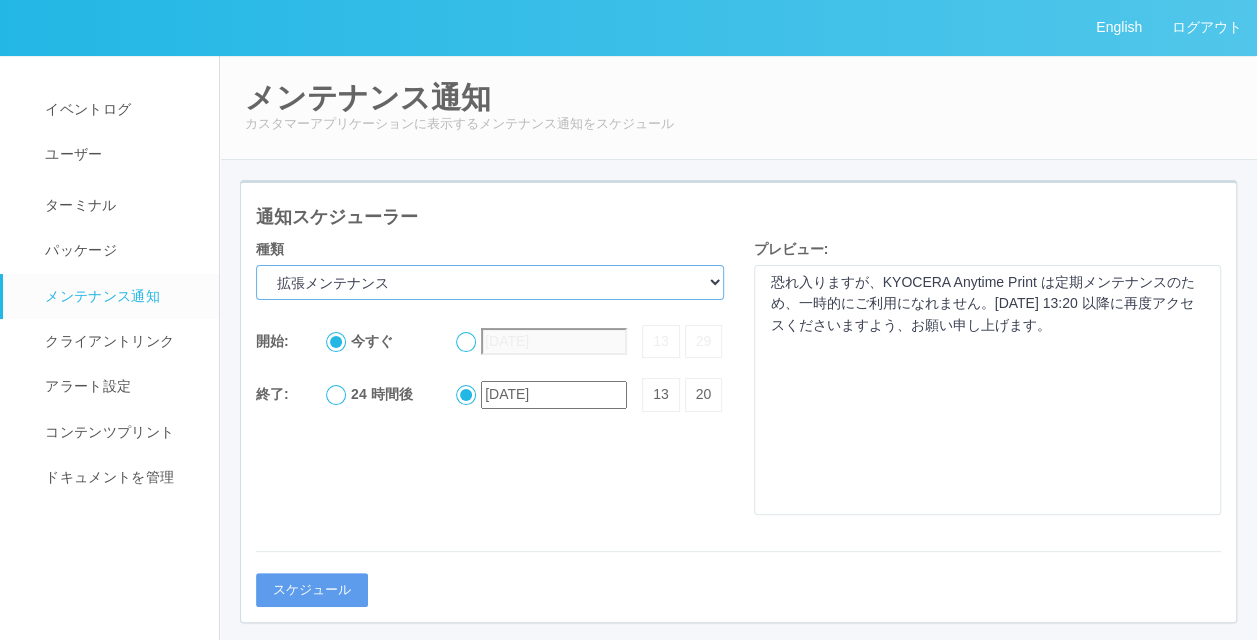 click on "詳細なメンテナンス通知 現在メンテナンス中 拡張メンテナンス" at bounding box center [490, 282] 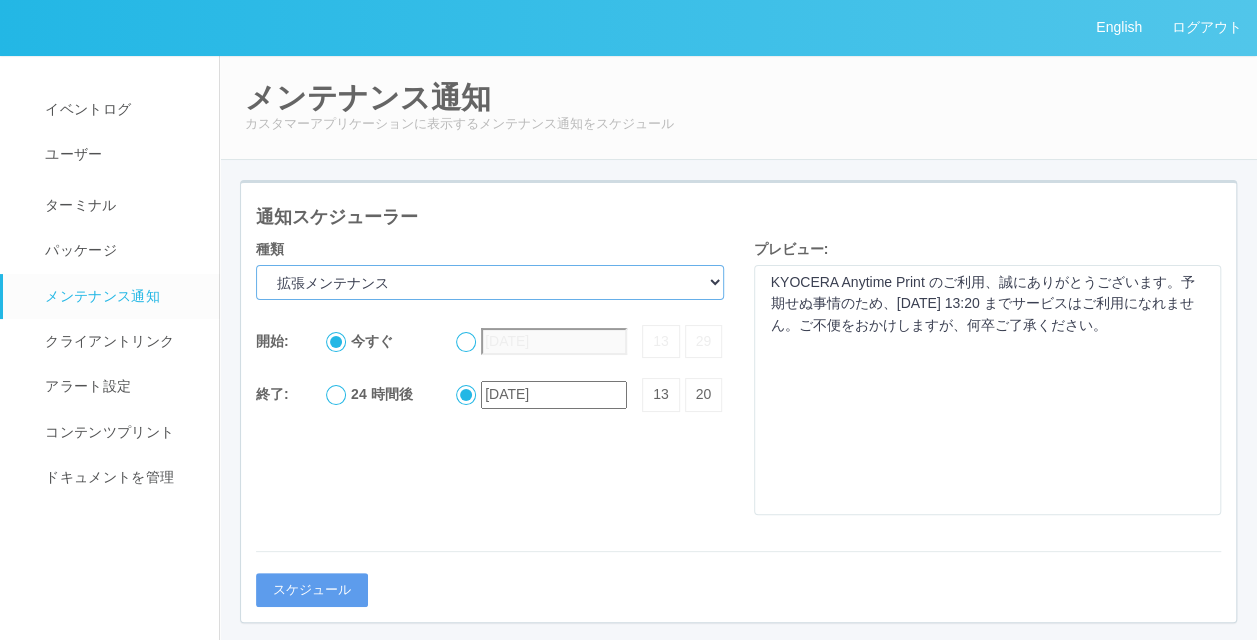 click on "詳細なメンテナンス通知 現在メンテナンス中 拡張メンテナンス" at bounding box center [490, 282] 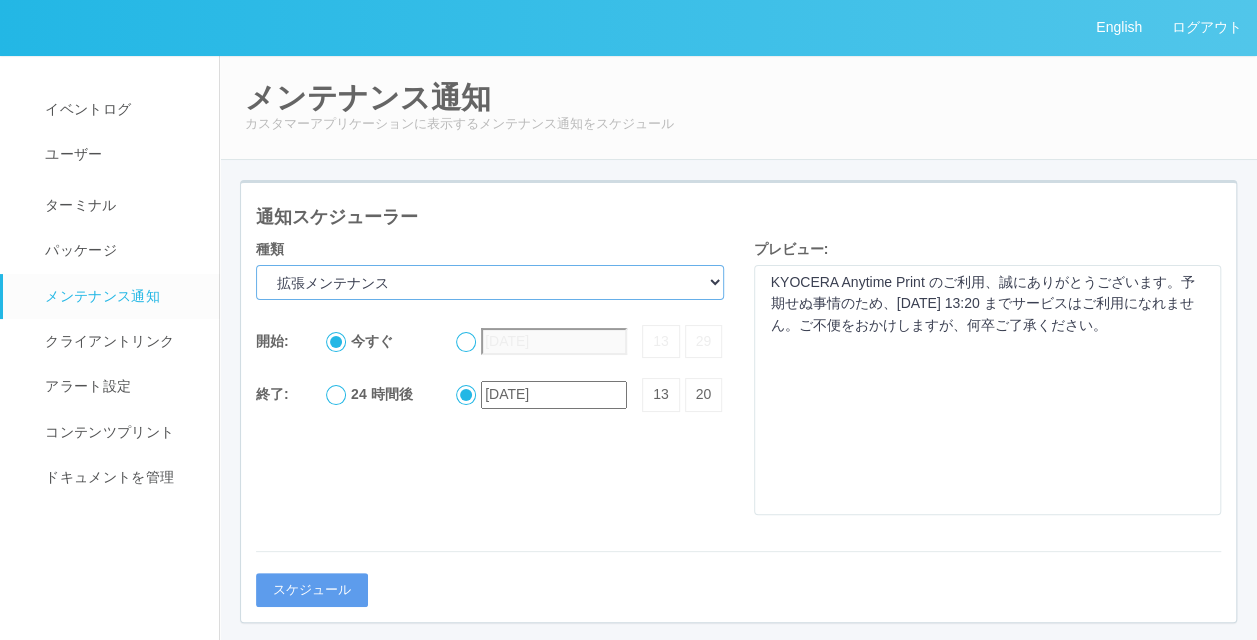 select on "Currently in maintenance" 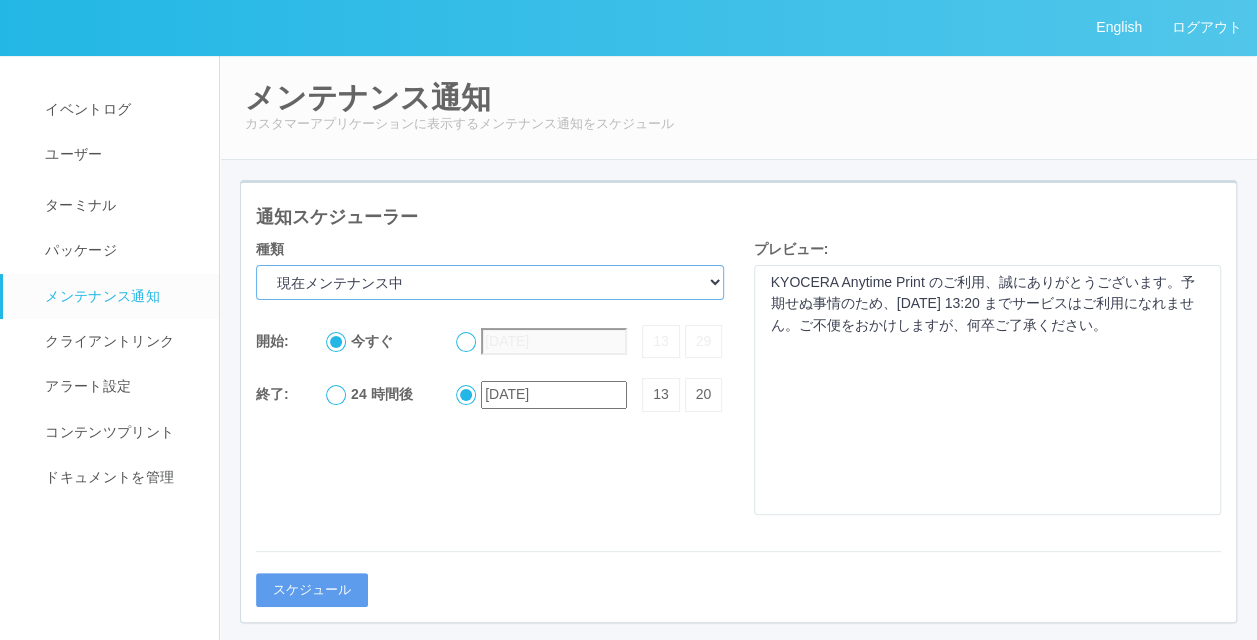 click on "詳細なメンテナンス通知 現在メンテナンス中 拡張メンテナンス" at bounding box center [490, 282] 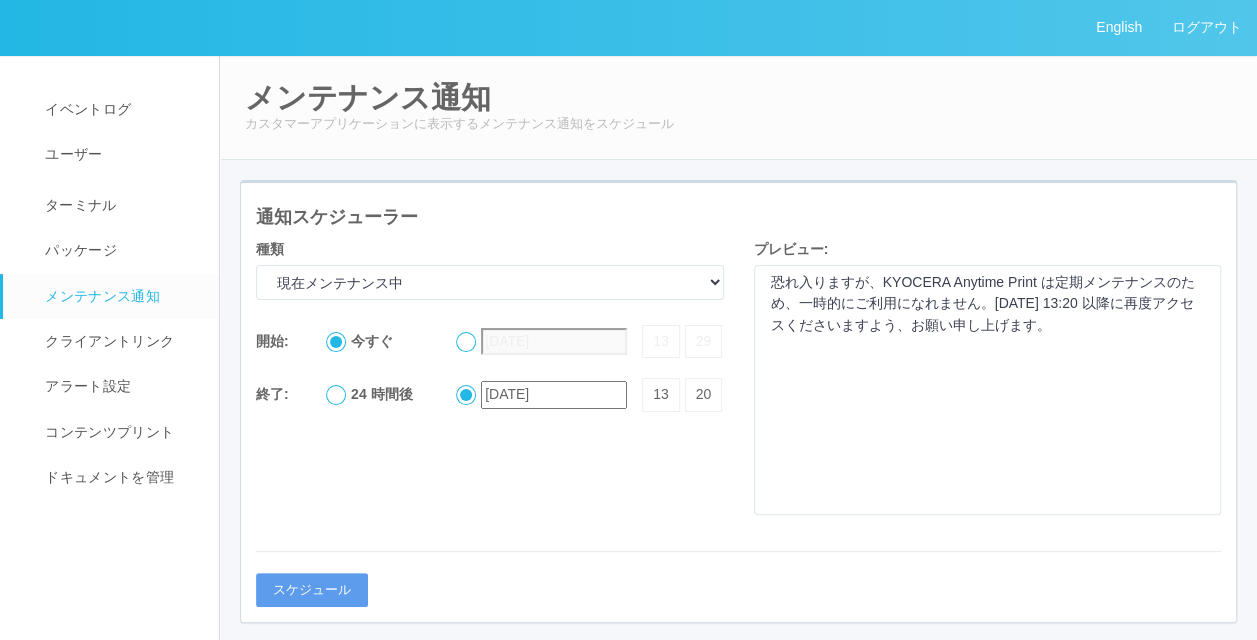 click on "通知スケジューラー 種類 詳細なメンテナンス通知 現在メンテナンス中 拡張メンテナンス 開始: 今すぐ [DATE] 13 29 終了: 24 時間後 [DATE] 13 20 プレビュー: 恐れ入りますが、KYOCERA Anytime Print は定期メンテナンスのため、一時的にご利用になれません。[DATE] 13:20 以降に再度アクセスくださいますよう、お願い申し上げます。 スケジュール" at bounding box center [738, 402] 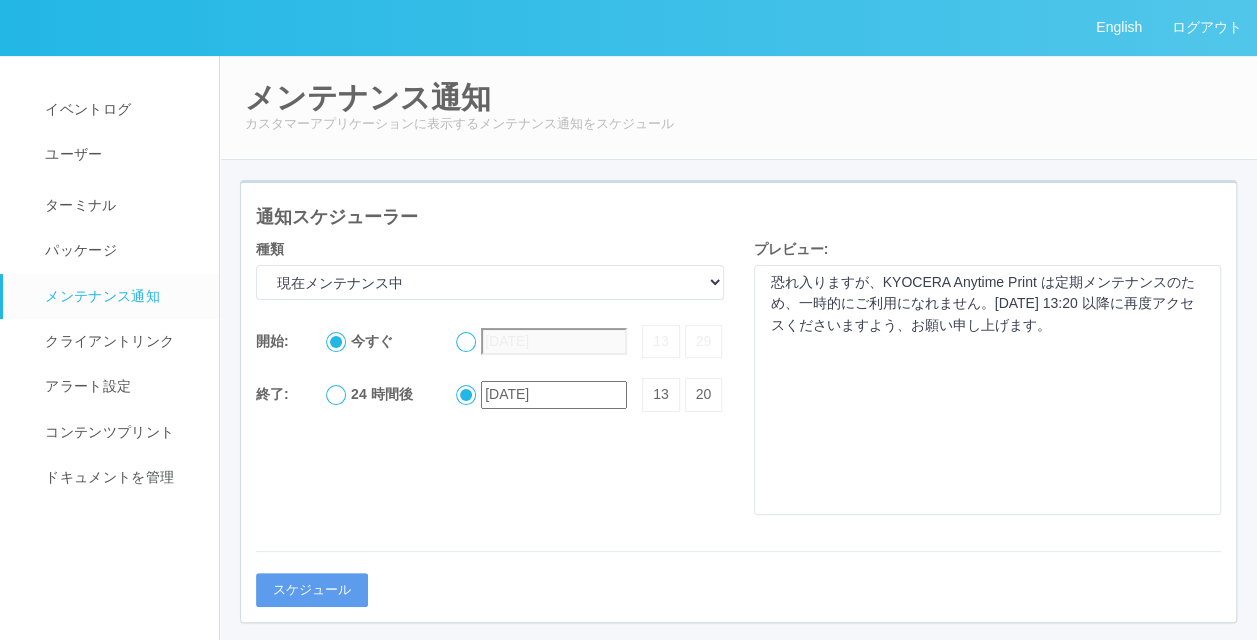 scroll, scrollTop: 25, scrollLeft: 0, axis: vertical 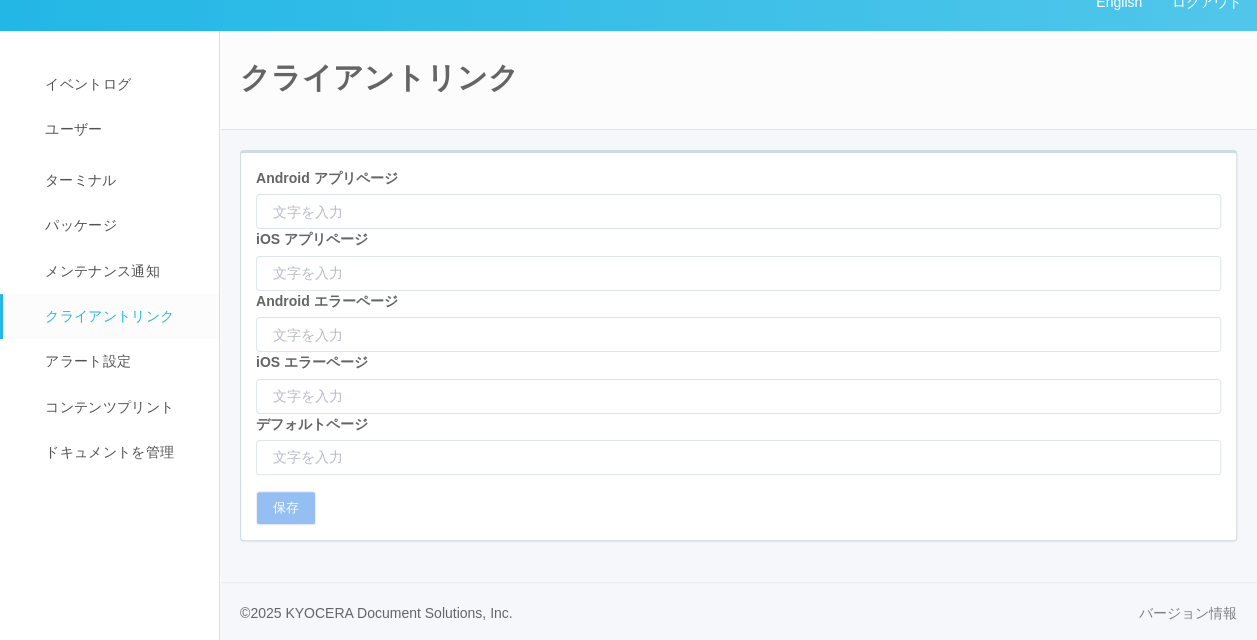 type on "[URL][DOMAIN_NAME]" 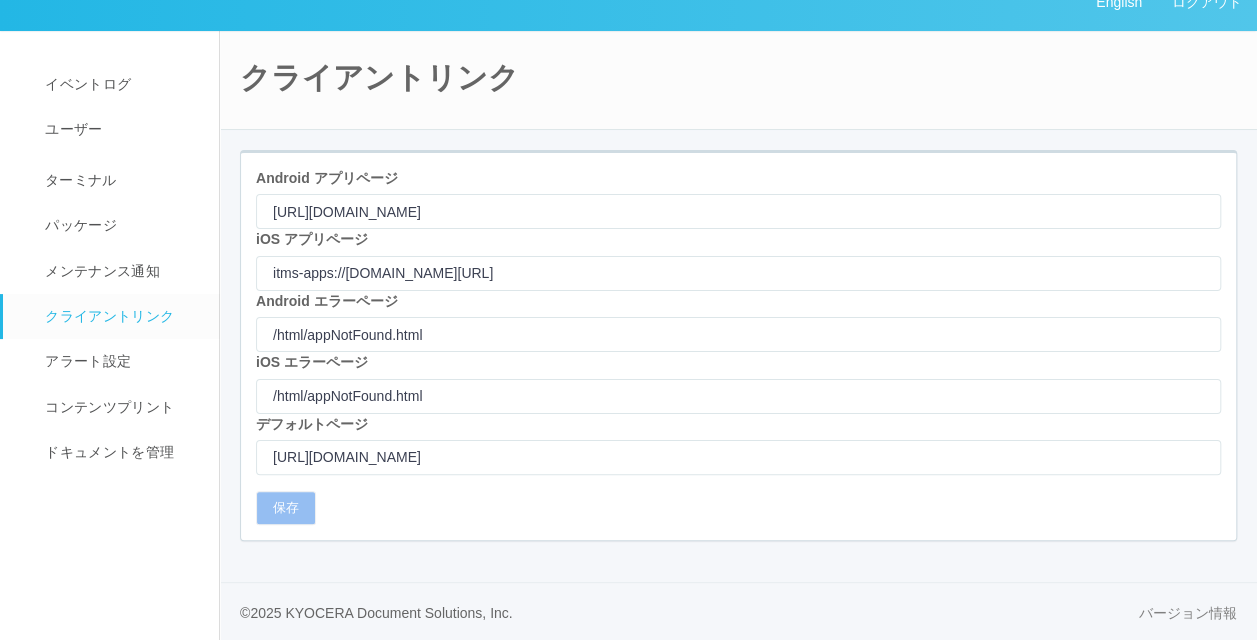click on "クライアントリンク" at bounding box center (120, 316) 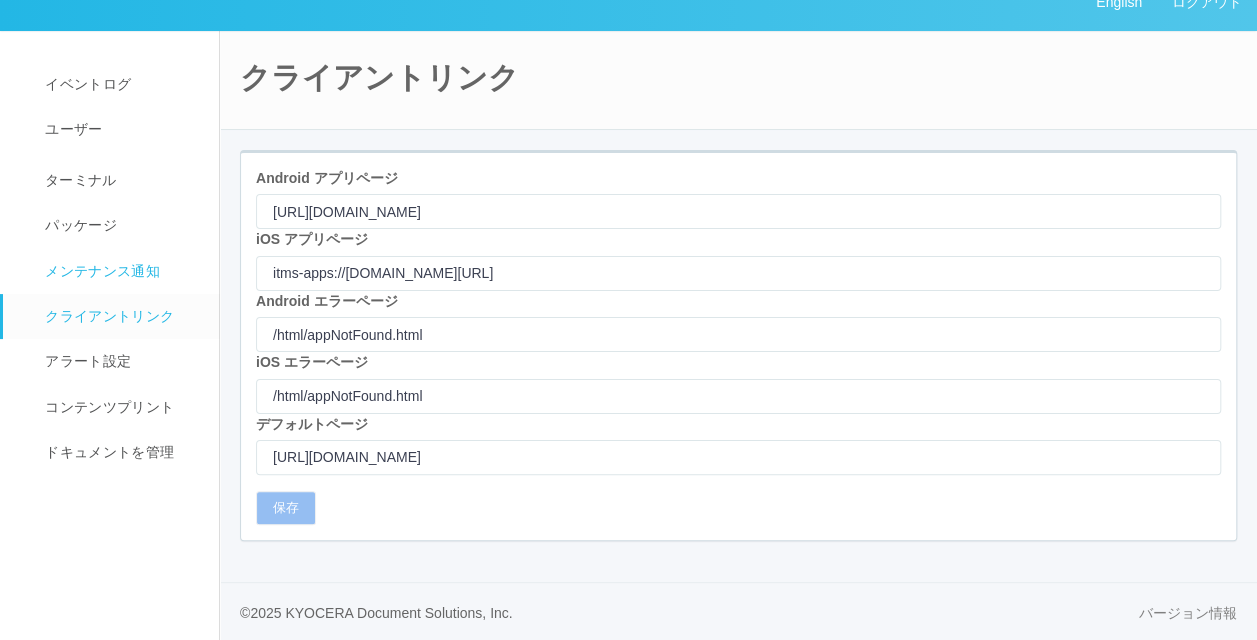 click on "メンテナンス通知" at bounding box center (120, 271) 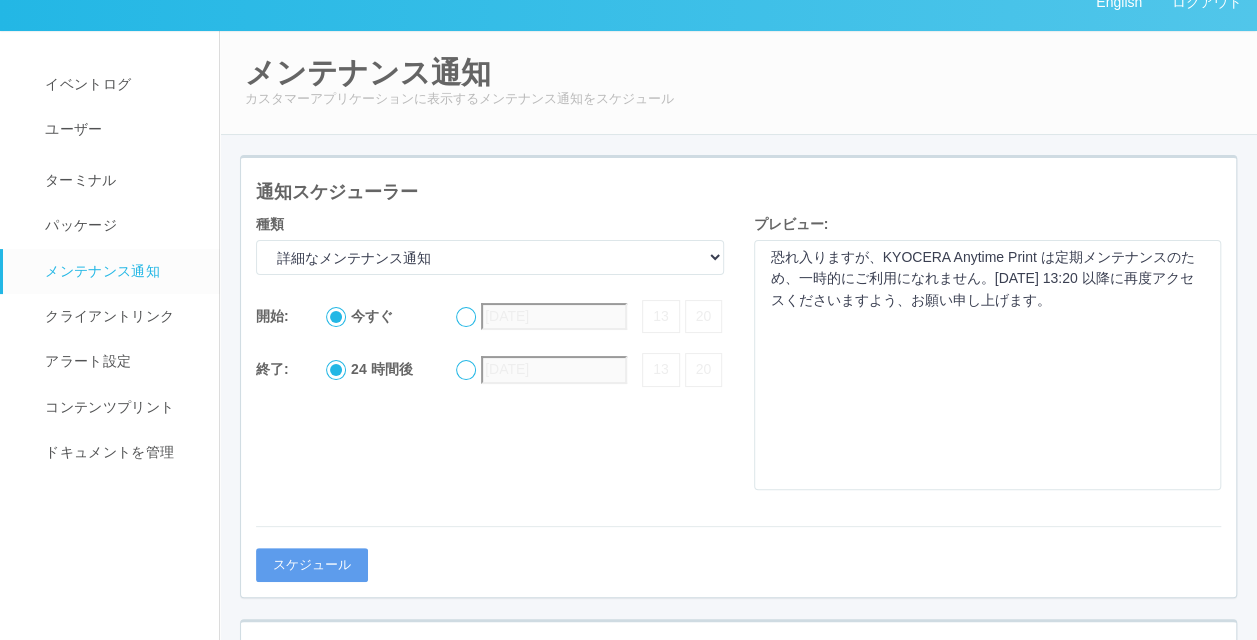 click on "メンテナンス通知" at bounding box center [120, 271] 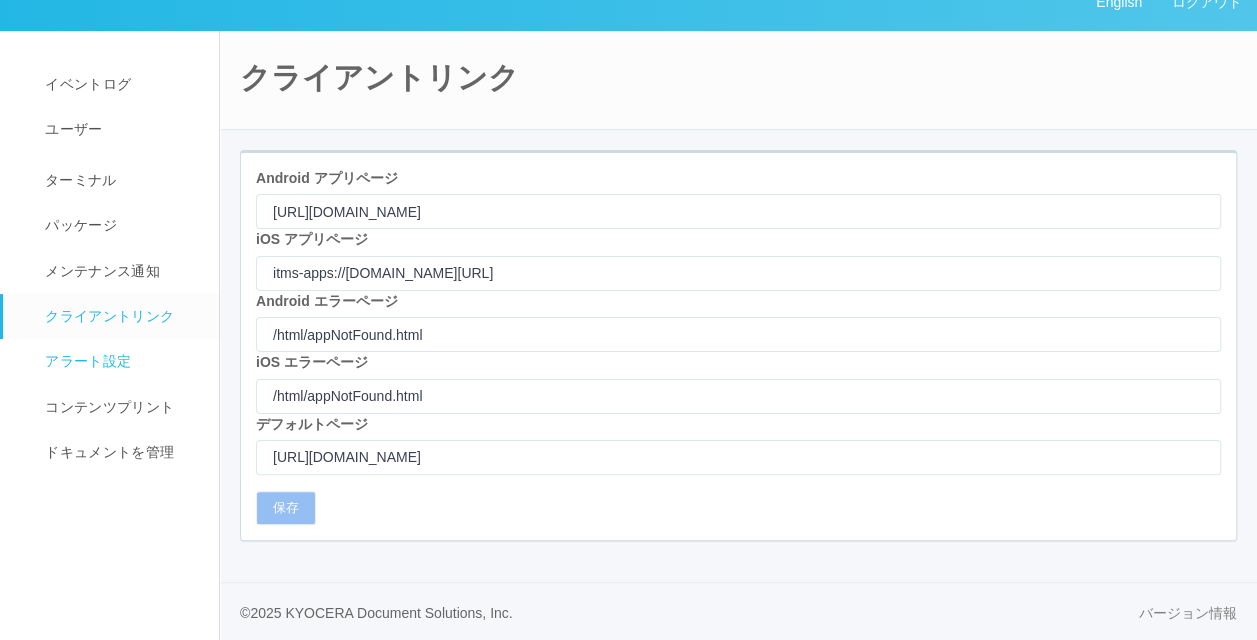 scroll, scrollTop: 108, scrollLeft: 0, axis: vertical 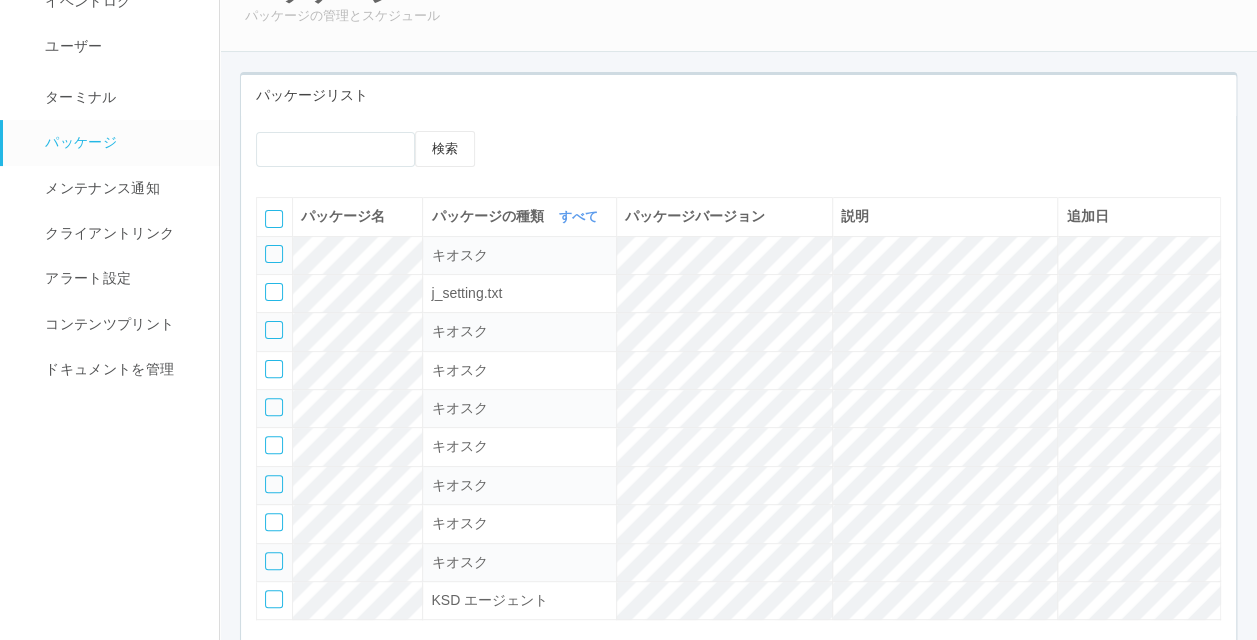 click on "パッケージリスト" at bounding box center (738, 95) 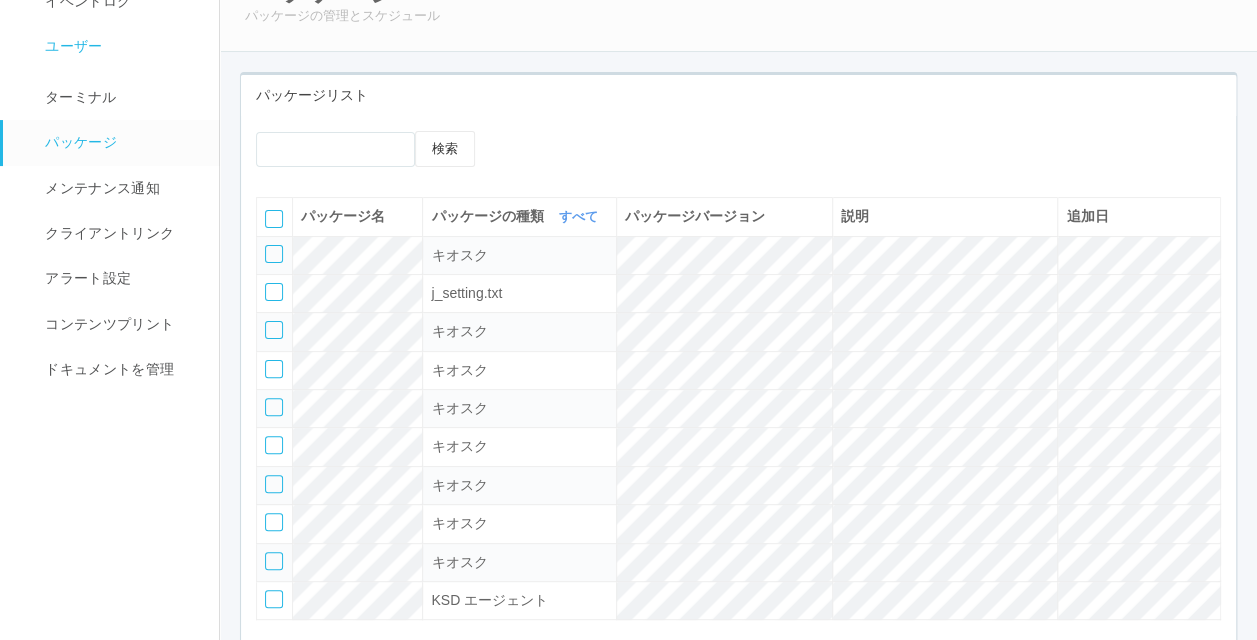 scroll, scrollTop: 0, scrollLeft: 0, axis: both 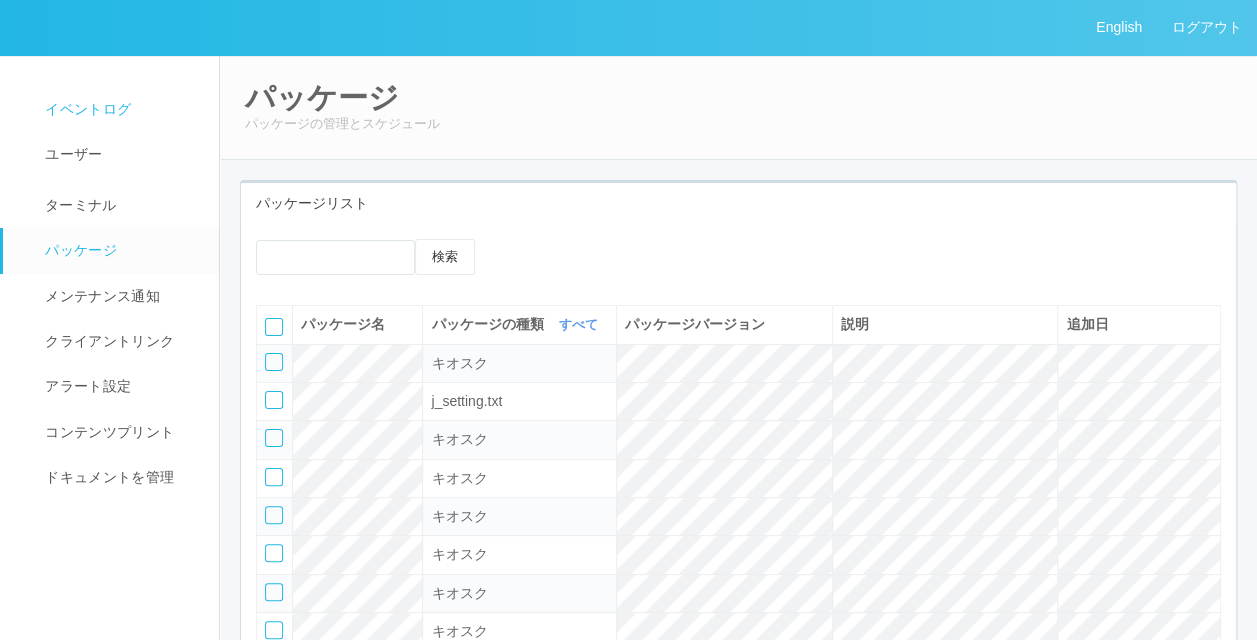 click on "イベントログ" at bounding box center [120, 109] 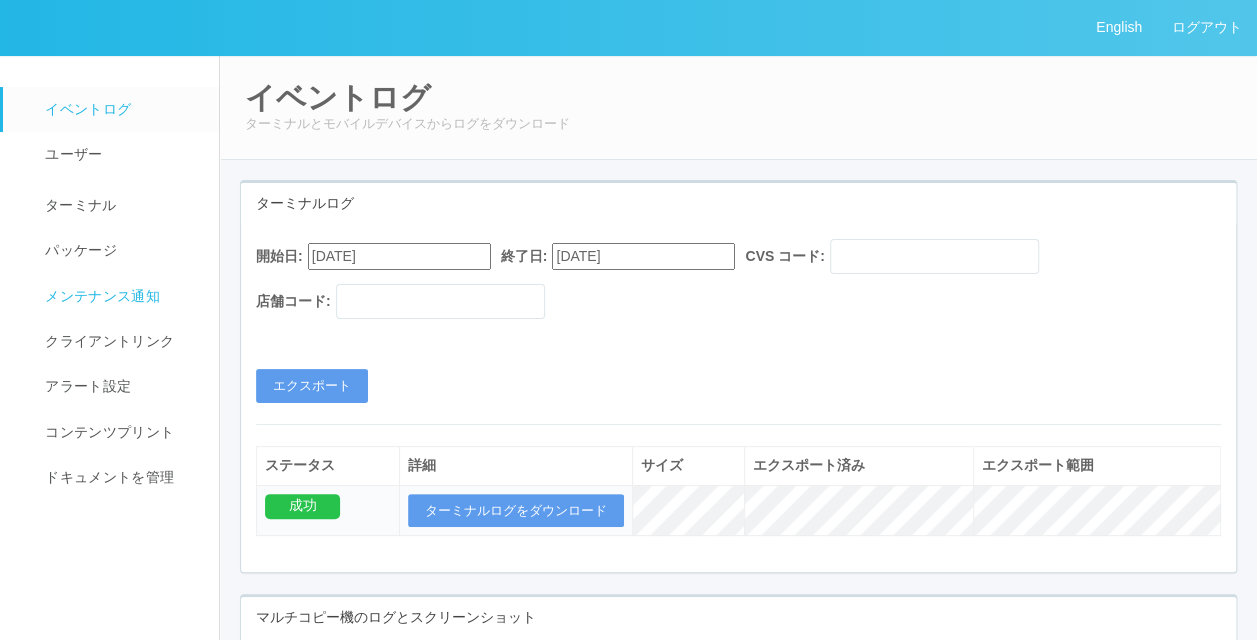 click on "メンテナンス通知" at bounding box center [120, 296] 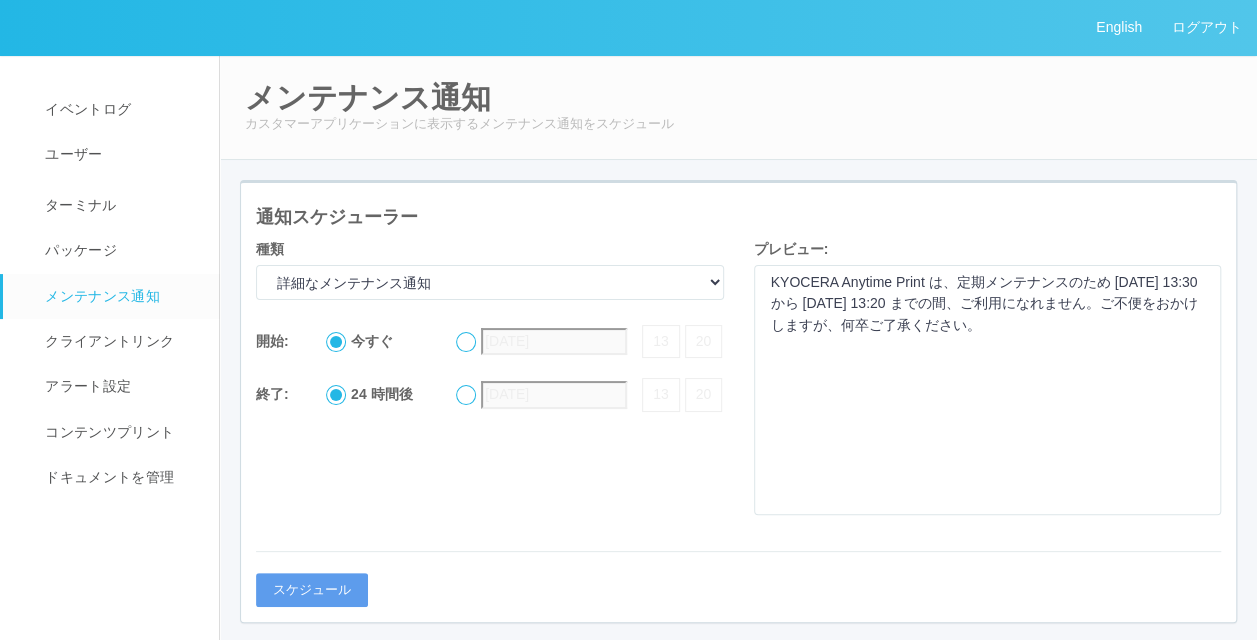 click on "通知スケジューラー" at bounding box center [738, 218] 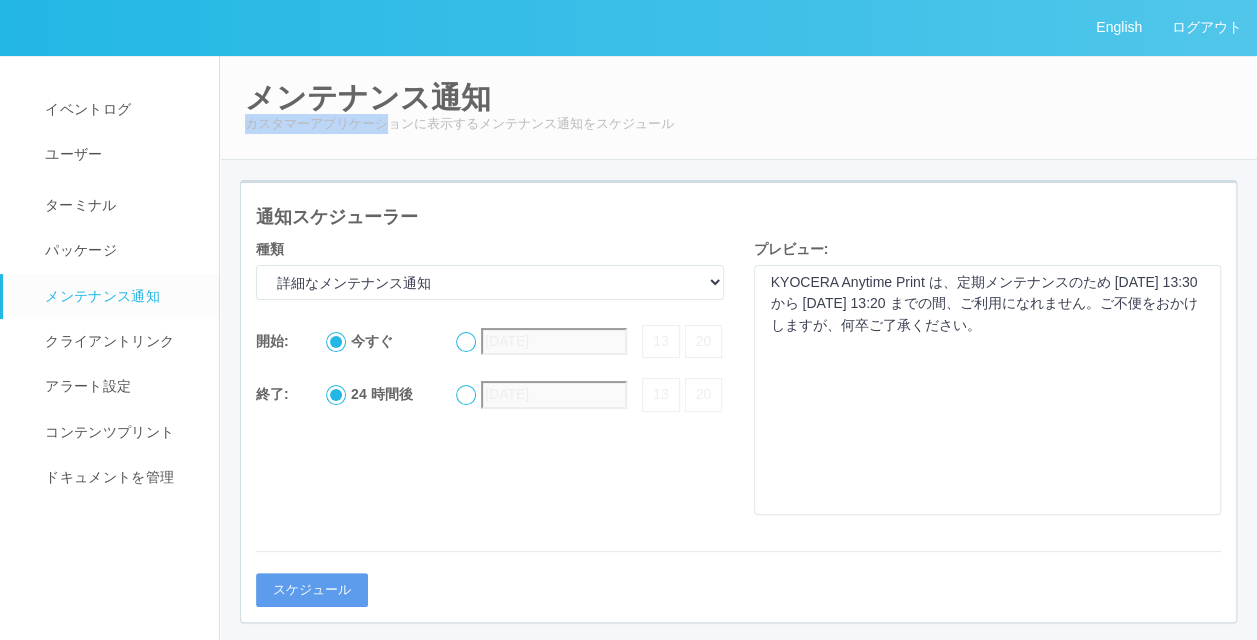 drag, startPoint x: 246, startPoint y: 118, endPoint x: 393, endPoint y: 123, distance: 147.085 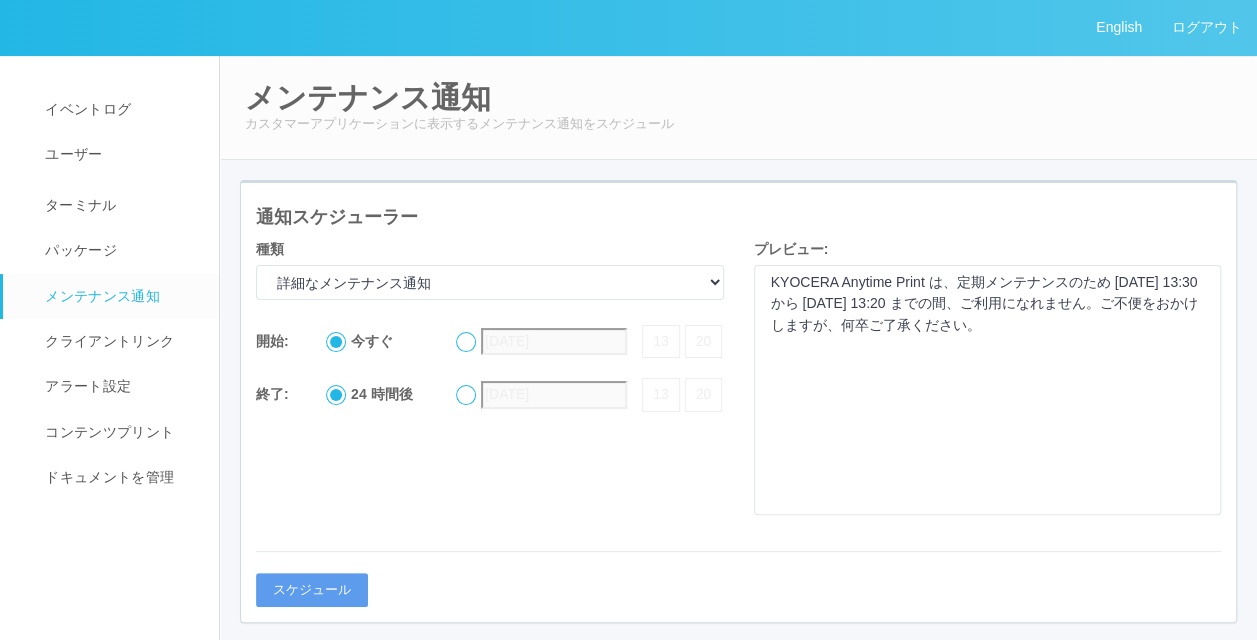 click on "メンテナンス通知 カスタマーアプリケーションに表示するメンテナンス通知をスケジュール 通知スケジューラー 種類 詳細なメンテナンス通知 現在[GEOGRAPHIC_DATA]中 拡張メンテナンス 開始: 今すぐ [DATE] 13 20 終了: 24 時間後 [DATE] 13 20 プレビュー: KYOCERA Anytime Print は、定期メンテナンスのため [DATE] 13:30 から [DATE] 13:20 までの間、ご利用になれません。ご不便をおかけしますが、何卒ご了承ください。 スケジュール スケジュールされている通知: メッセージ 開始 終了 KYOCERA Anytime Print は、定期メンテナンスのため [DATE] 13:20 から [DATE] 13:20 までの間、ご利用になれません。ご不便をおかけしますが、何卒ご了承ください。 12 件中 10 件の通知を表示中 « ‹ 1 2 › »" at bounding box center [738, 659] 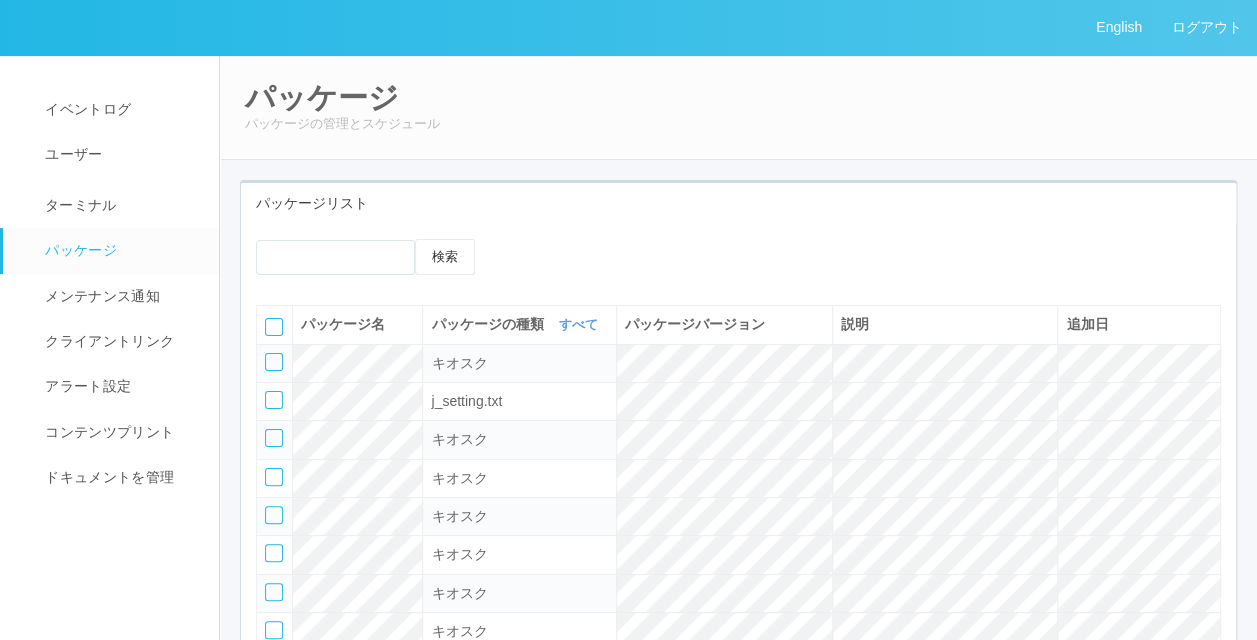 click on "パッケージ パッケージの管理とスケジュール" at bounding box center (738, 107) 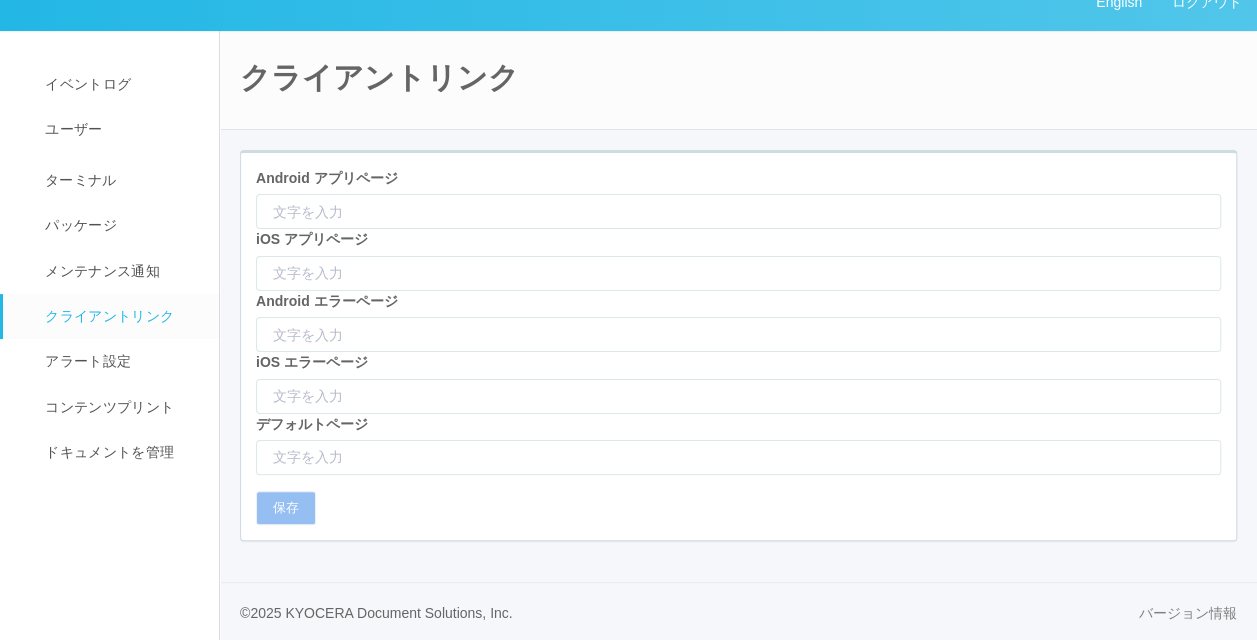 type on "[URL][DOMAIN_NAME]" 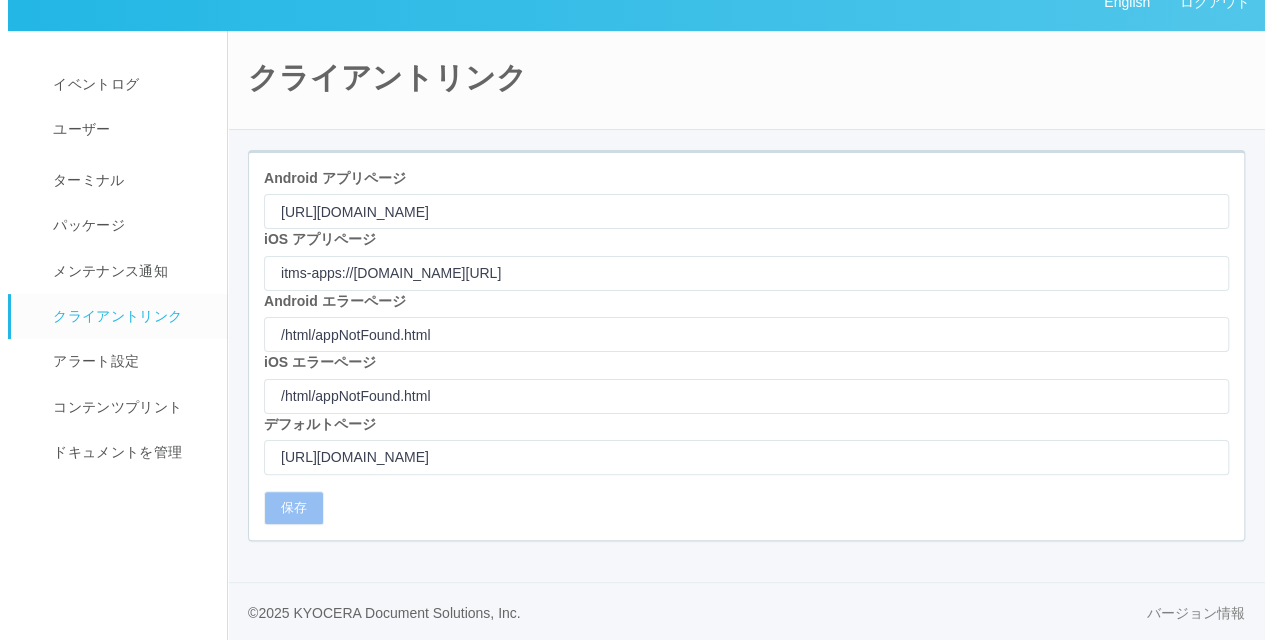 scroll, scrollTop: 0, scrollLeft: 0, axis: both 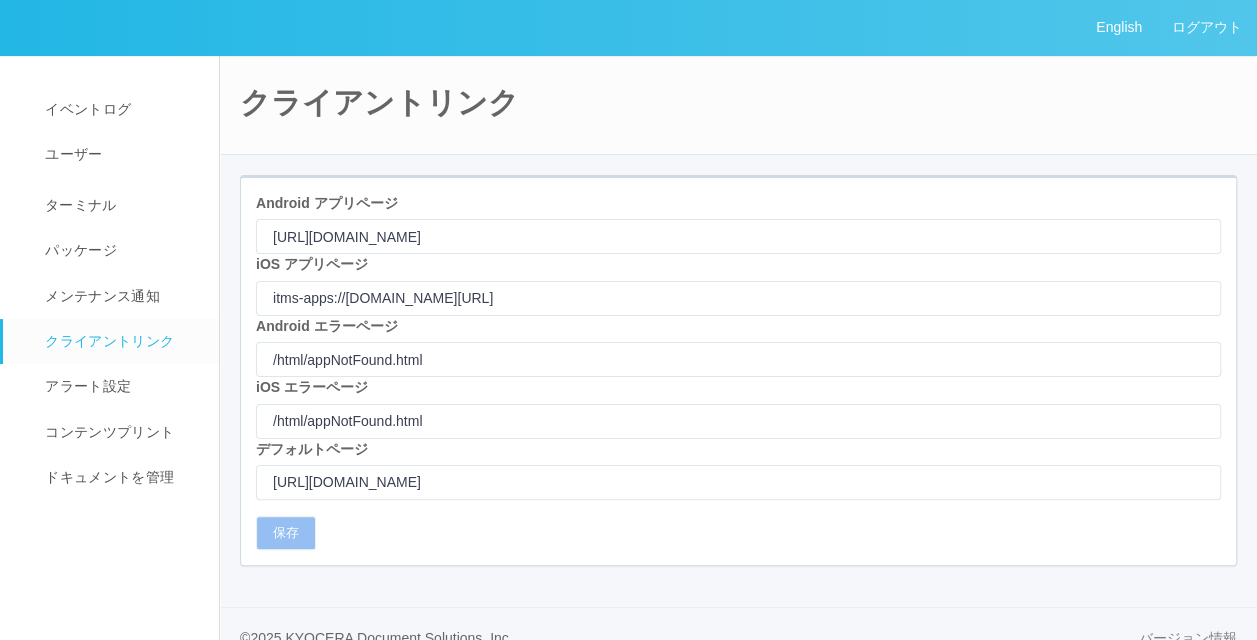 drag, startPoint x: 992, startPoint y: 94, endPoint x: 1148, endPoint y: 75, distance: 157.15279 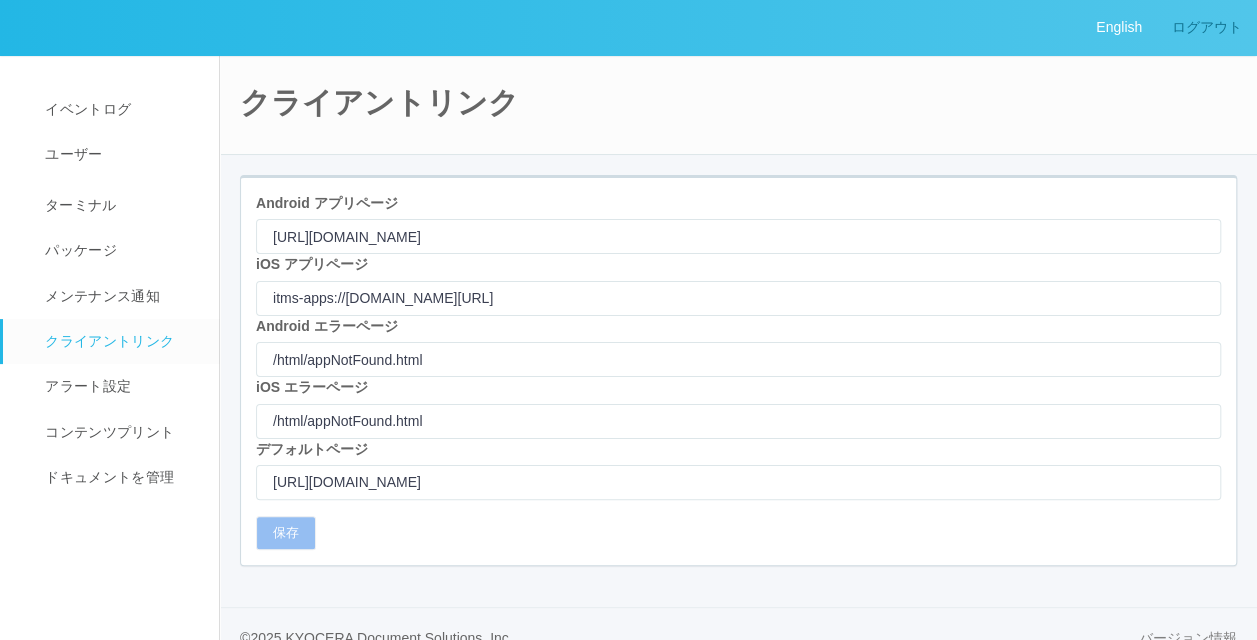 drag, startPoint x: 1153, startPoint y: 33, endPoint x: 1166, endPoint y: 30, distance: 13.341664 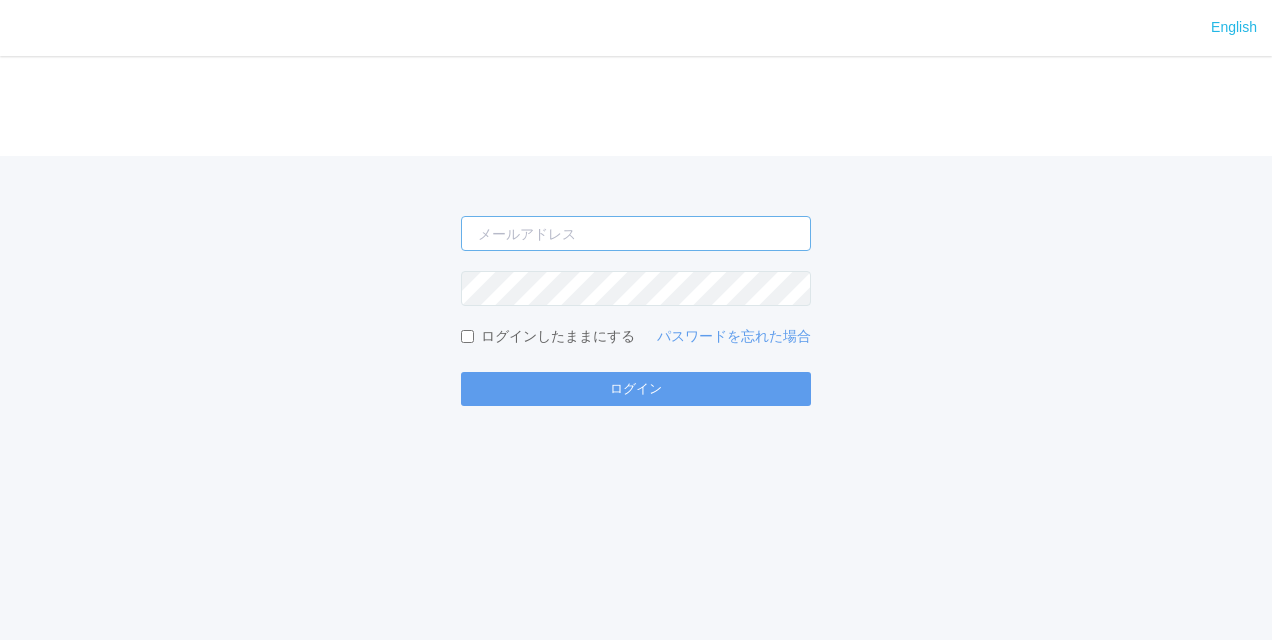 type on "[PERSON_NAME][EMAIL_ADDRESS][DOMAIN_NAME]" 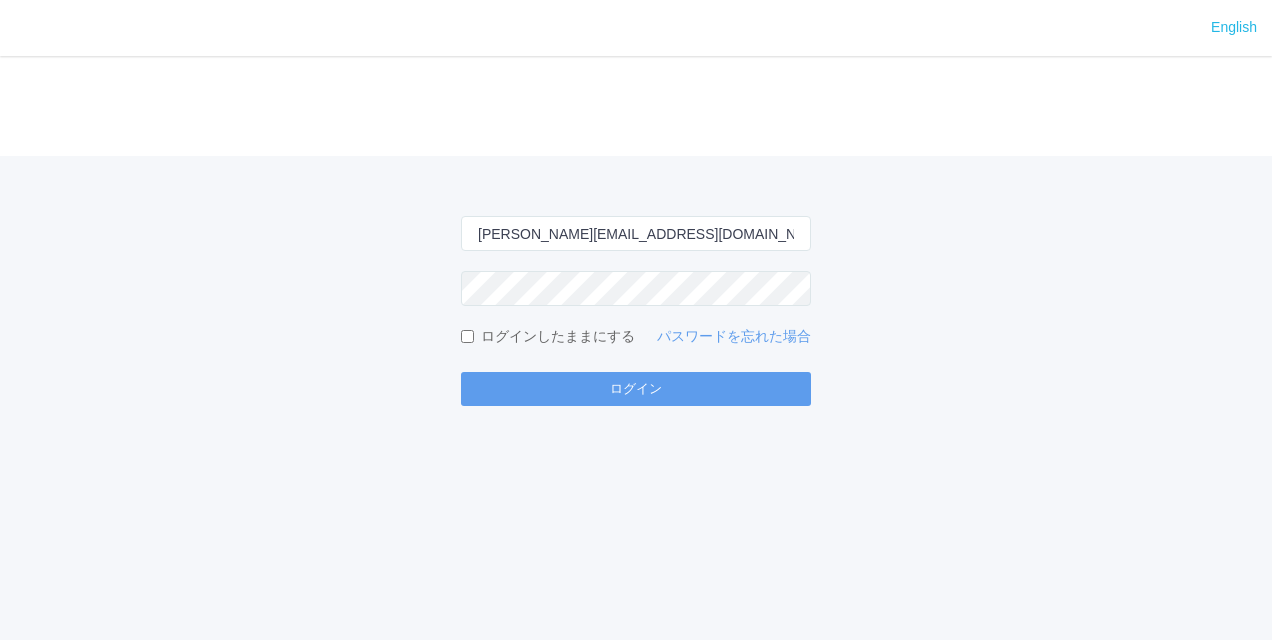click on "[PERSON_NAME][EMAIL_ADDRESS][DOMAIN_NAME] ログインしたままにする パスワードを忘れた場合 ログイン" at bounding box center (636, 281) 